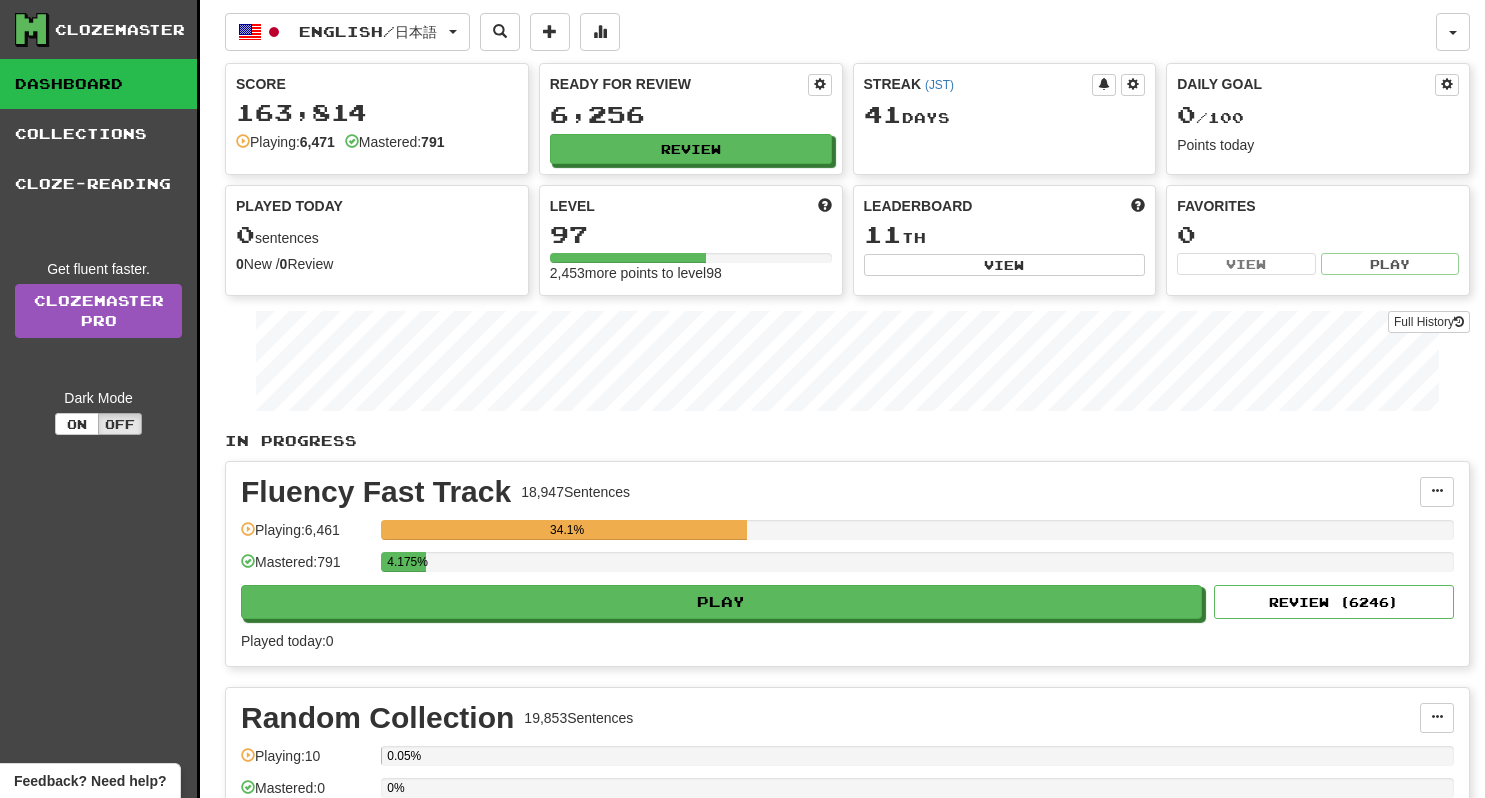 scroll, scrollTop: 0, scrollLeft: 0, axis: both 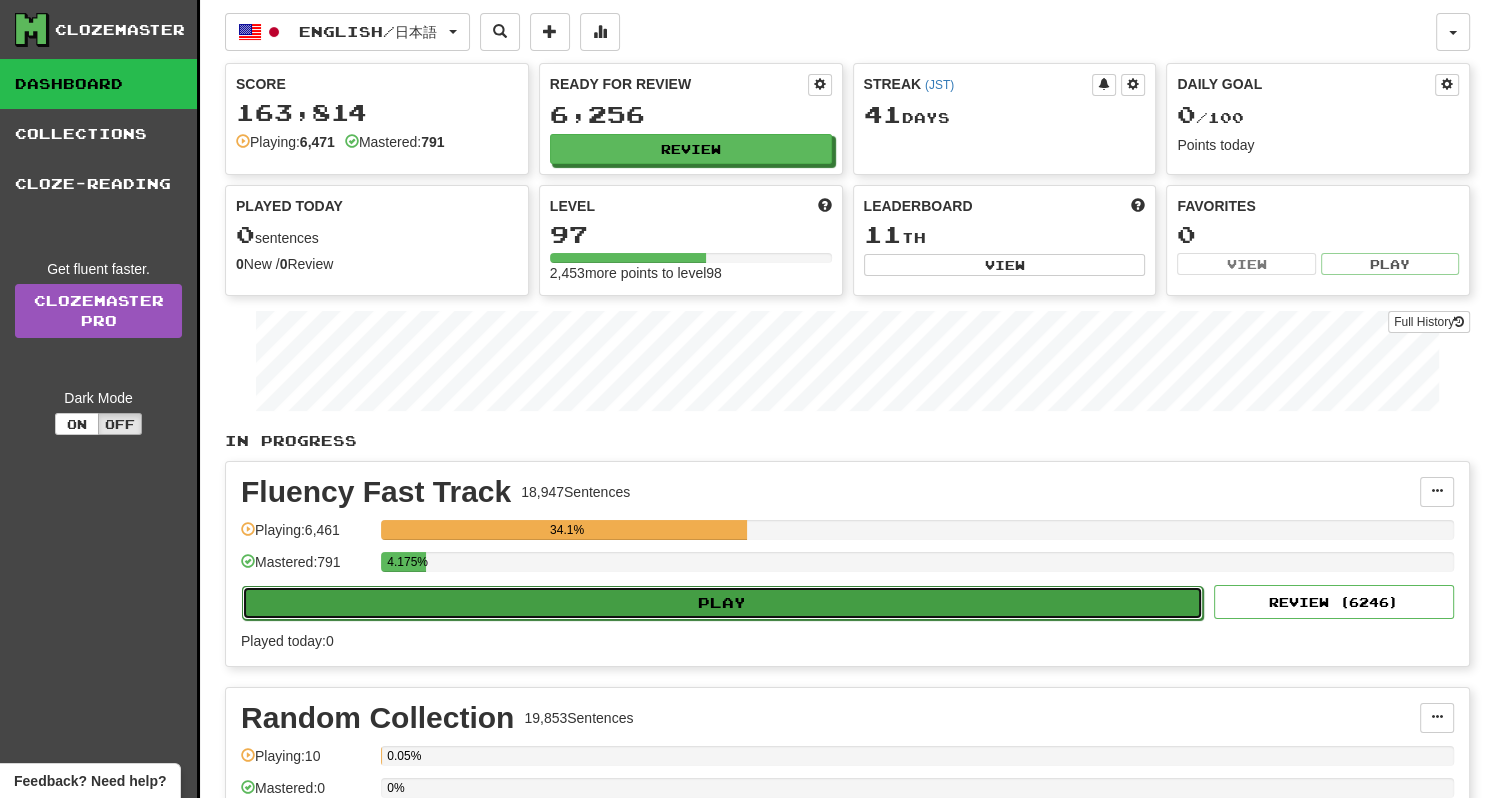 click on "Play" at bounding box center (722, 603) 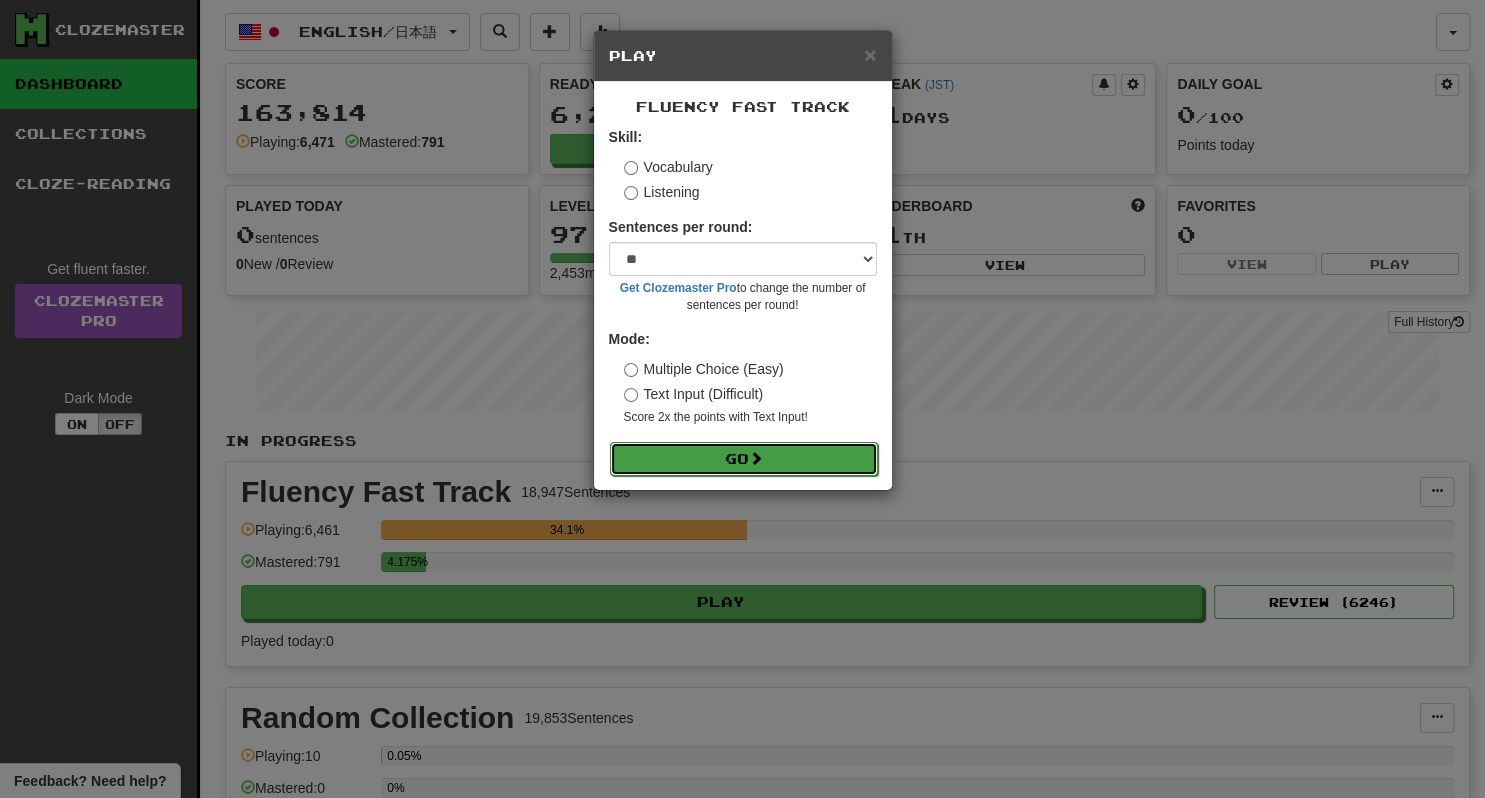 click on "Go" at bounding box center [744, 459] 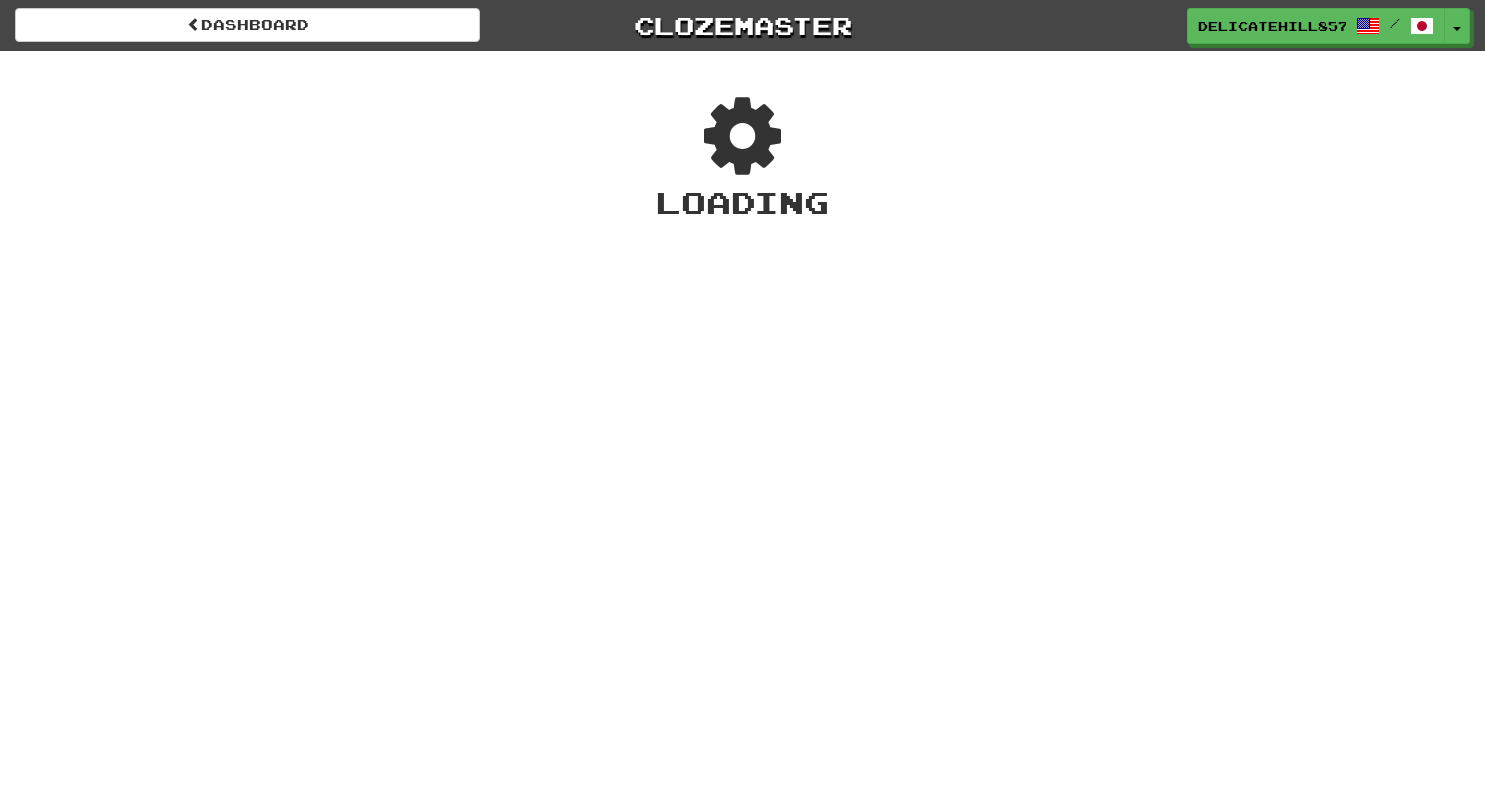 scroll, scrollTop: 0, scrollLeft: 0, axis: both 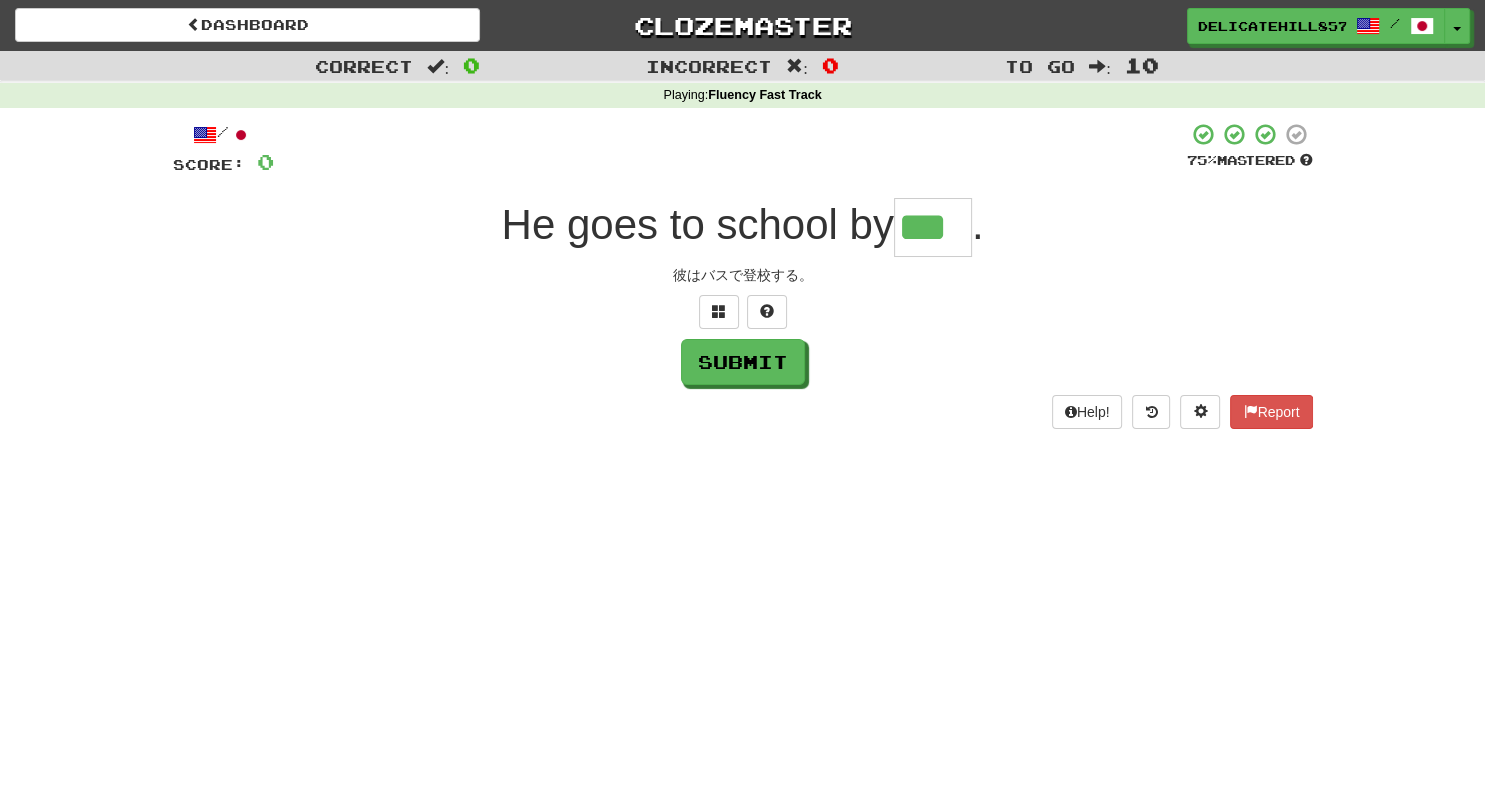 type on "***" 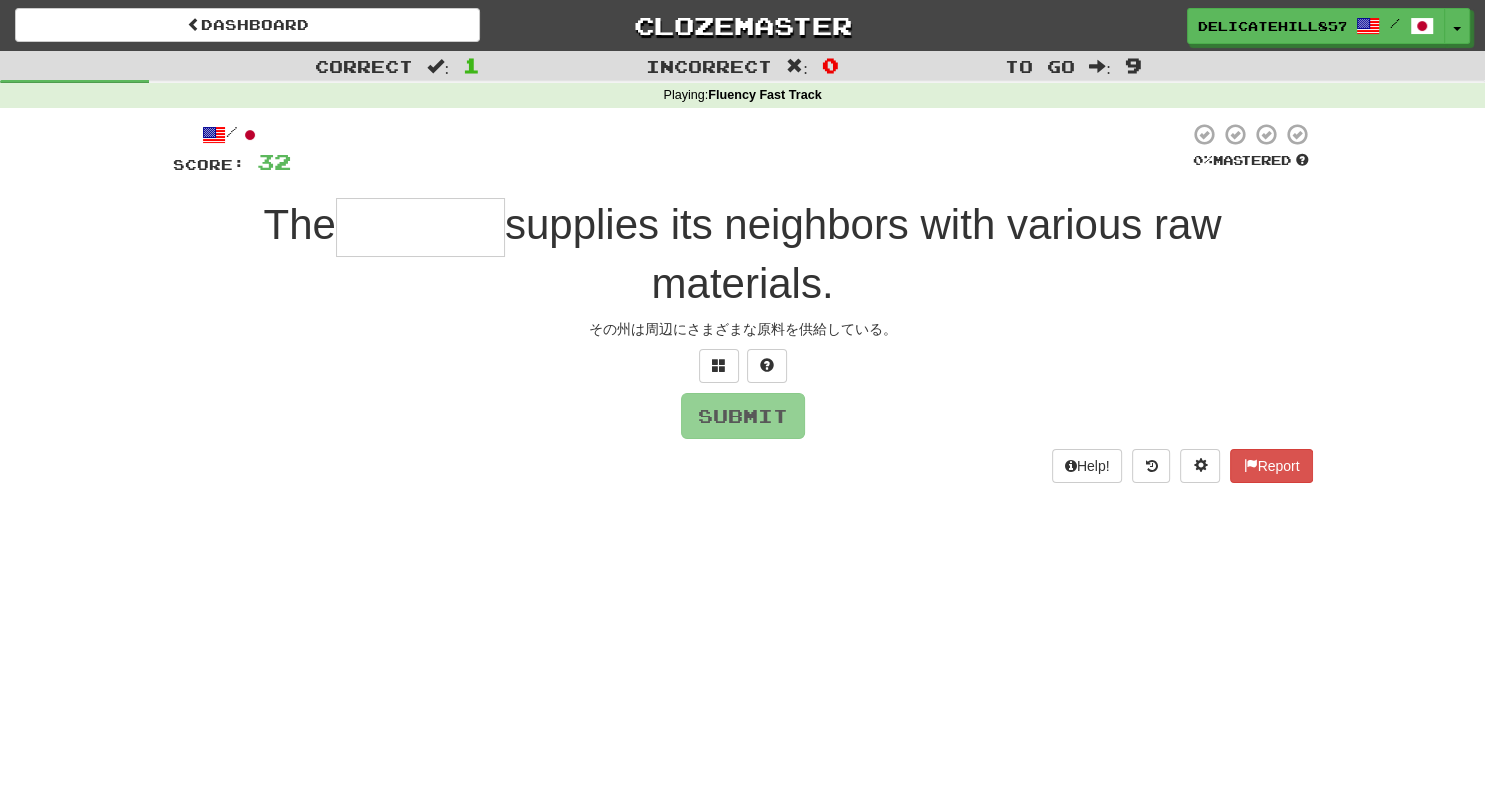 type on "*" 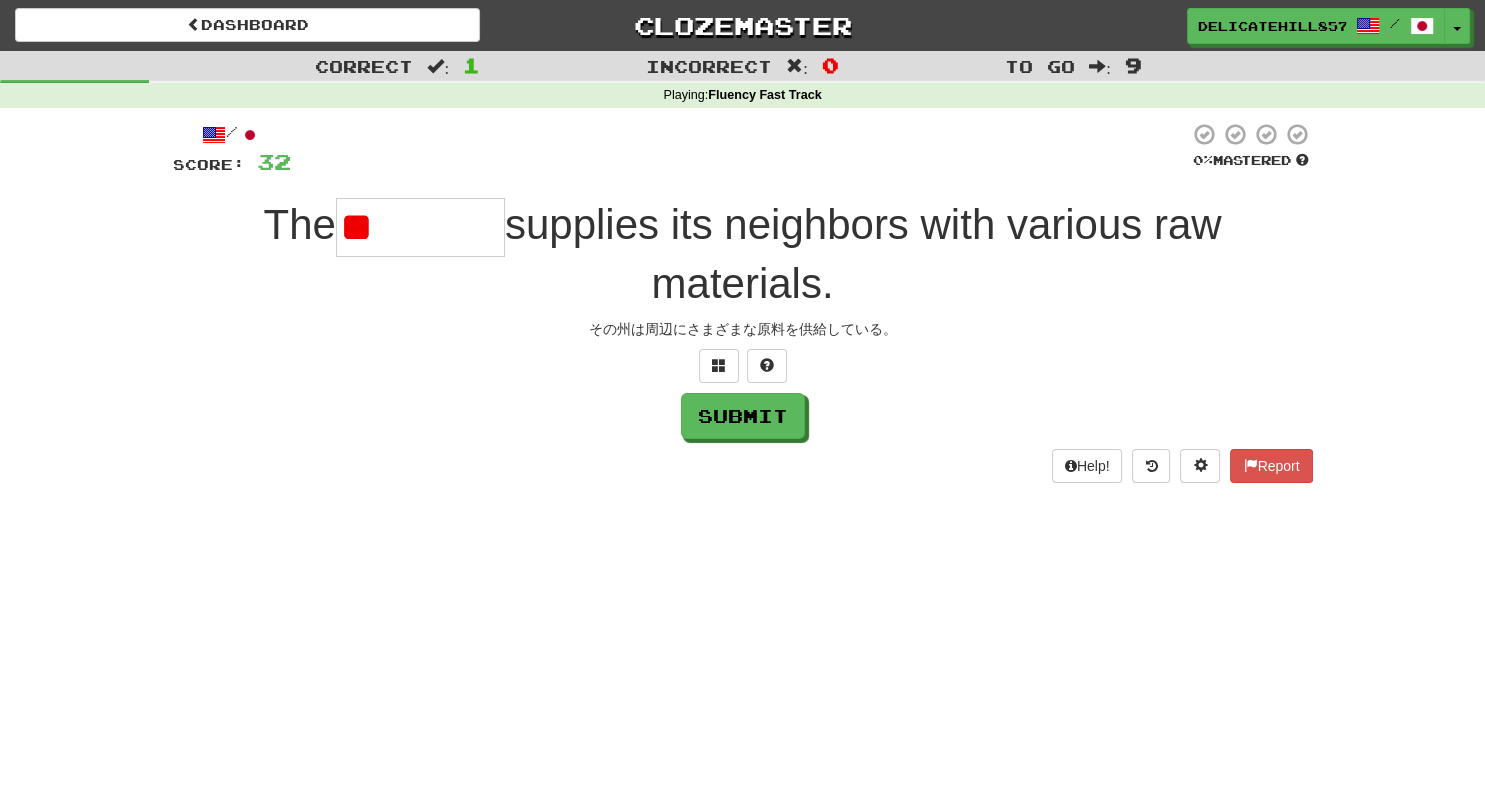 type on "*" 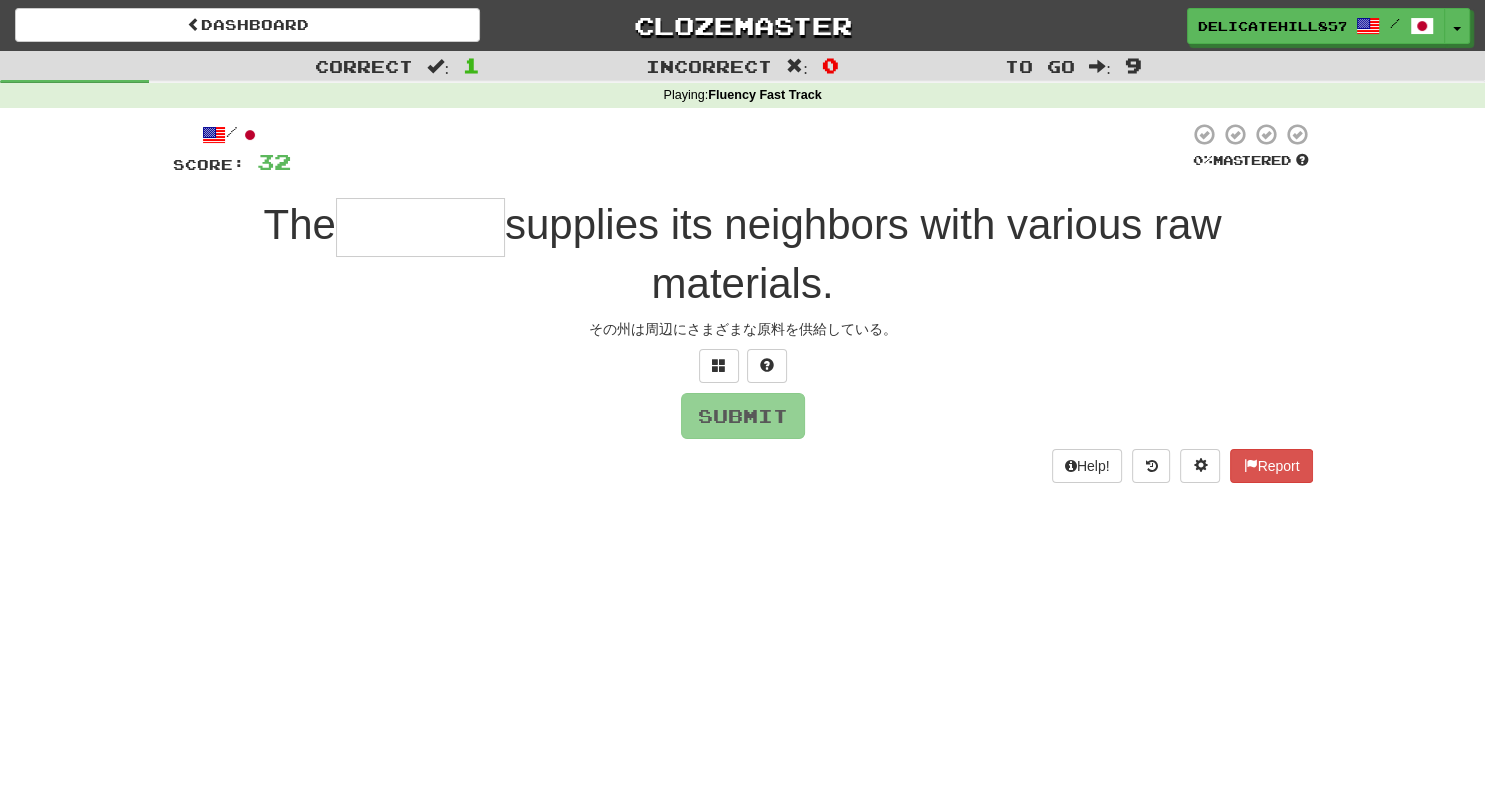 type on "********" 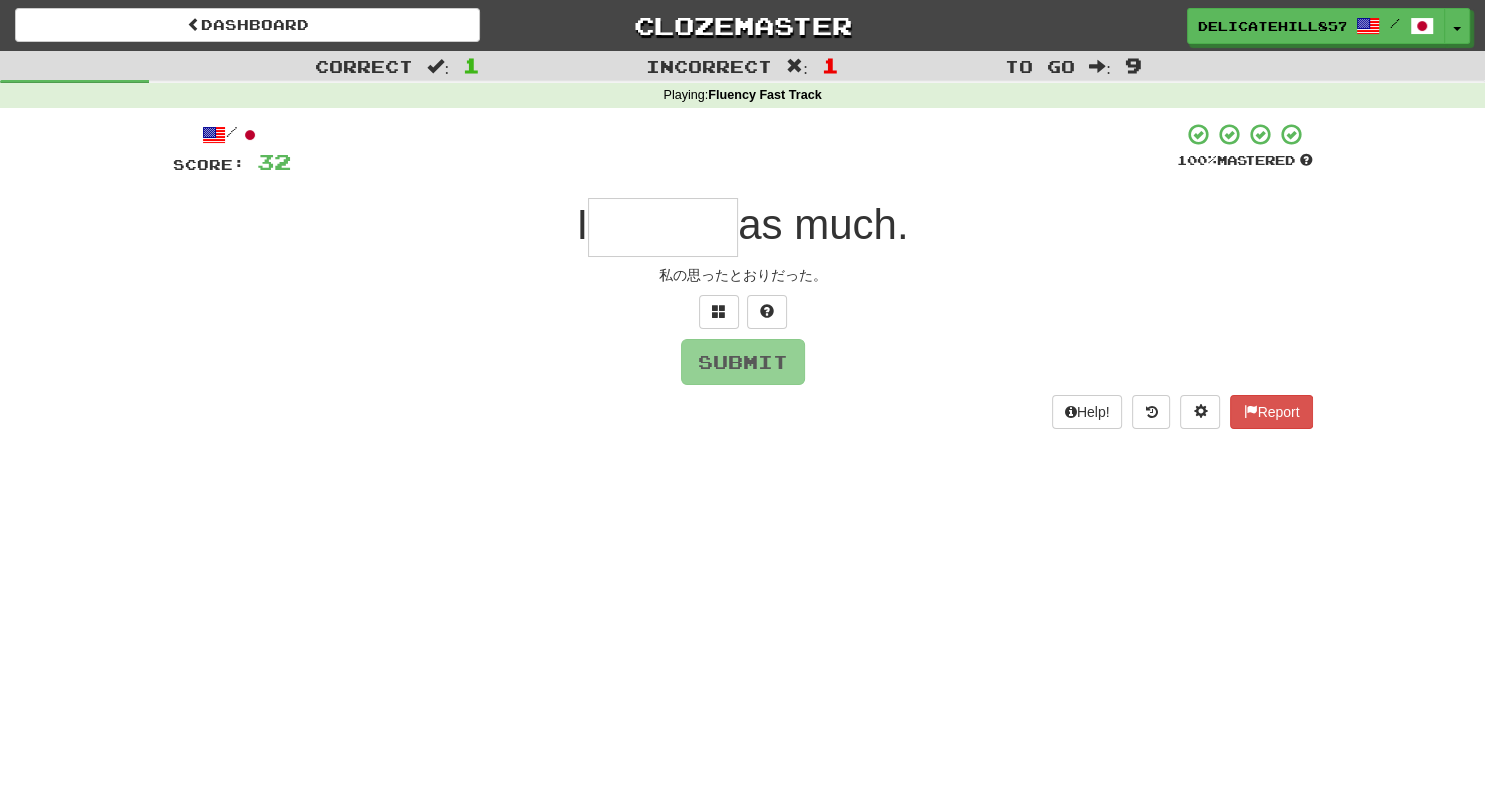 type on "*" 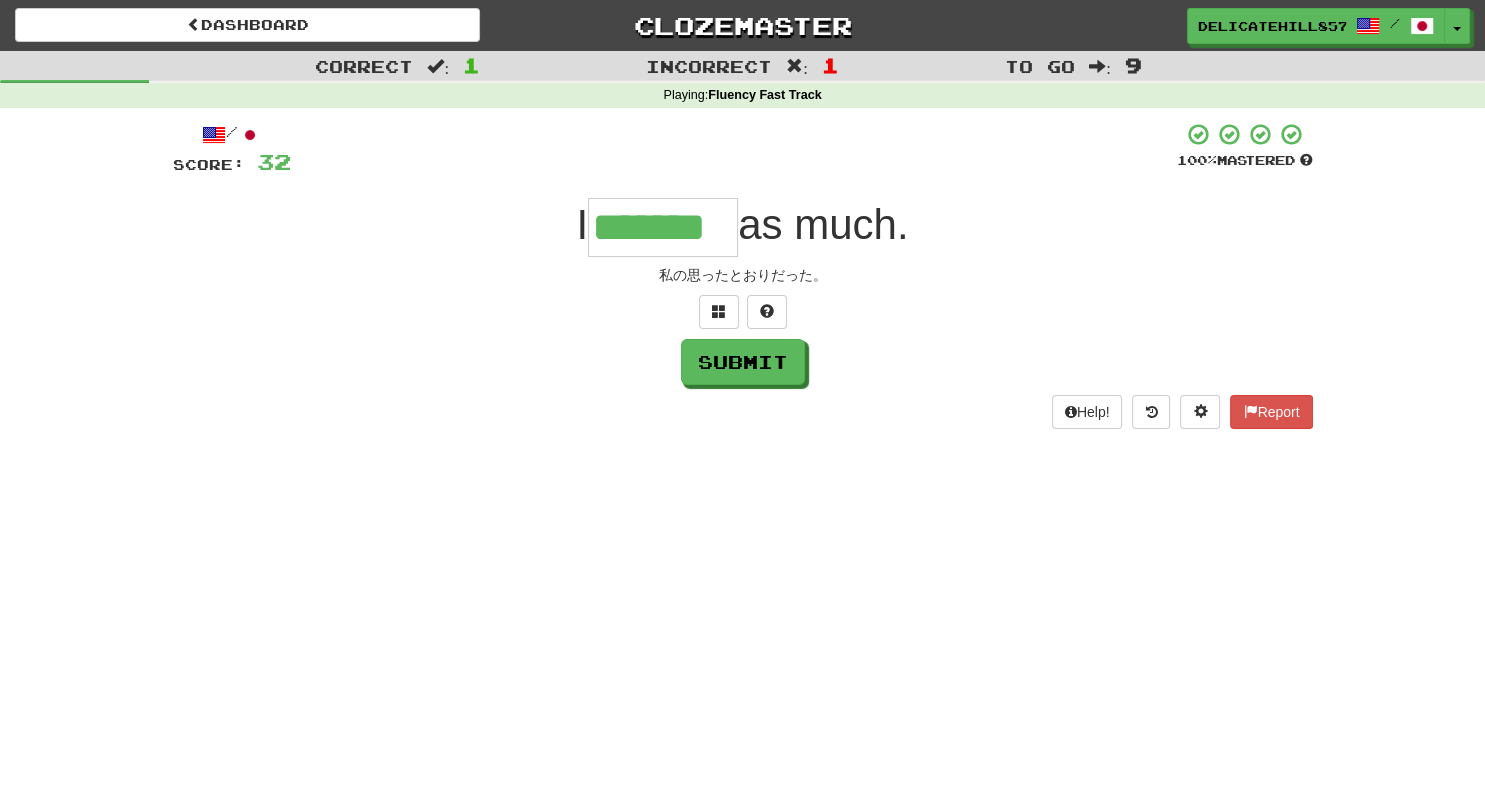 type on "*******" 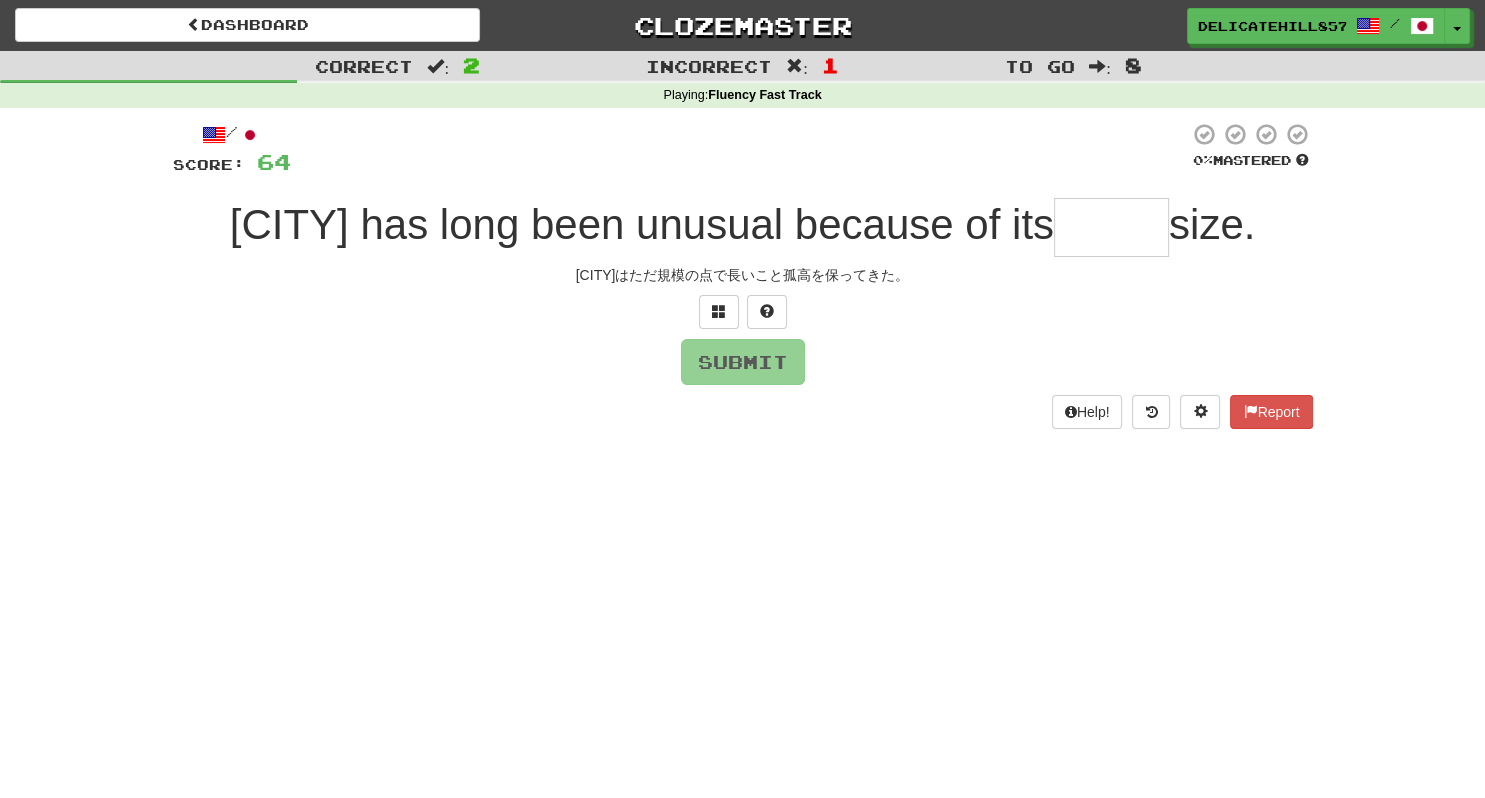 type on "*****" 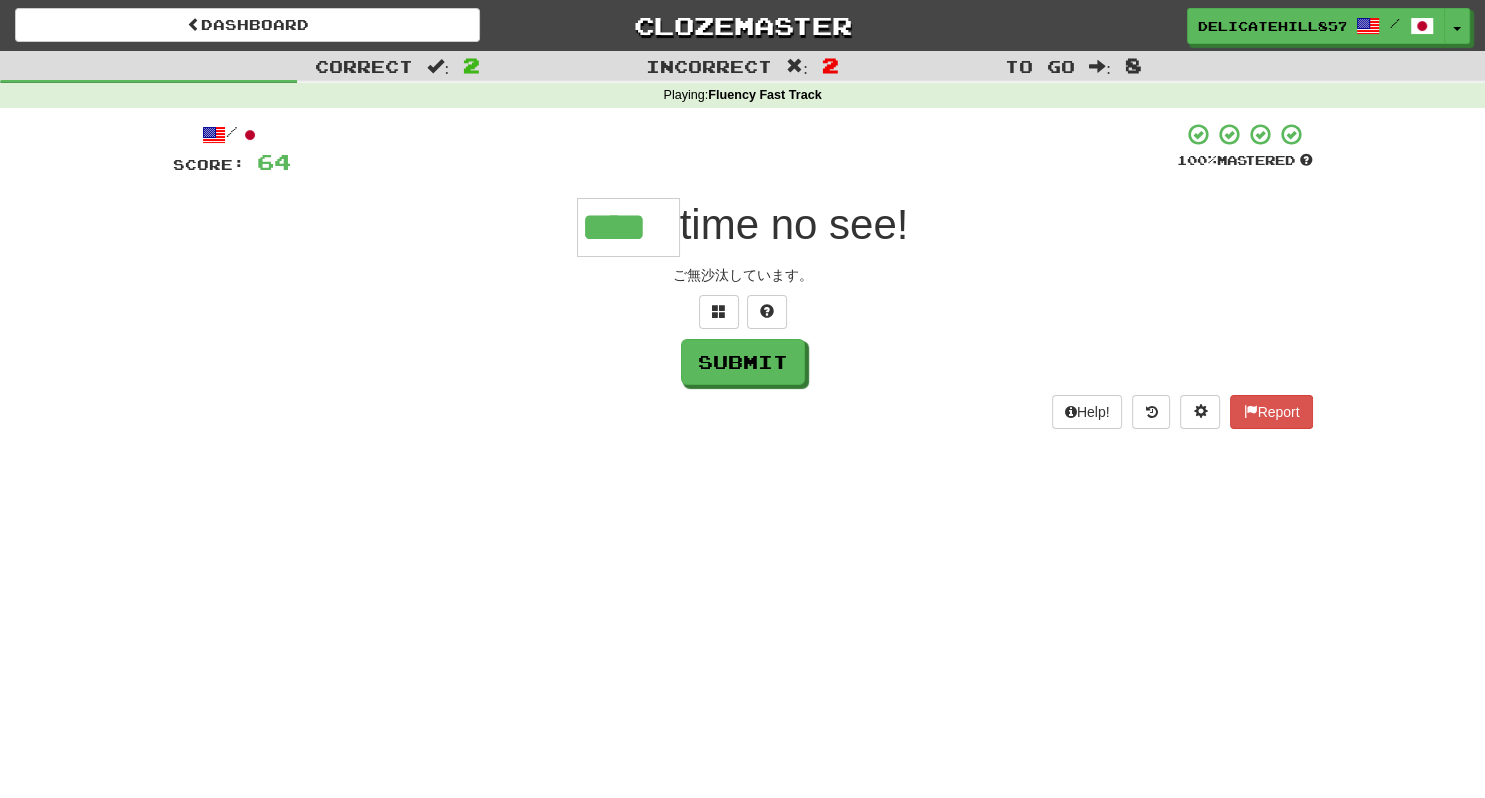 type on "****" 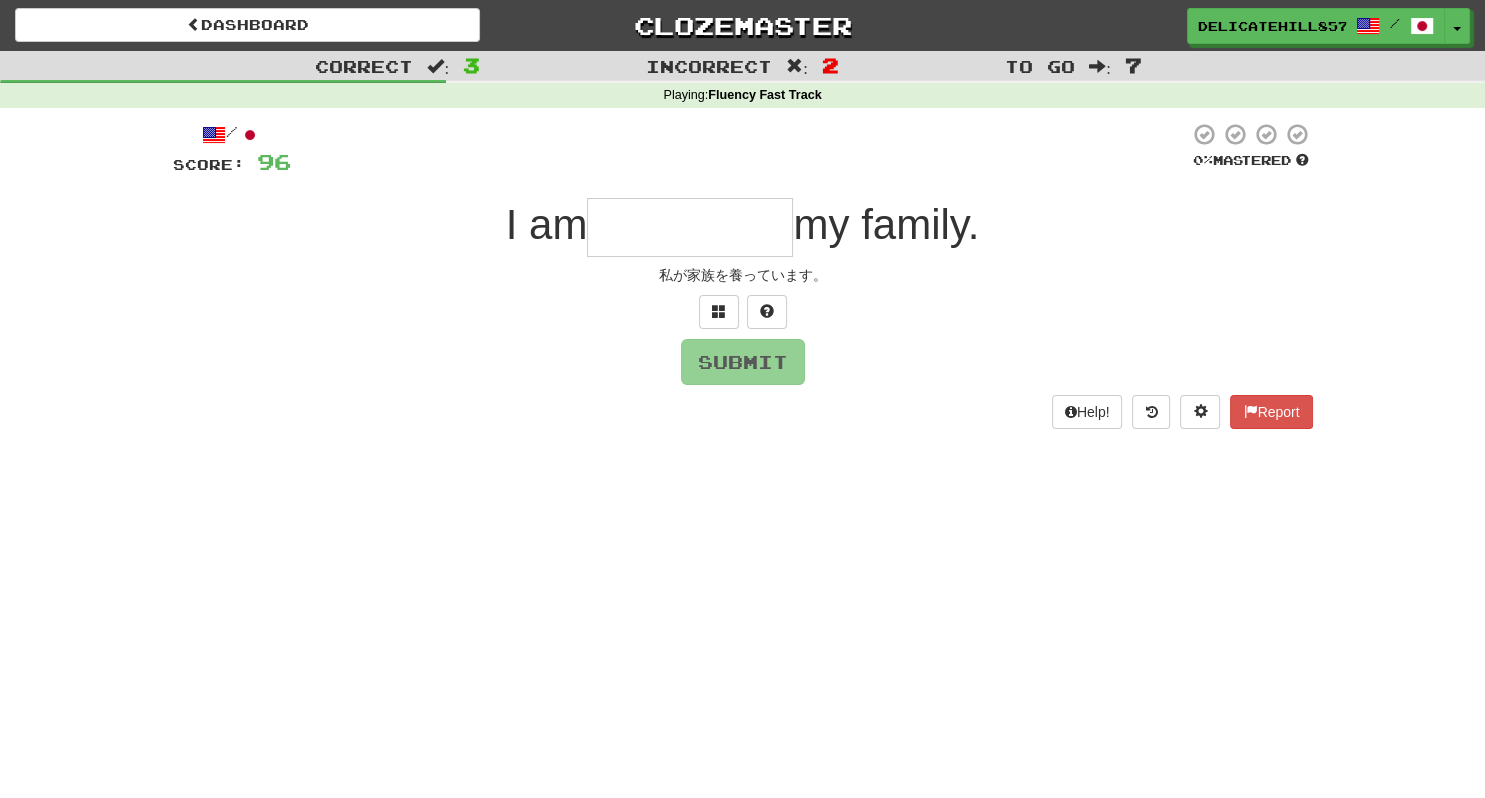 type on "*" 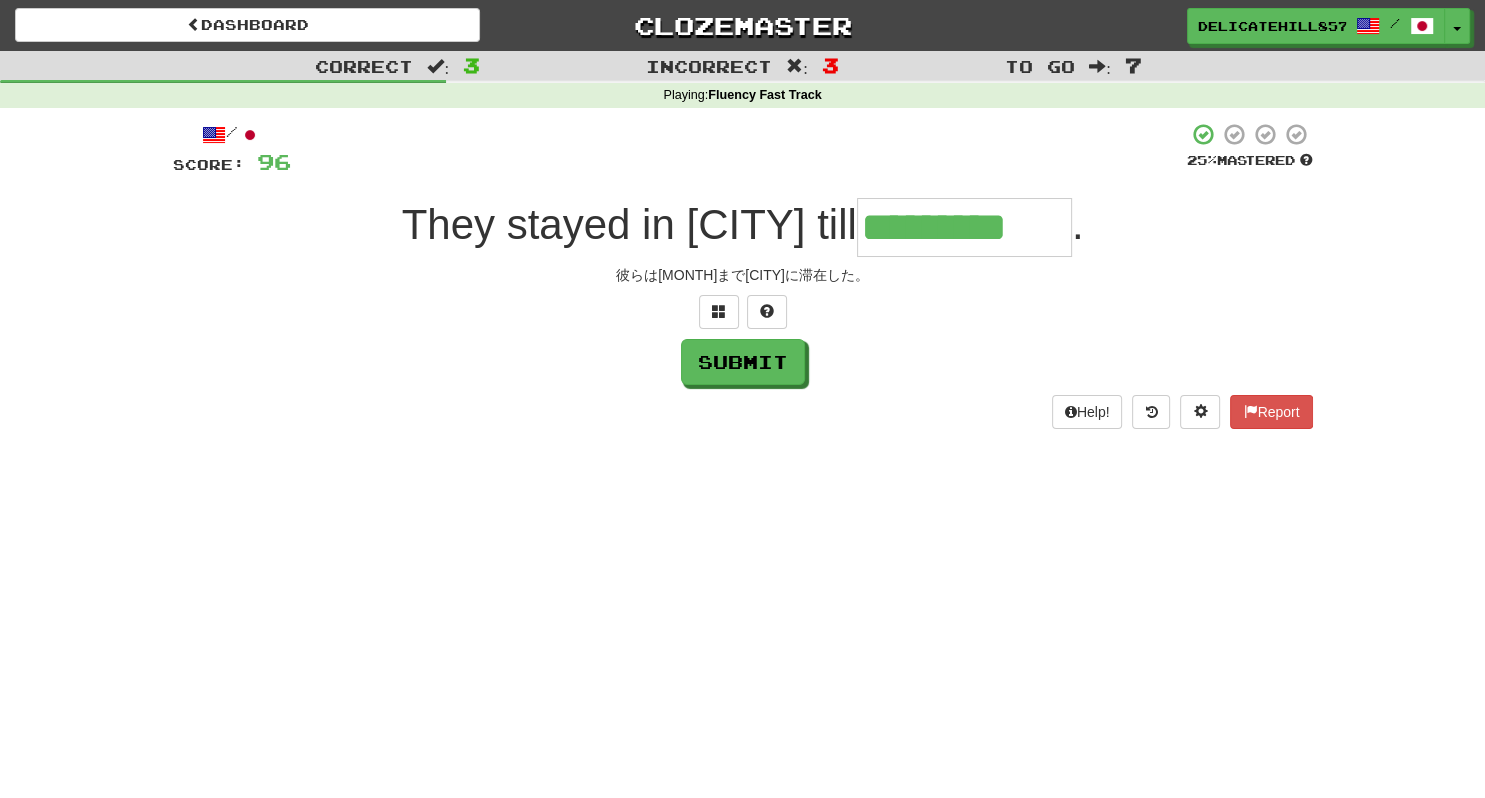 type on "*********" 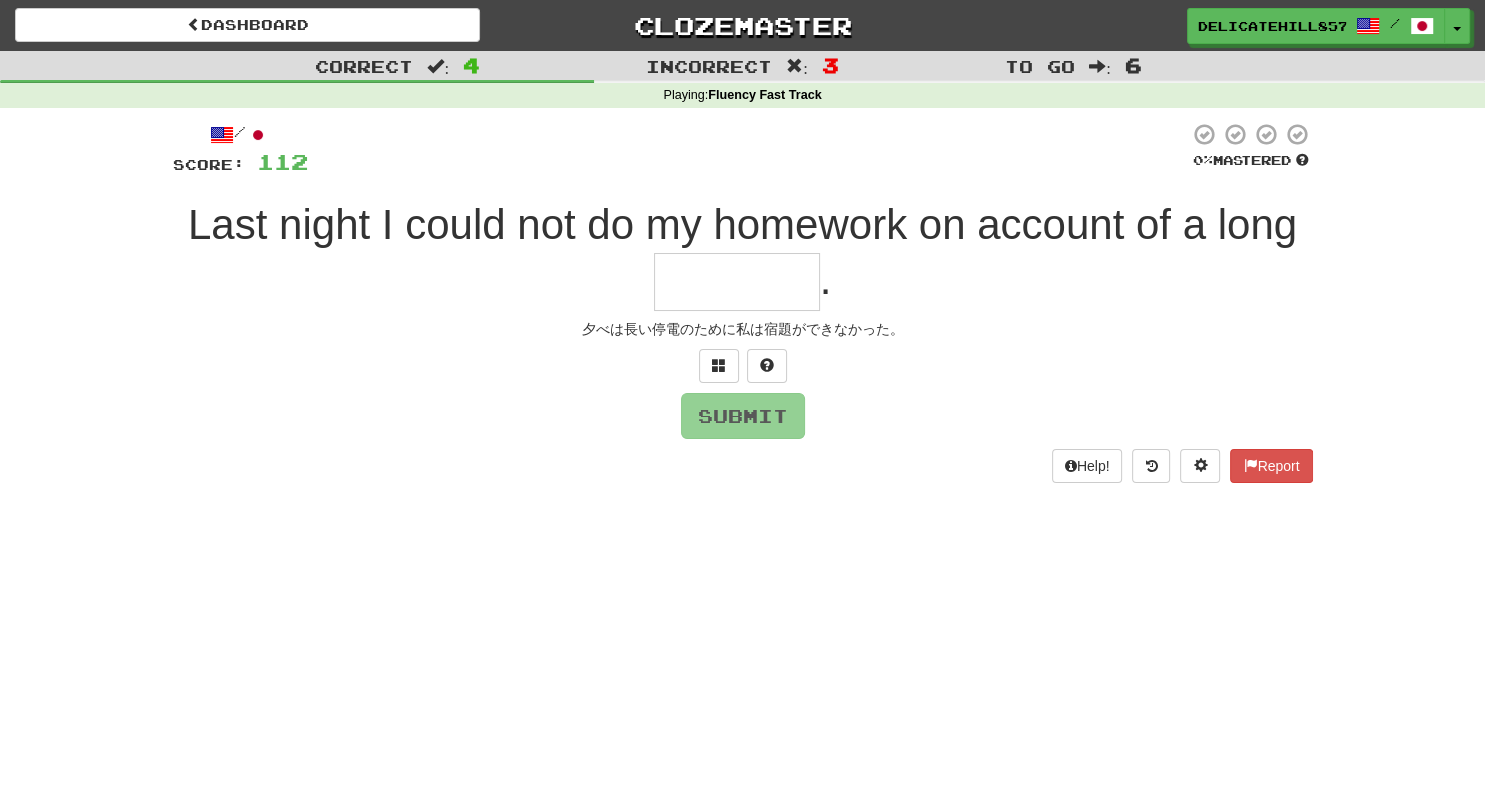 type on "*" 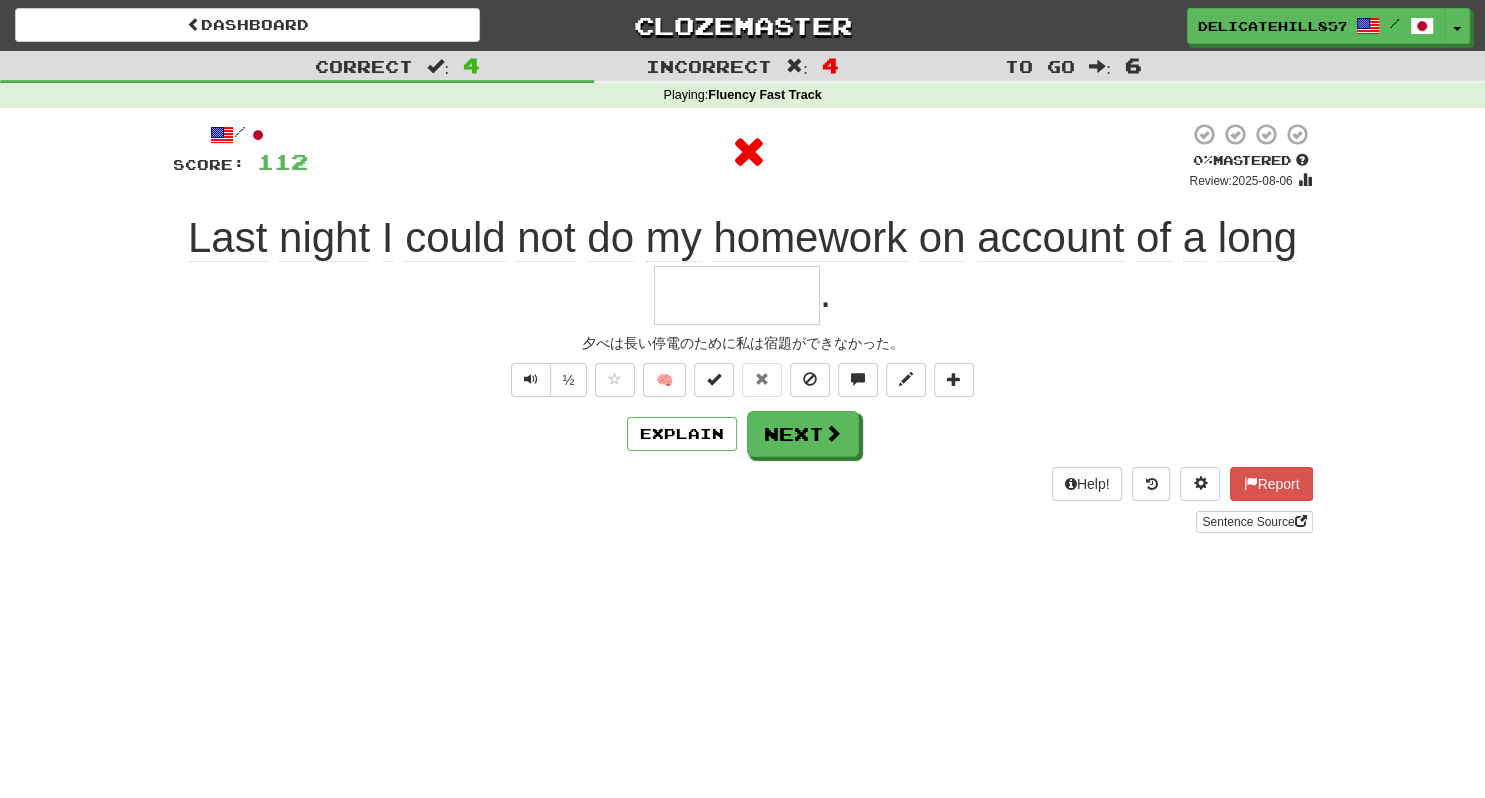type on "********" 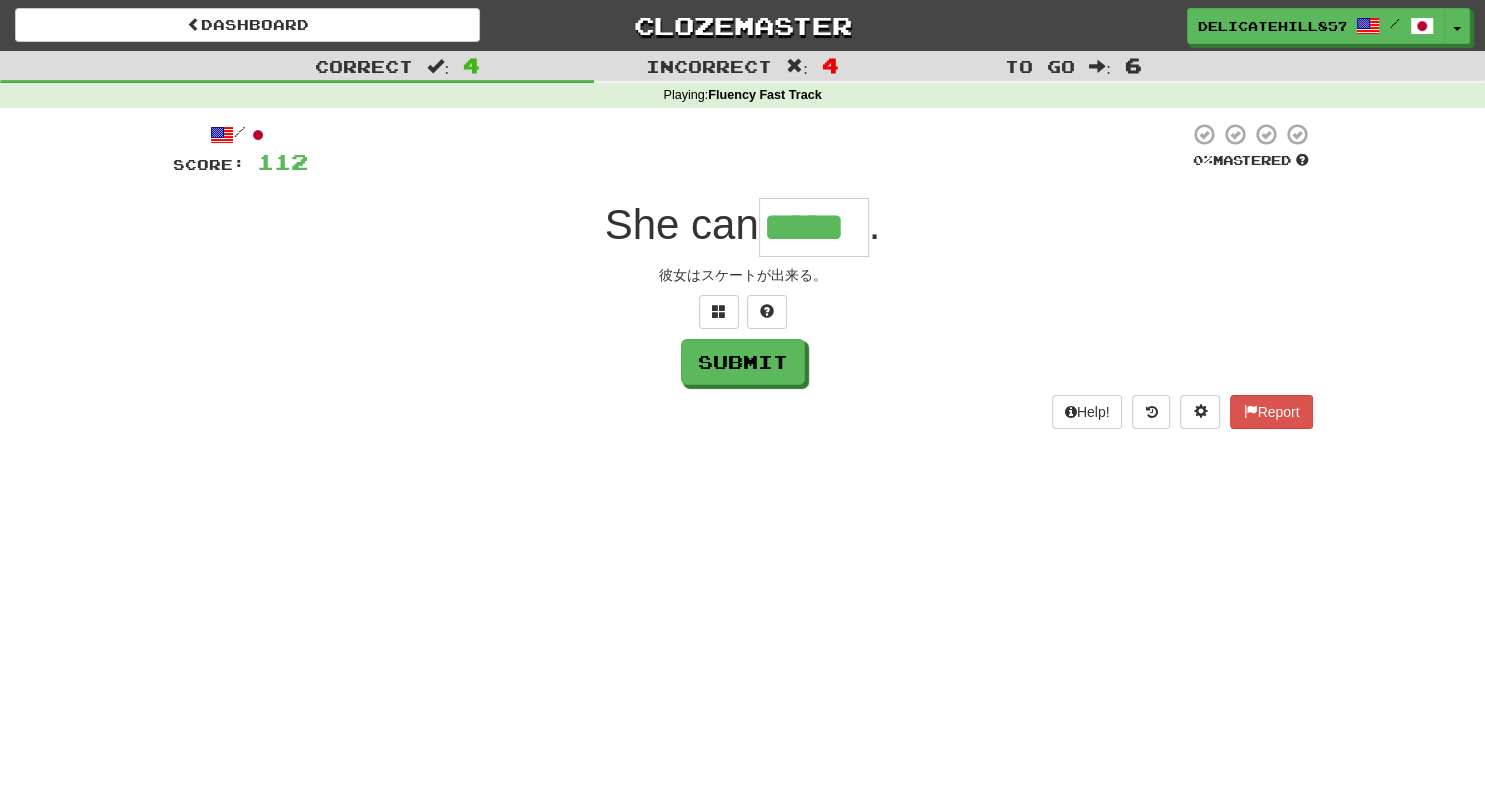 type on "*****" 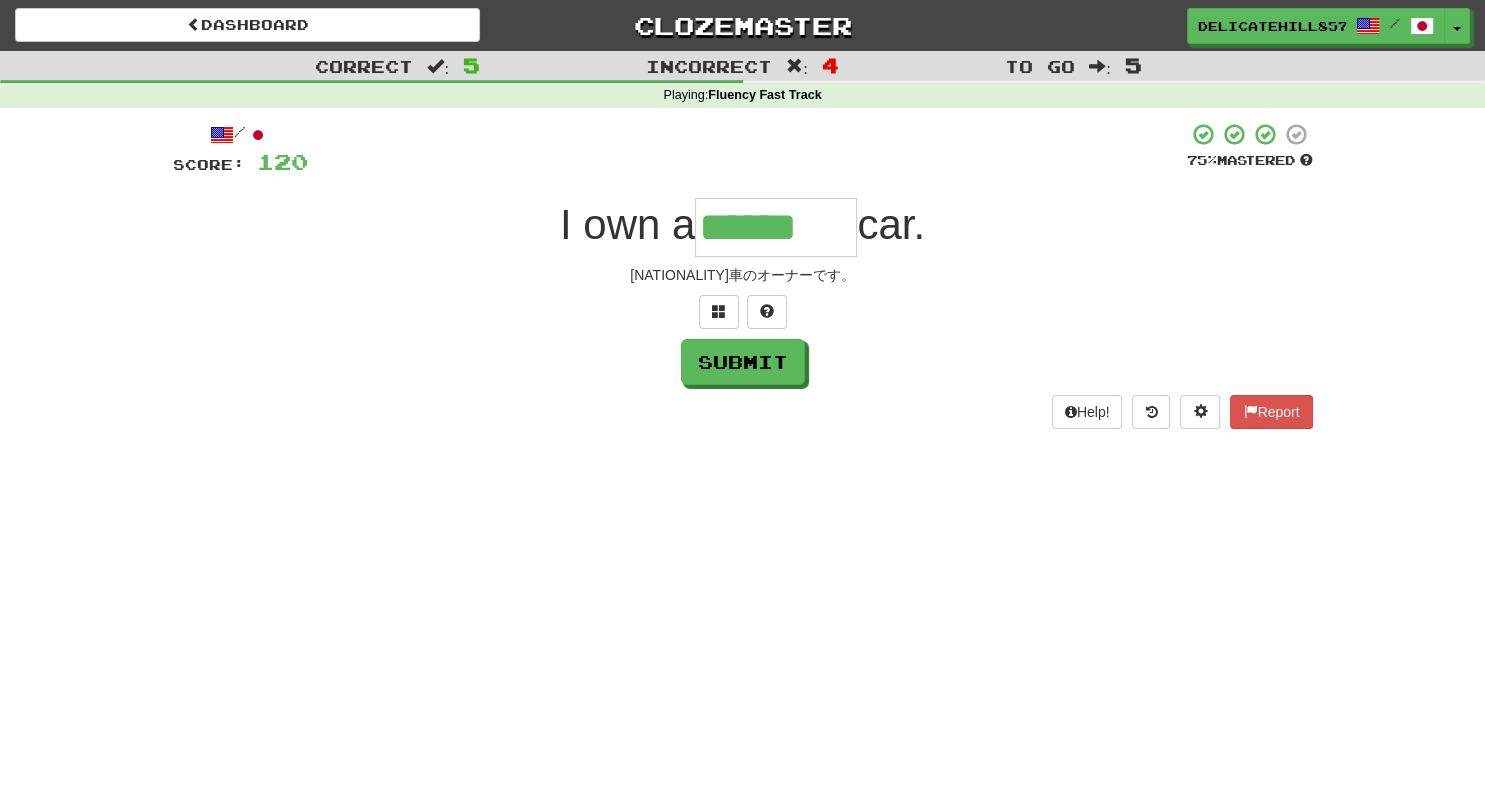 type on "******" 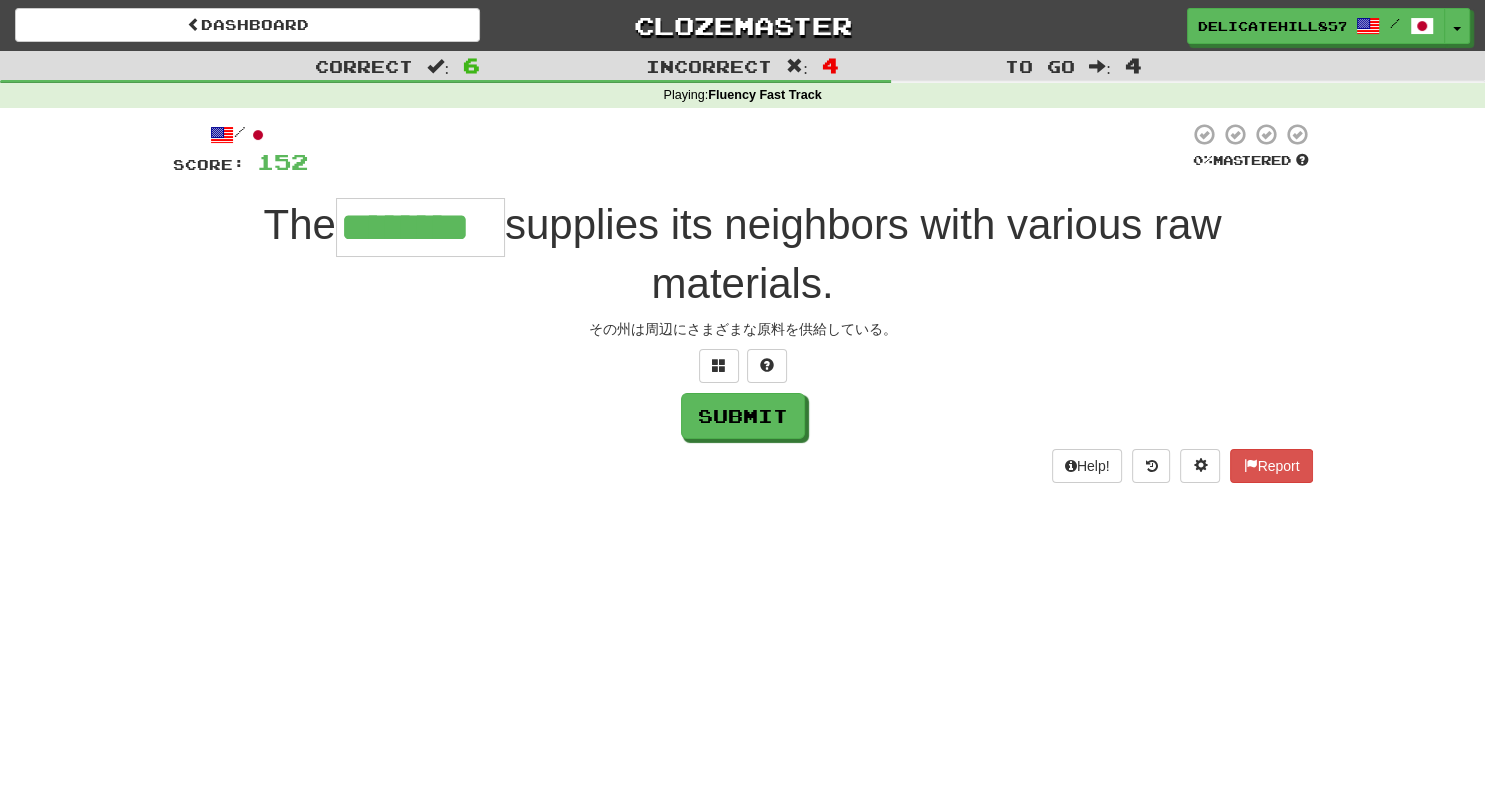 type on "********" 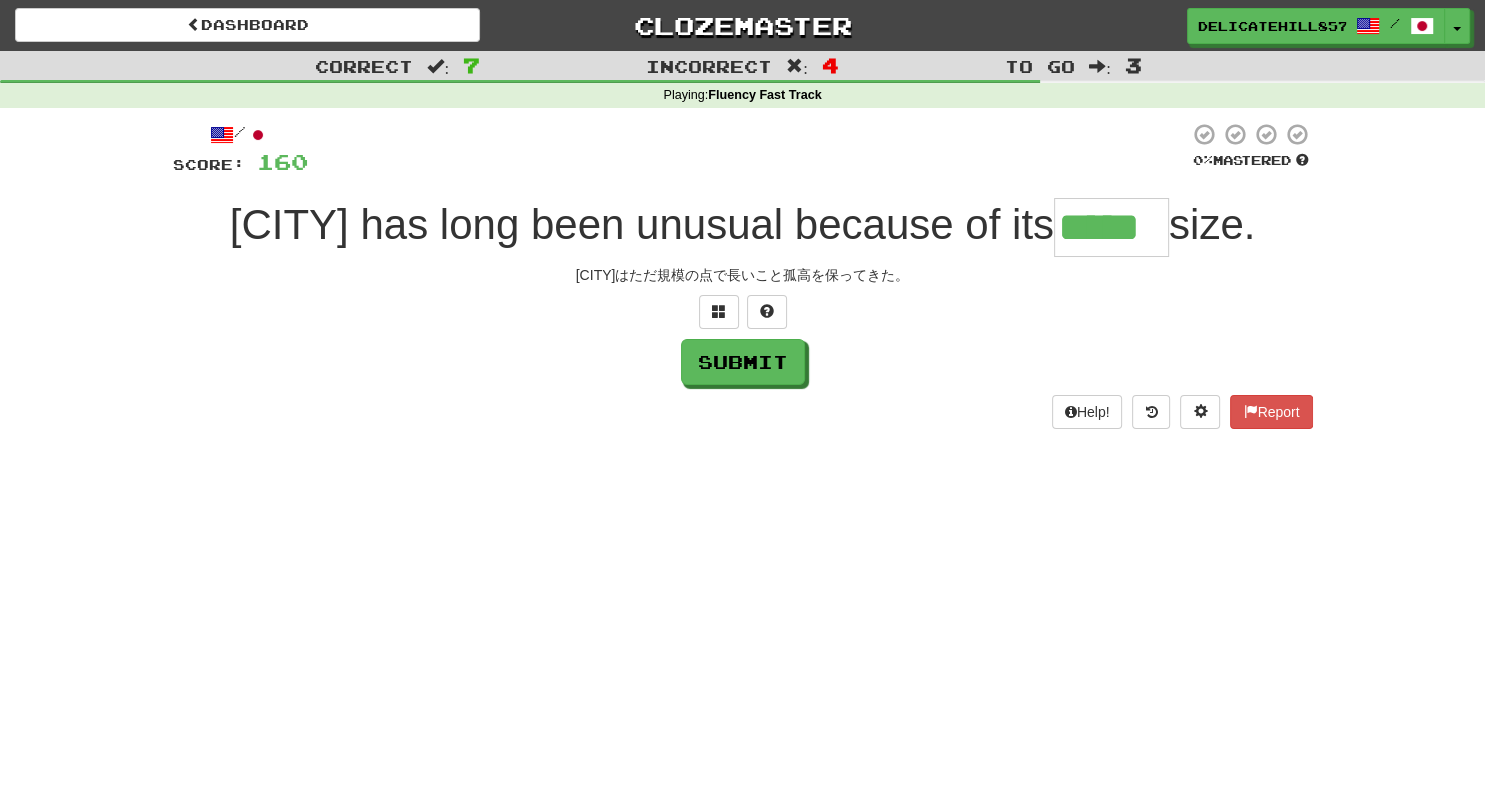 type on "*****" 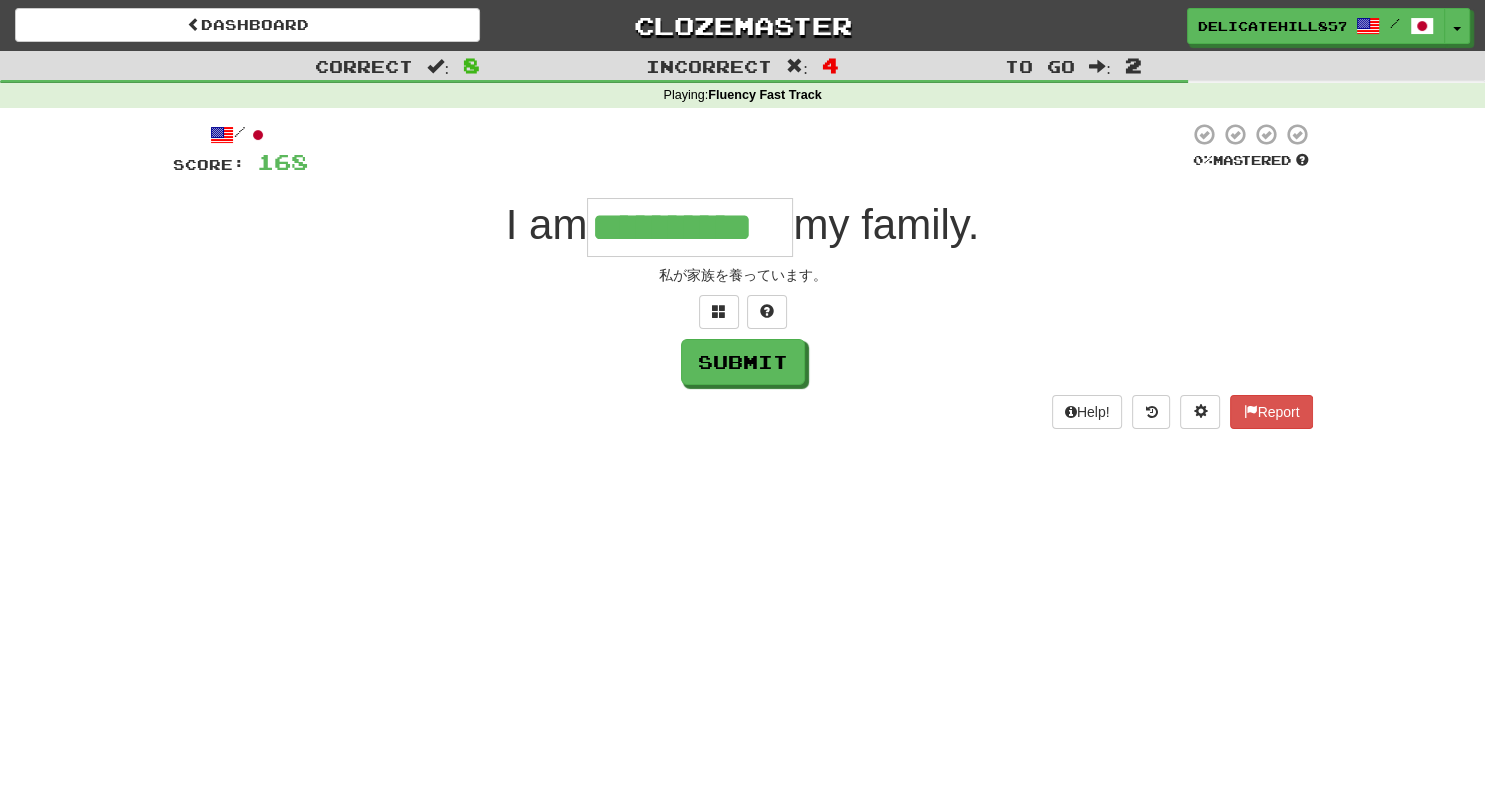 type on "**********" 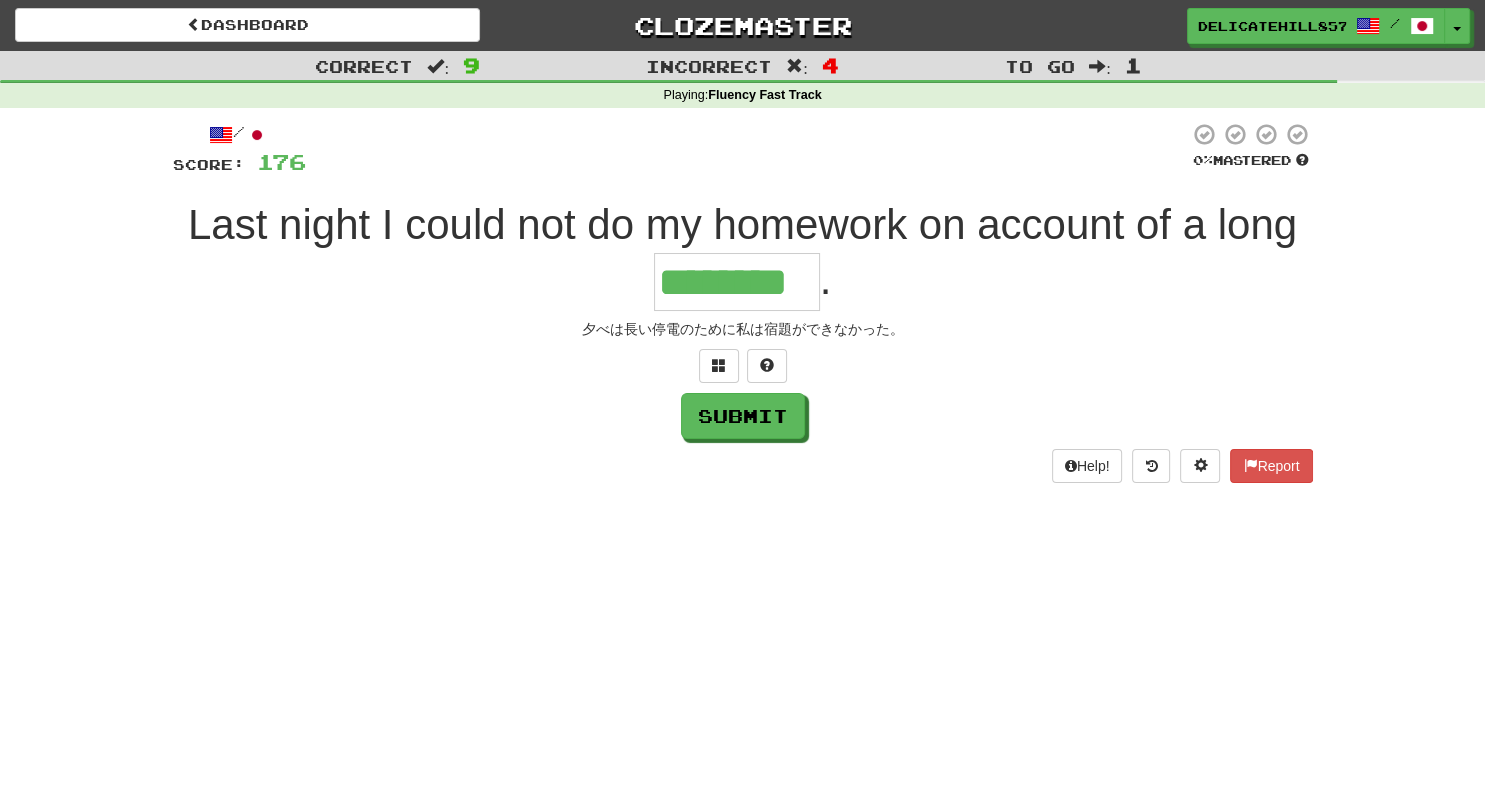 type on "********" 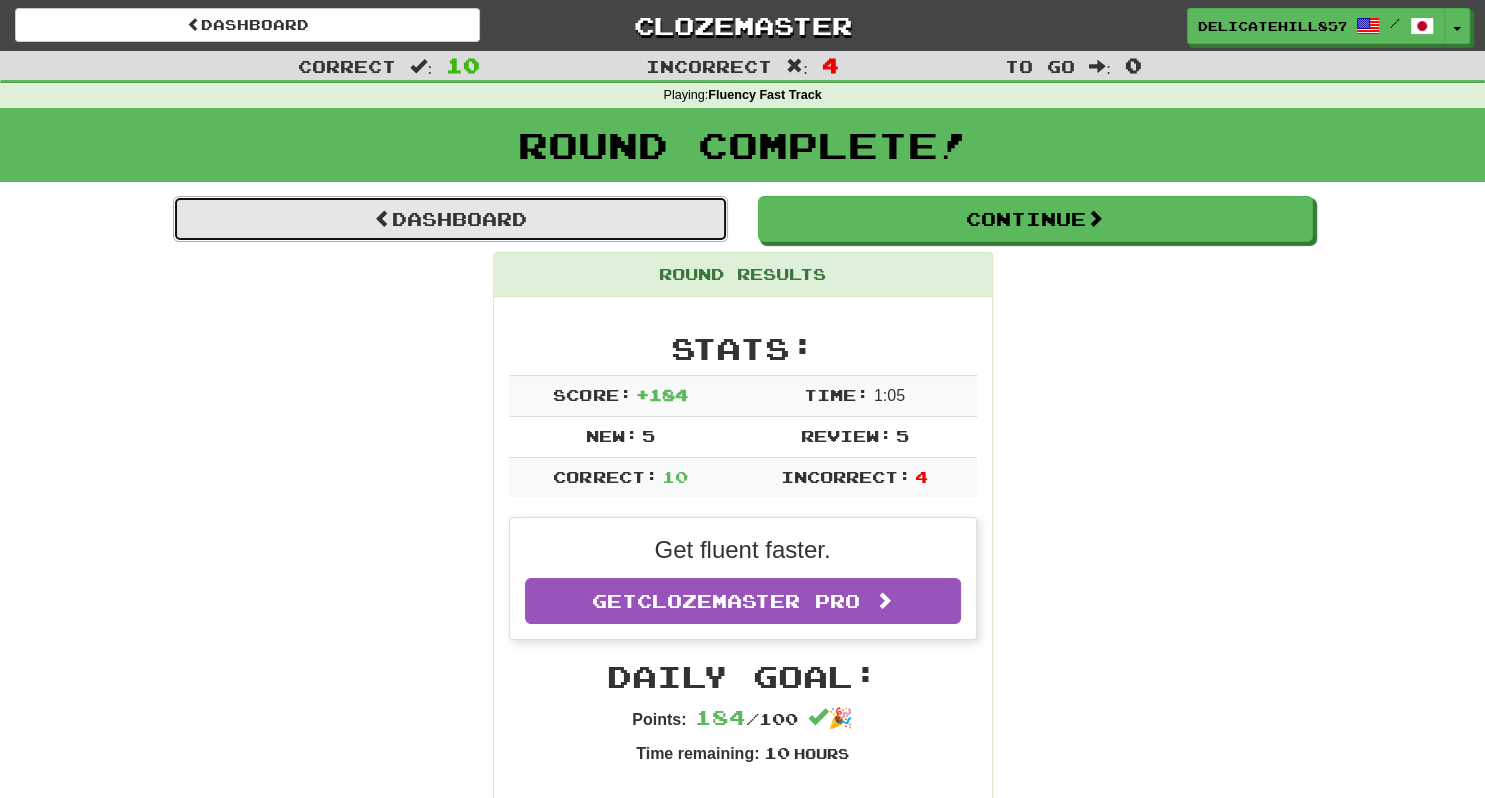 click on "Dashboard" at bounding box center [450, 219] 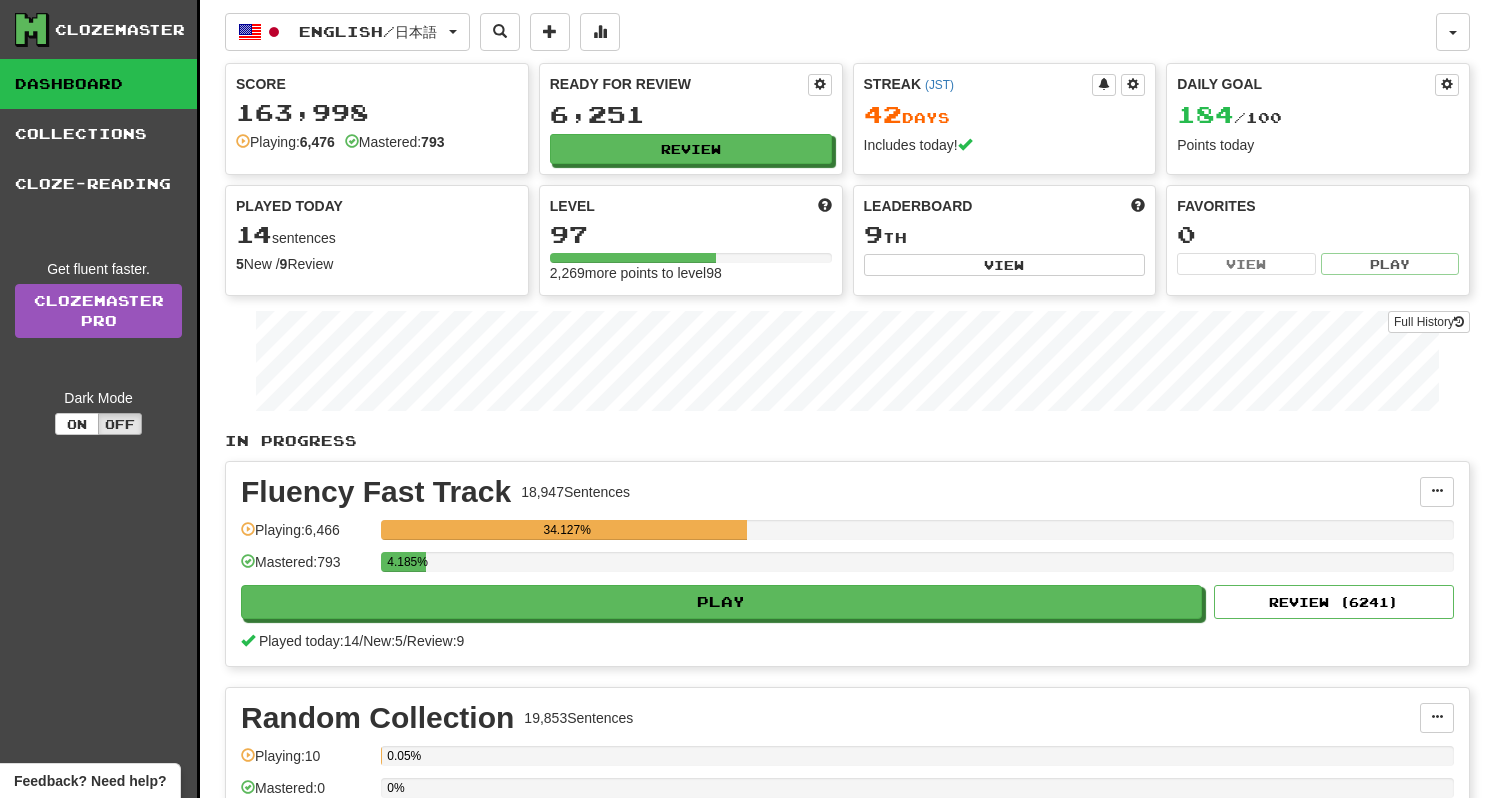 scroll, scrollTop: 0, scrollLeft: 0, axis: both 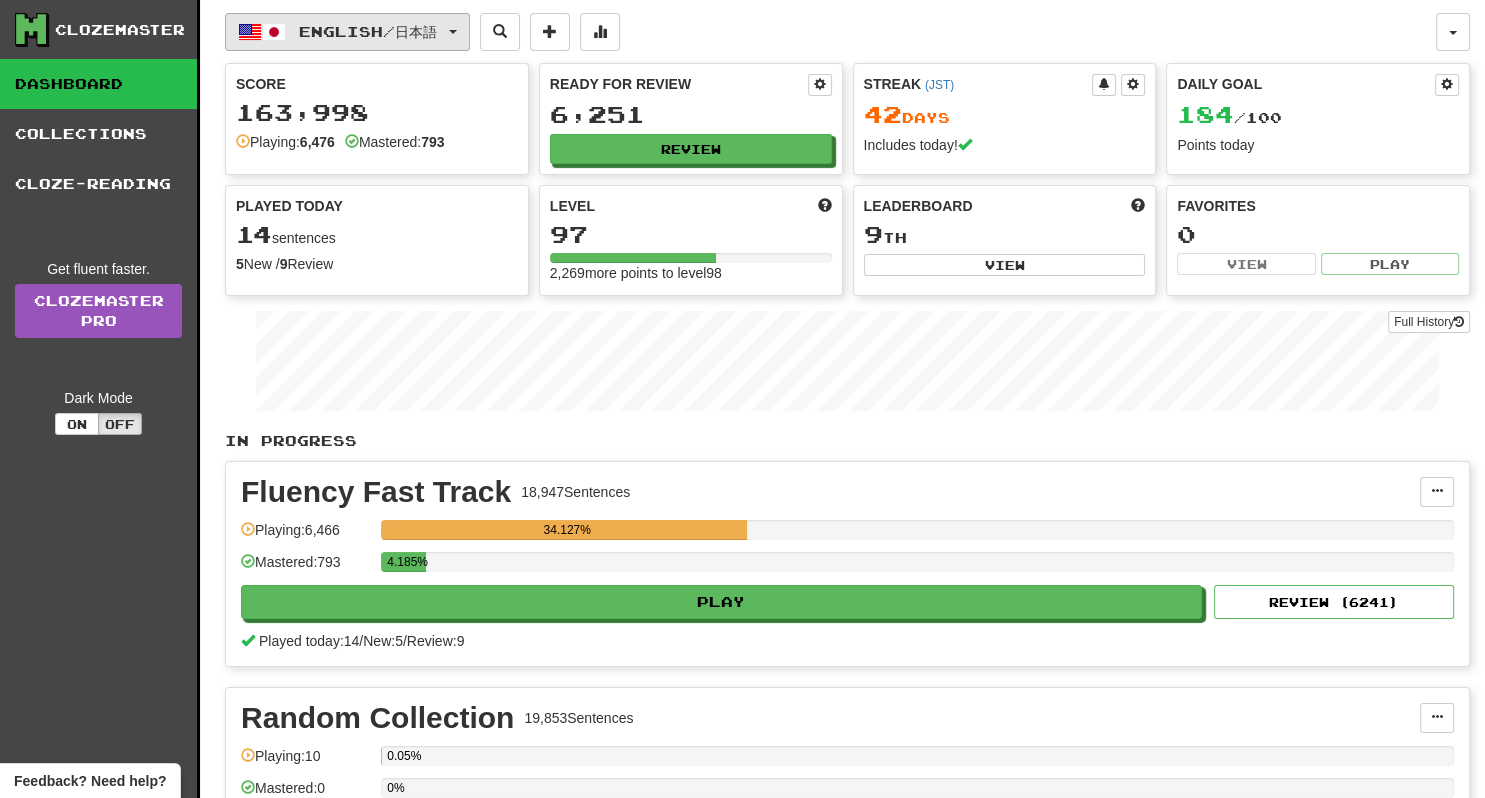 click on "English  /  日本語" at bounding box center (368, 31) 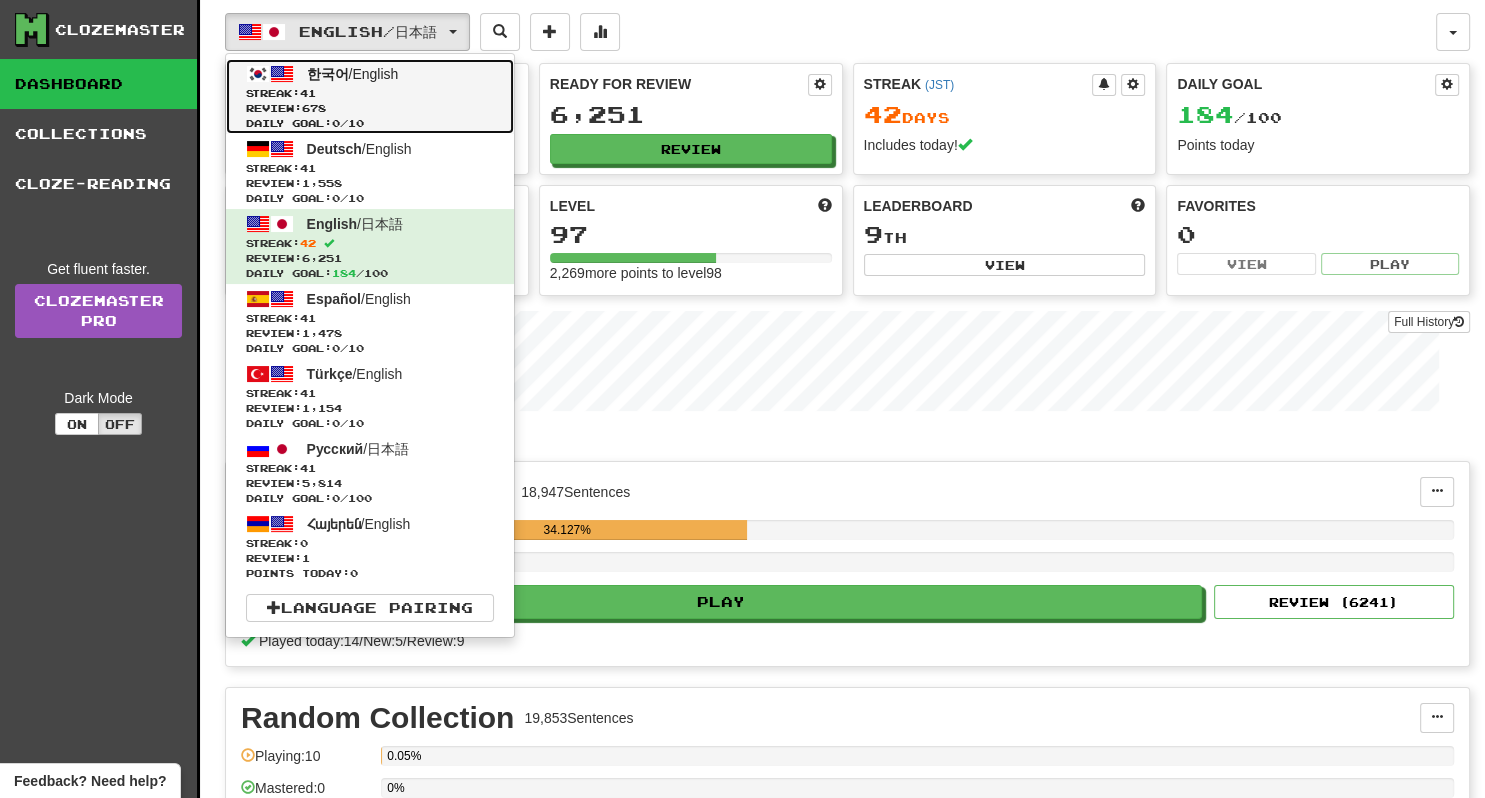 click on "Streak:  41" at bounding box center (370, 93) 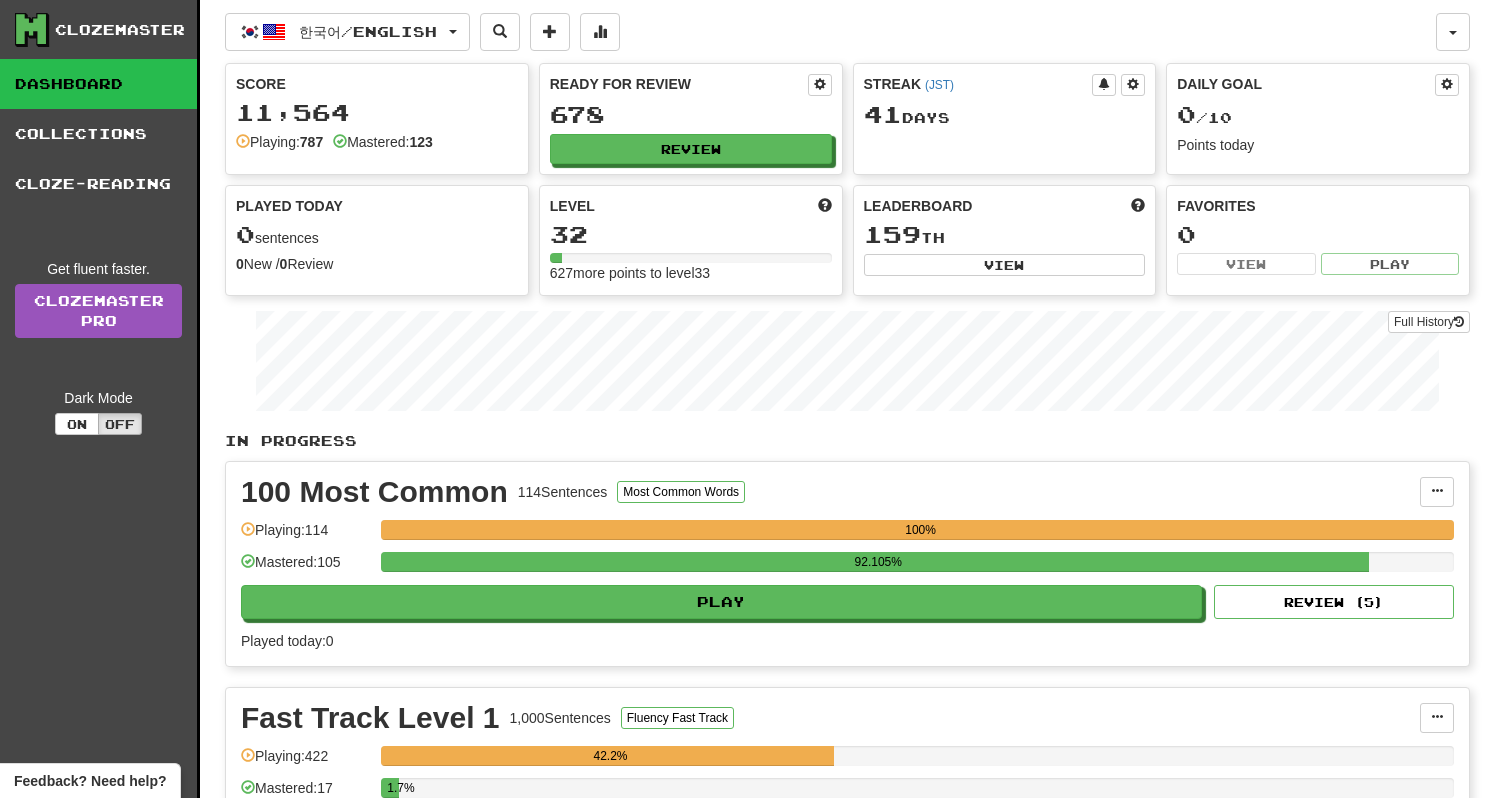 scroll, scrollTop: 0, scrollLeft: 0, axis: both 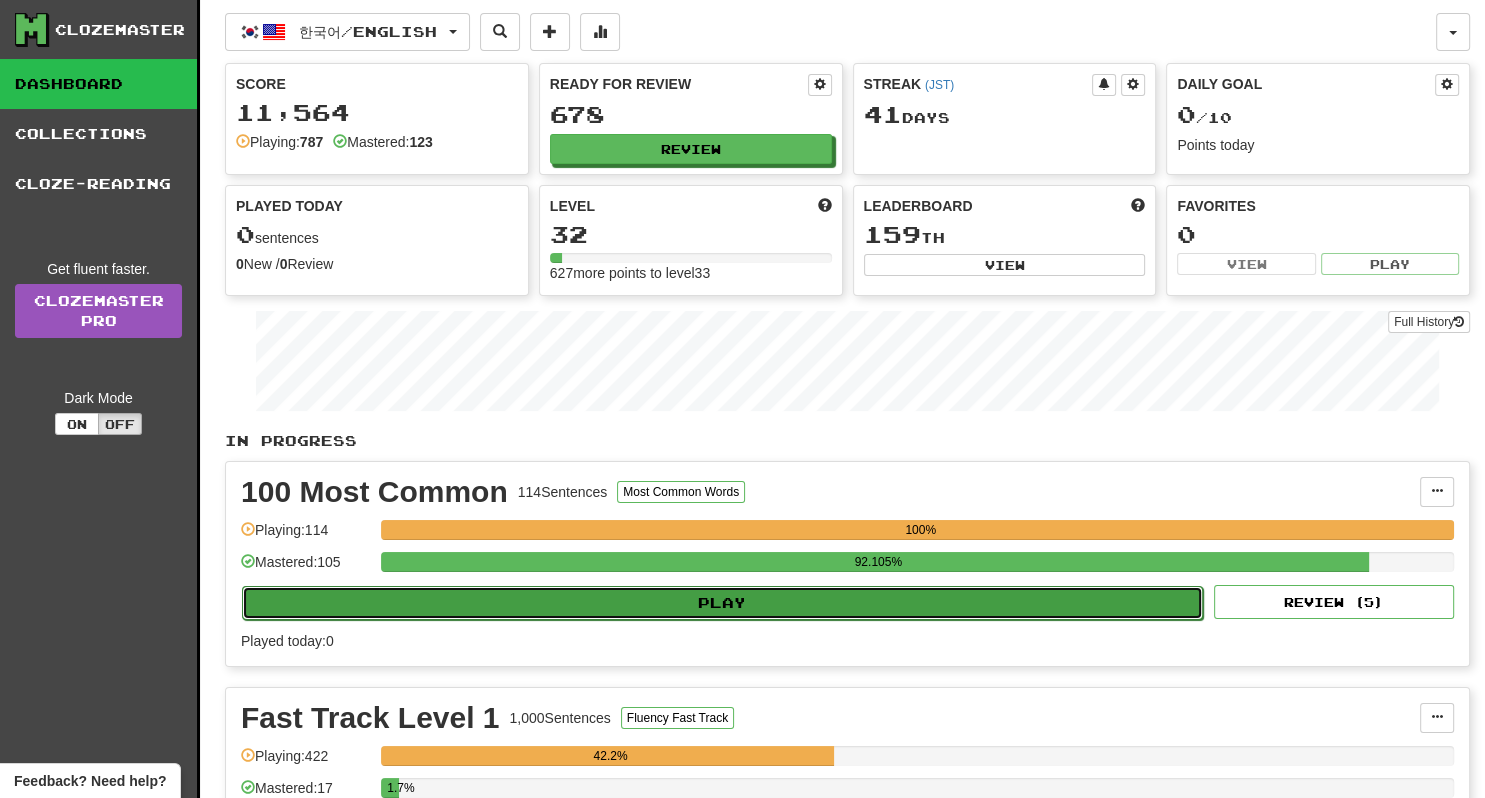 click on "Play" 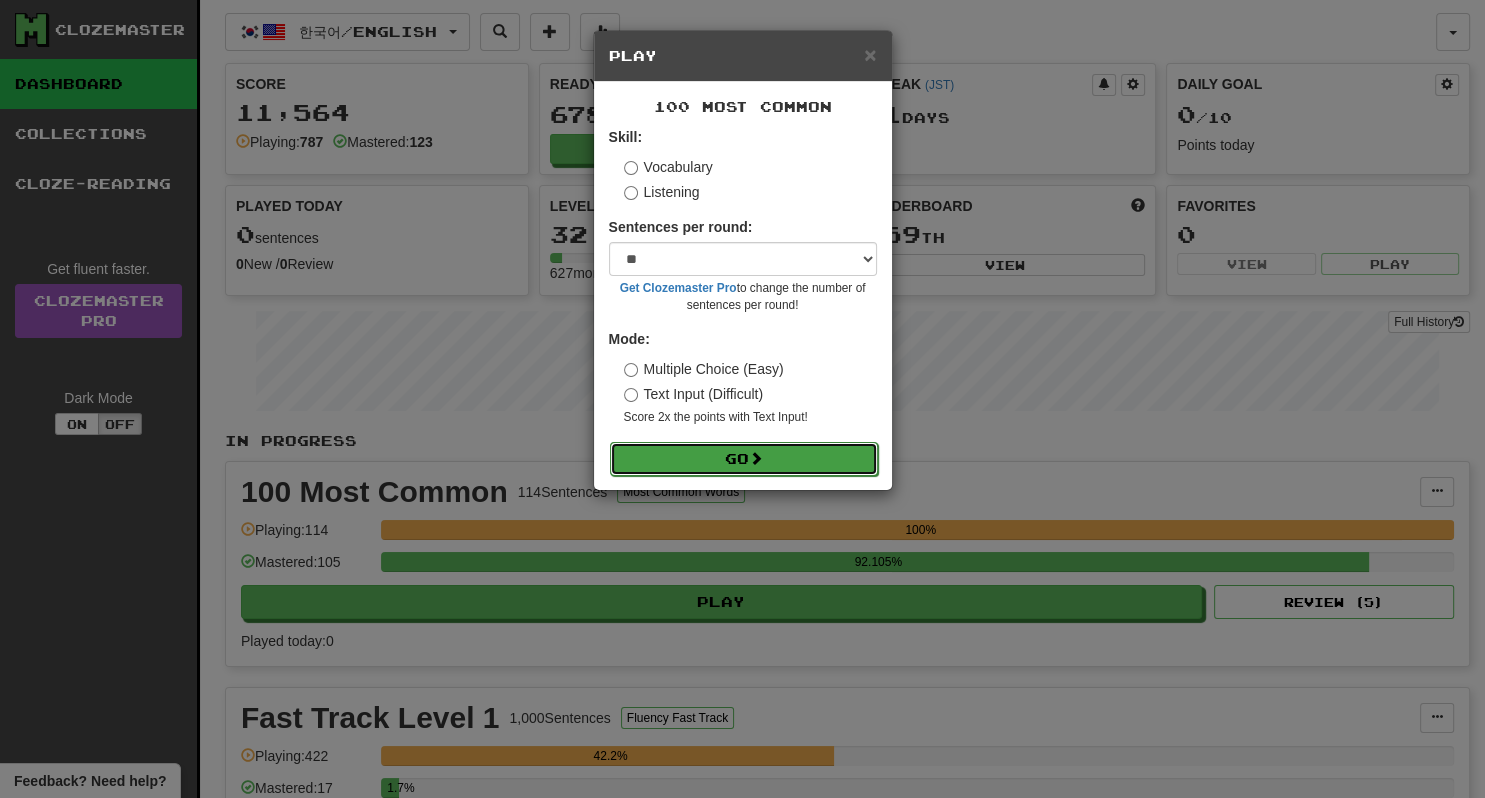 click on "Go" at bounding box center [744, 459] 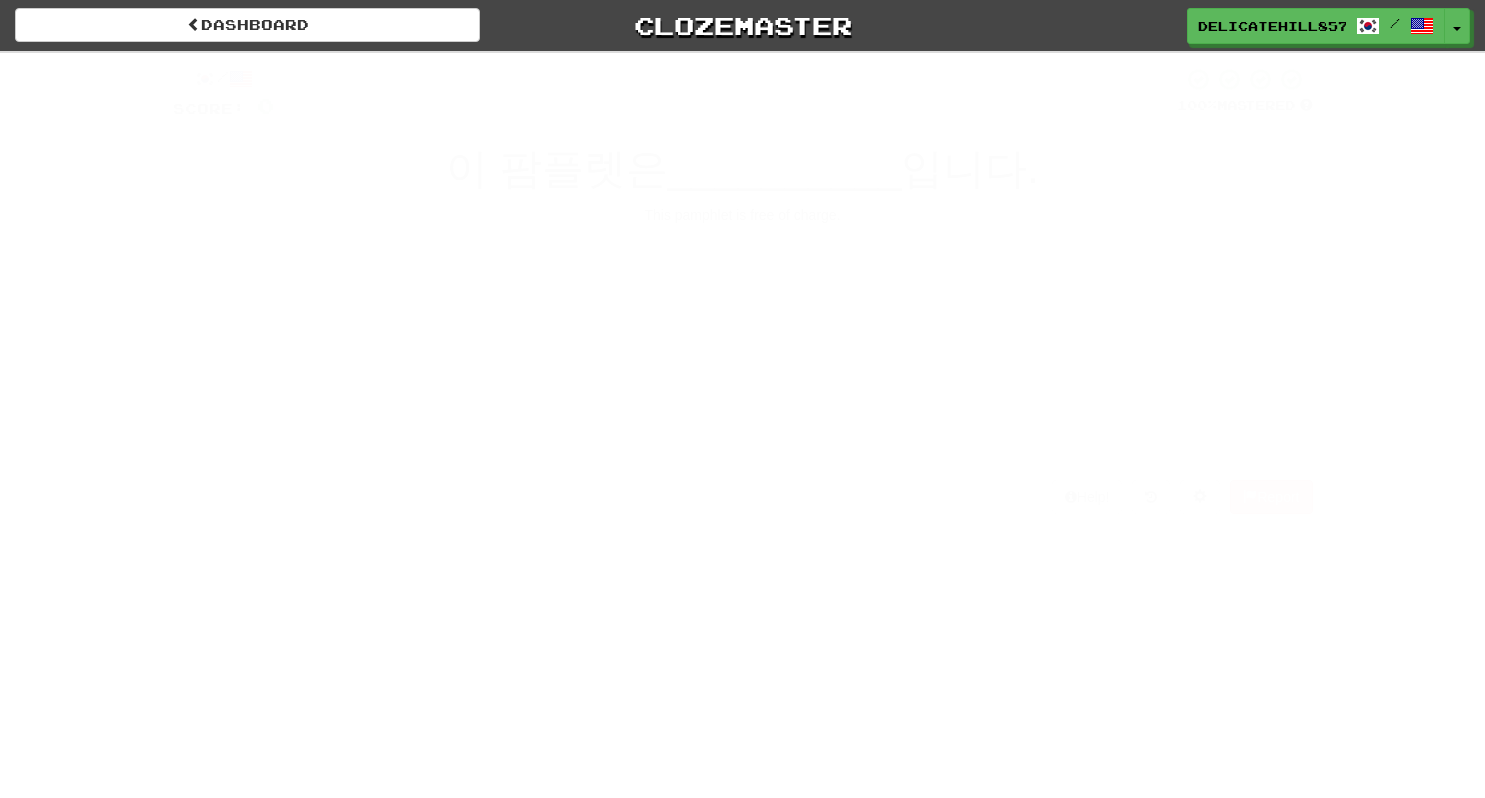 scroll, scrollTop: 0, scrollLeft: 0, axis: both 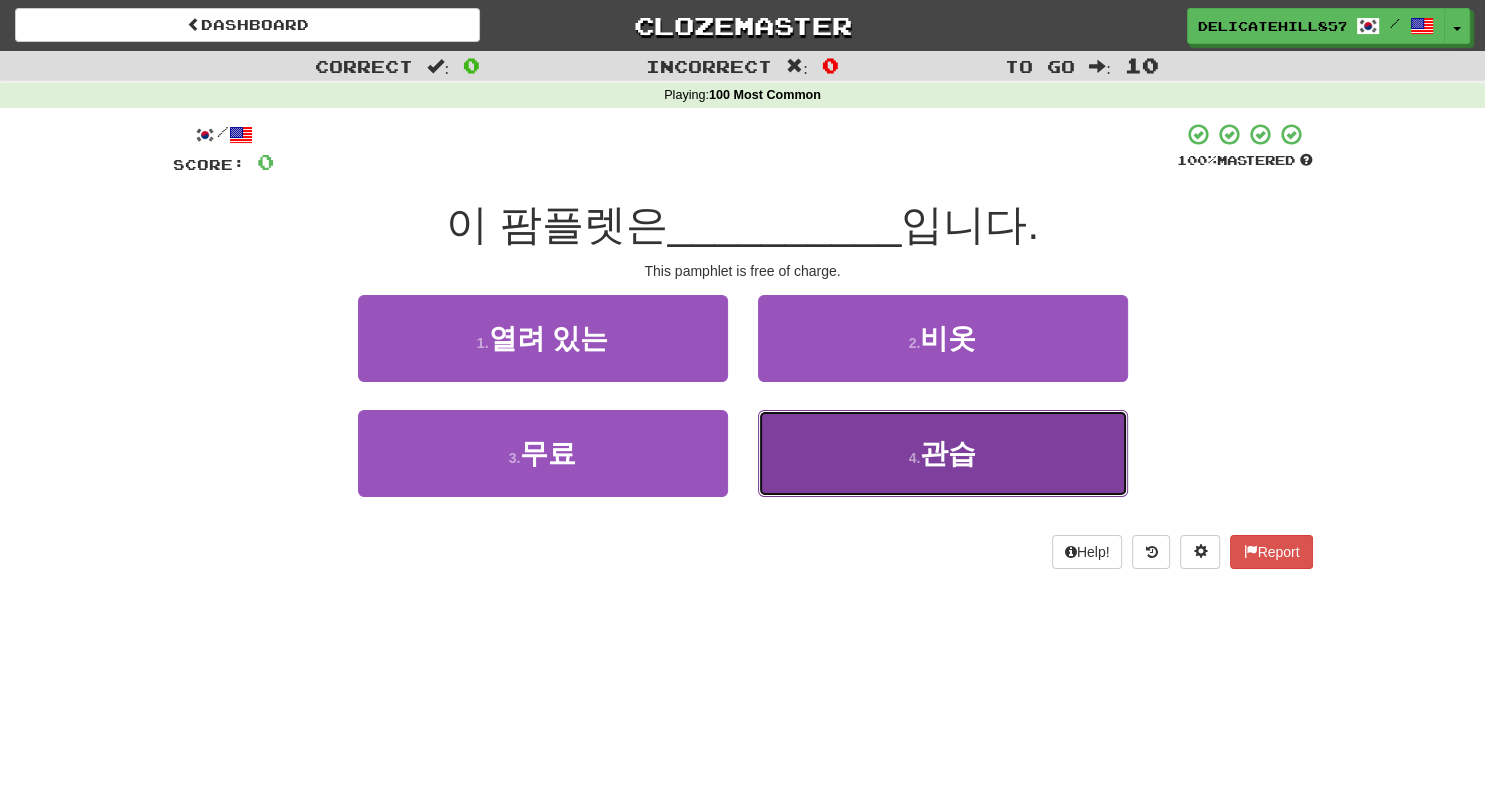 click on "4 .  관습" at bounding box center (943, 453) 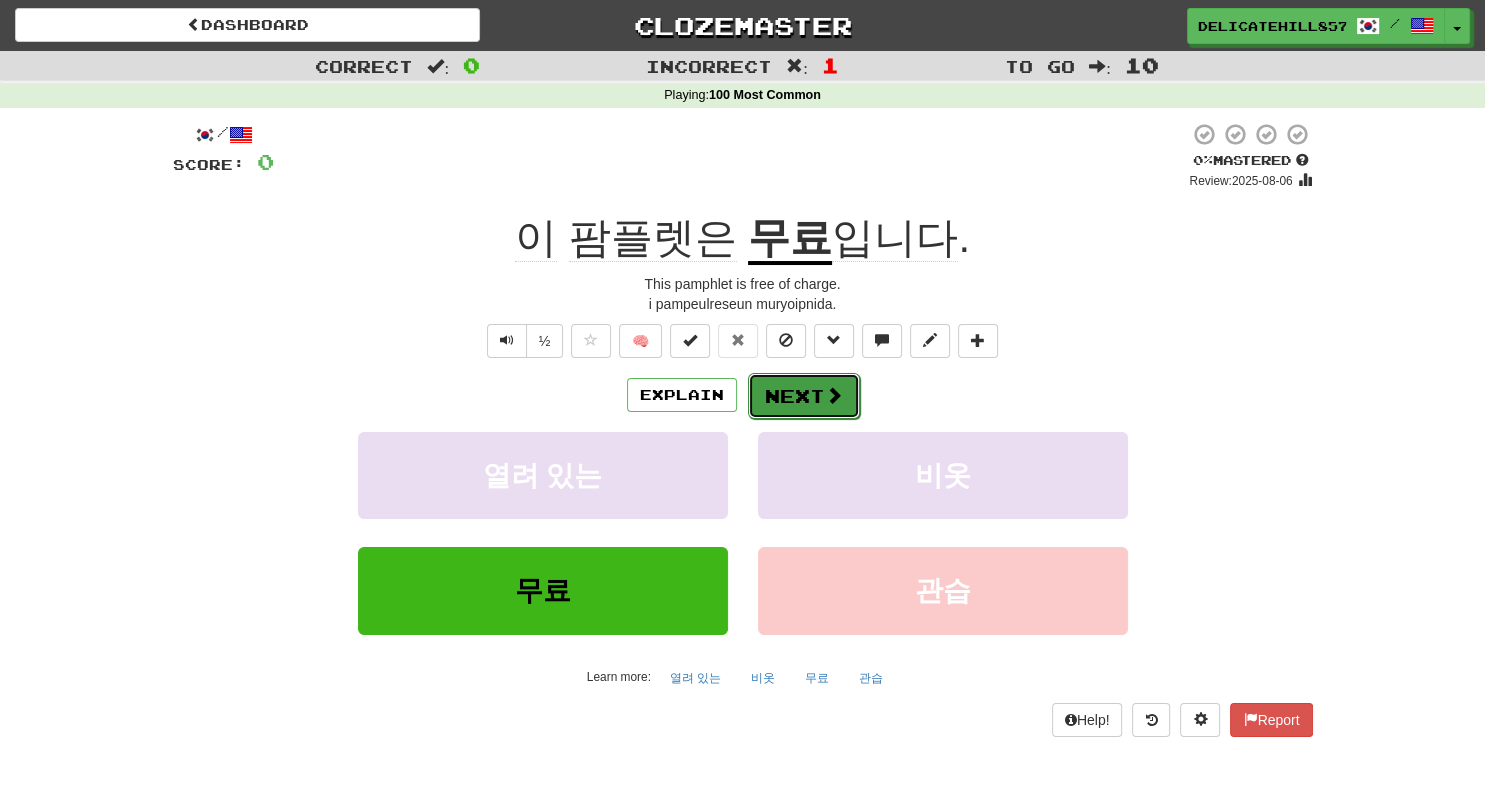 click on "Next" at bounding box center [804, 396] 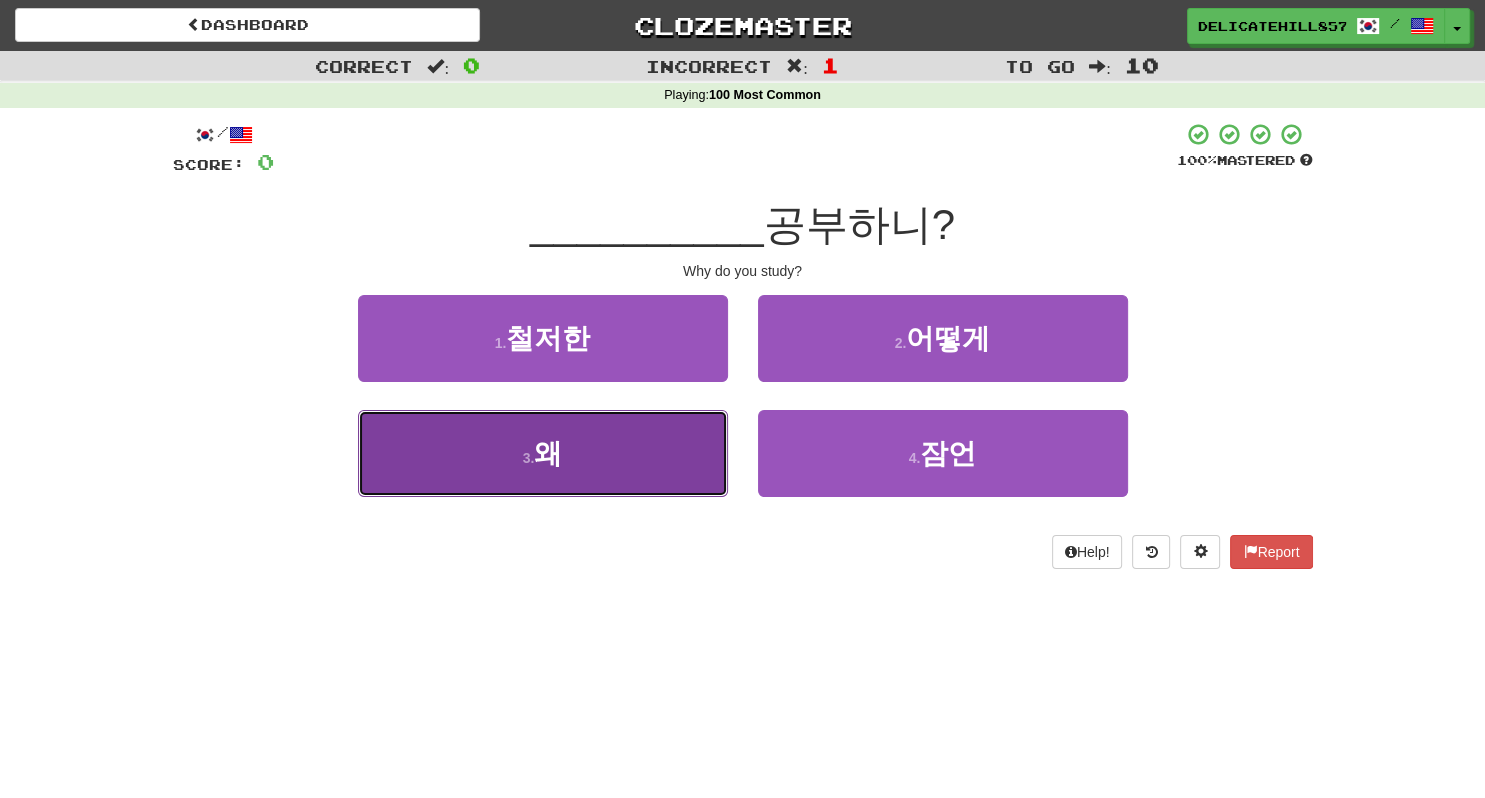 click on "3 .  왜" at bounding box center (543, 453) 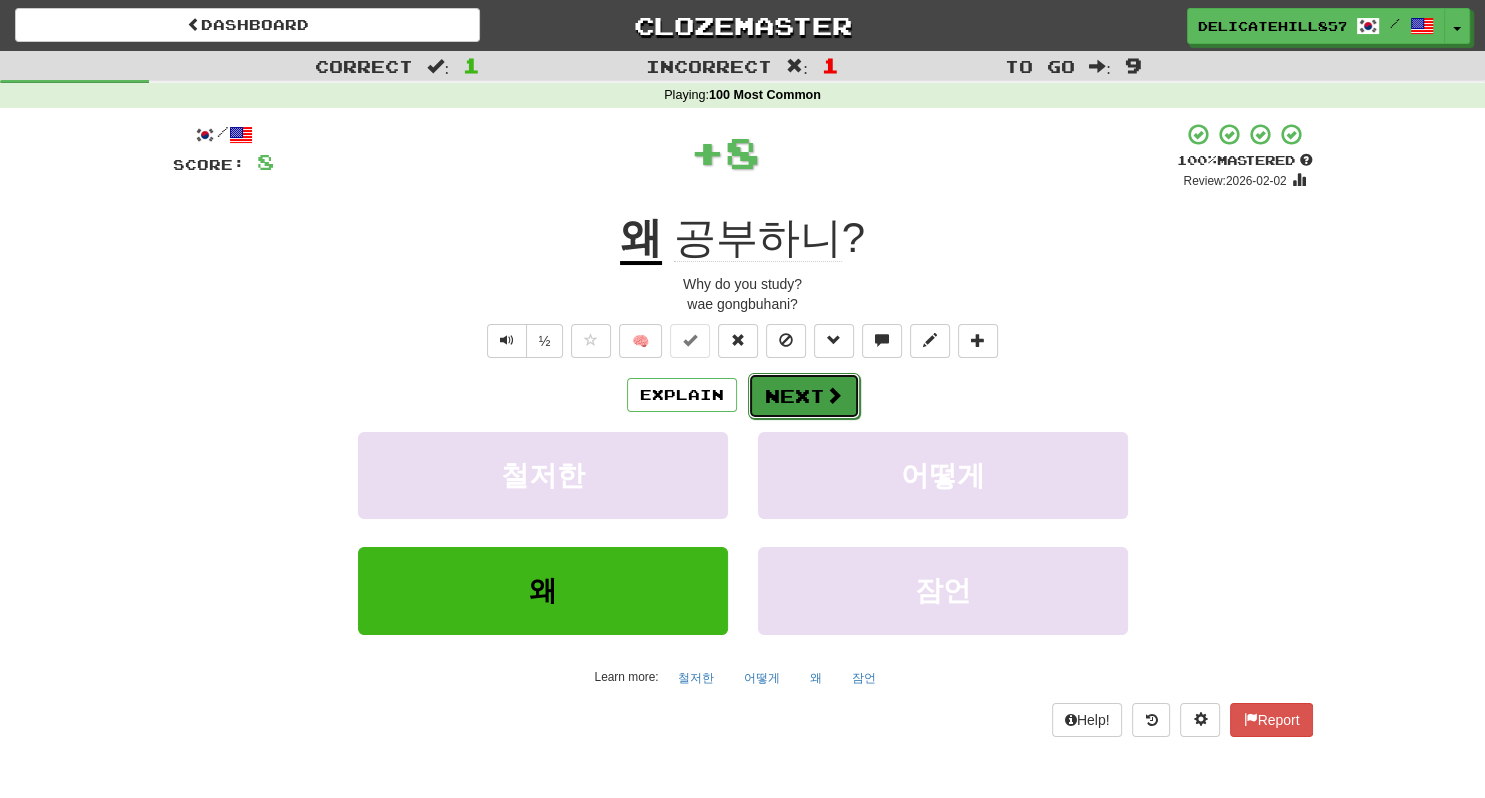 click at bounding box center [834, 395] 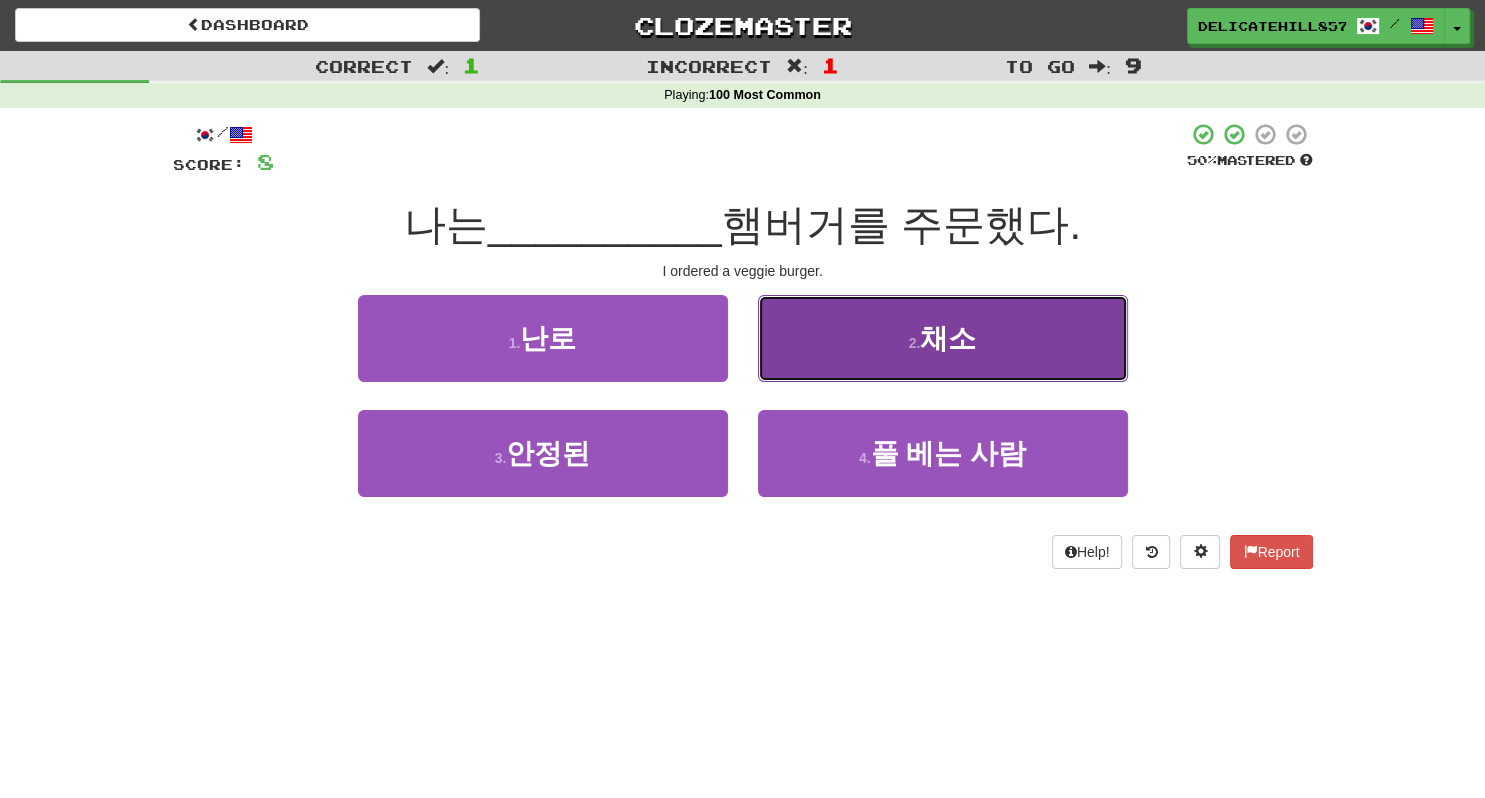 click on "2 .  채소" at bounding box center (943, 338) 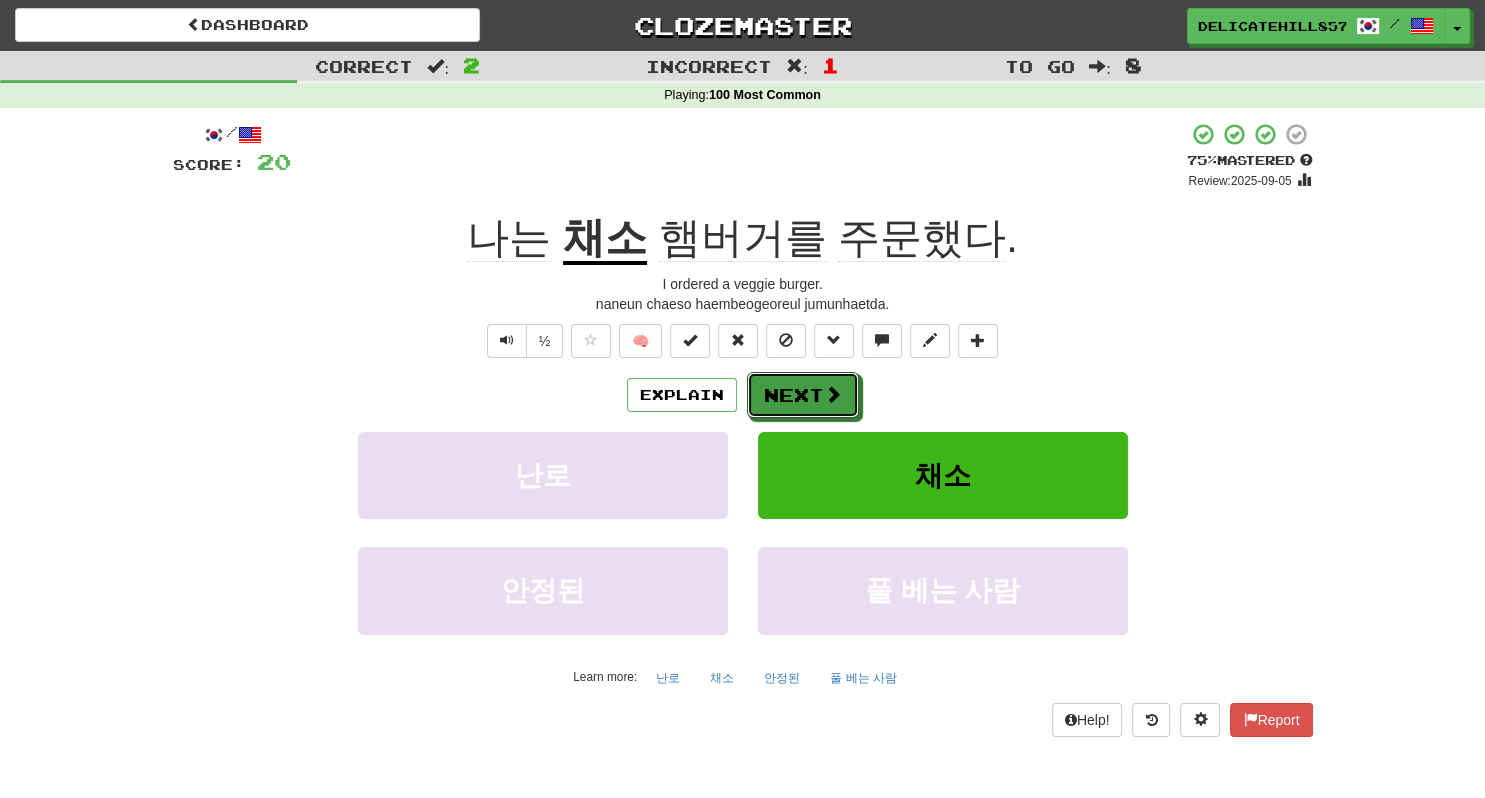 click on "Next" at bounding box center [803, 395] 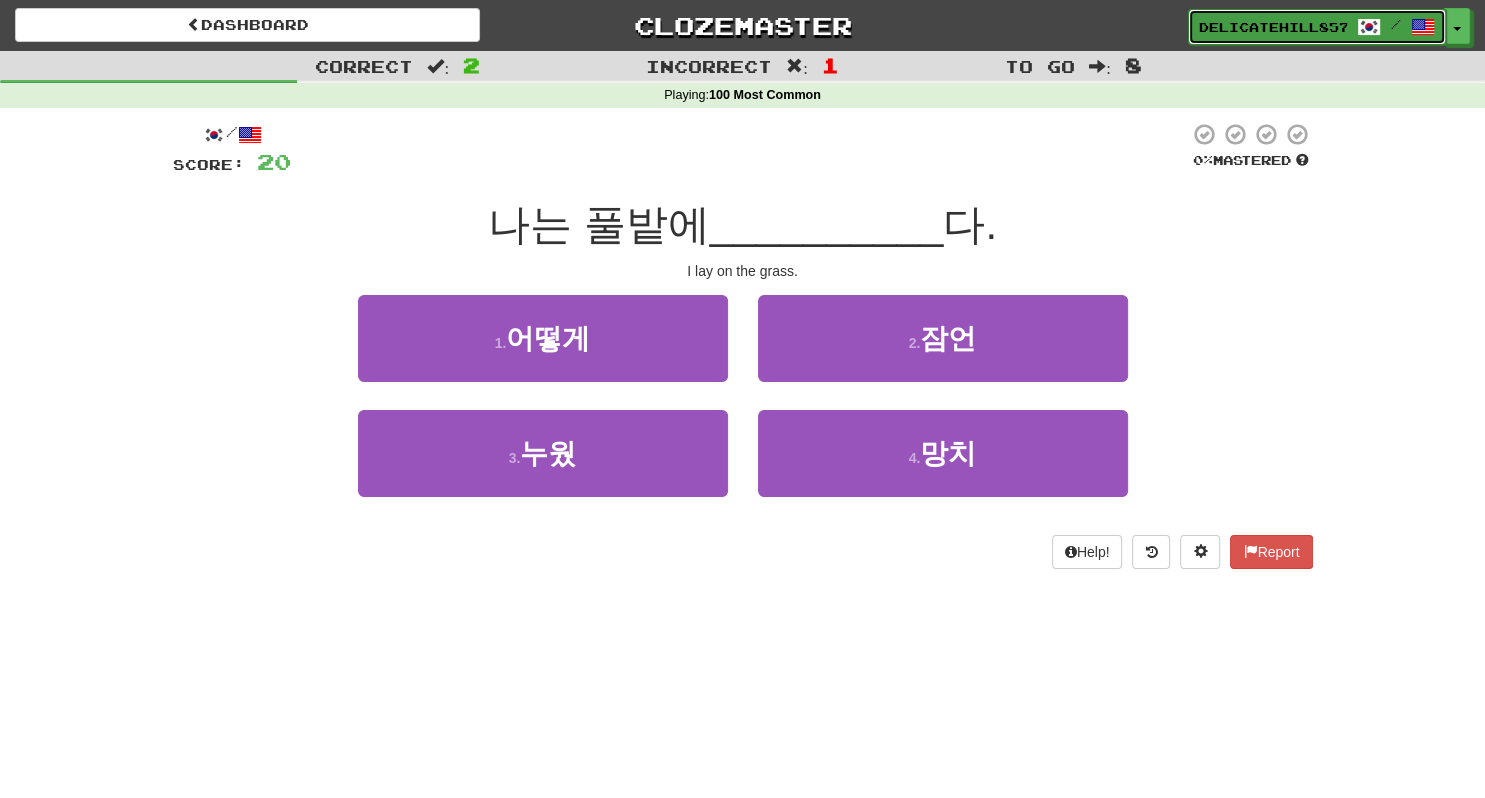 click on "DelicateHill8572
/" at bounding box center (1317, 27) 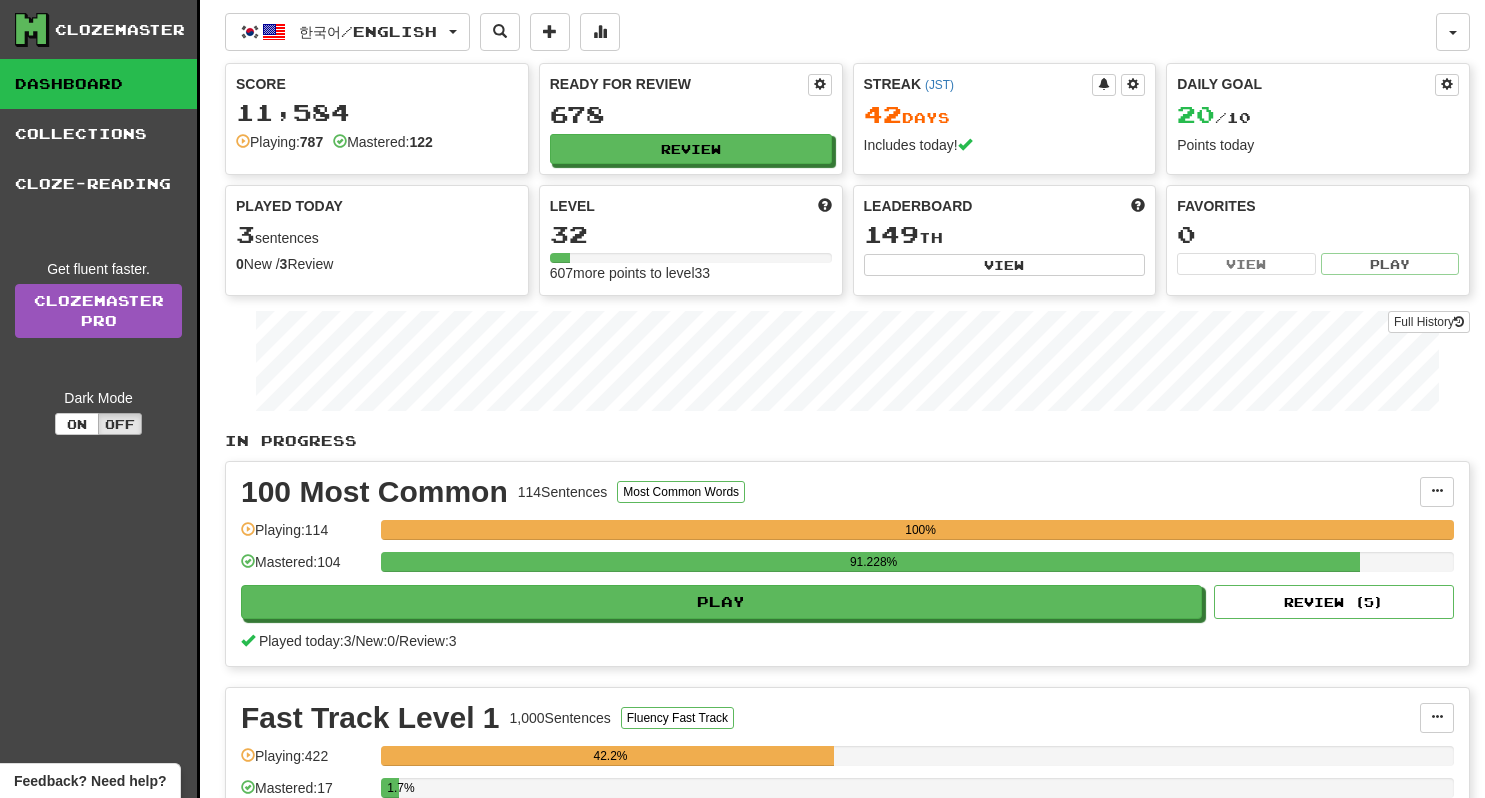 scroll, scrollTop: 0, scrollLeft: 0, axis: both 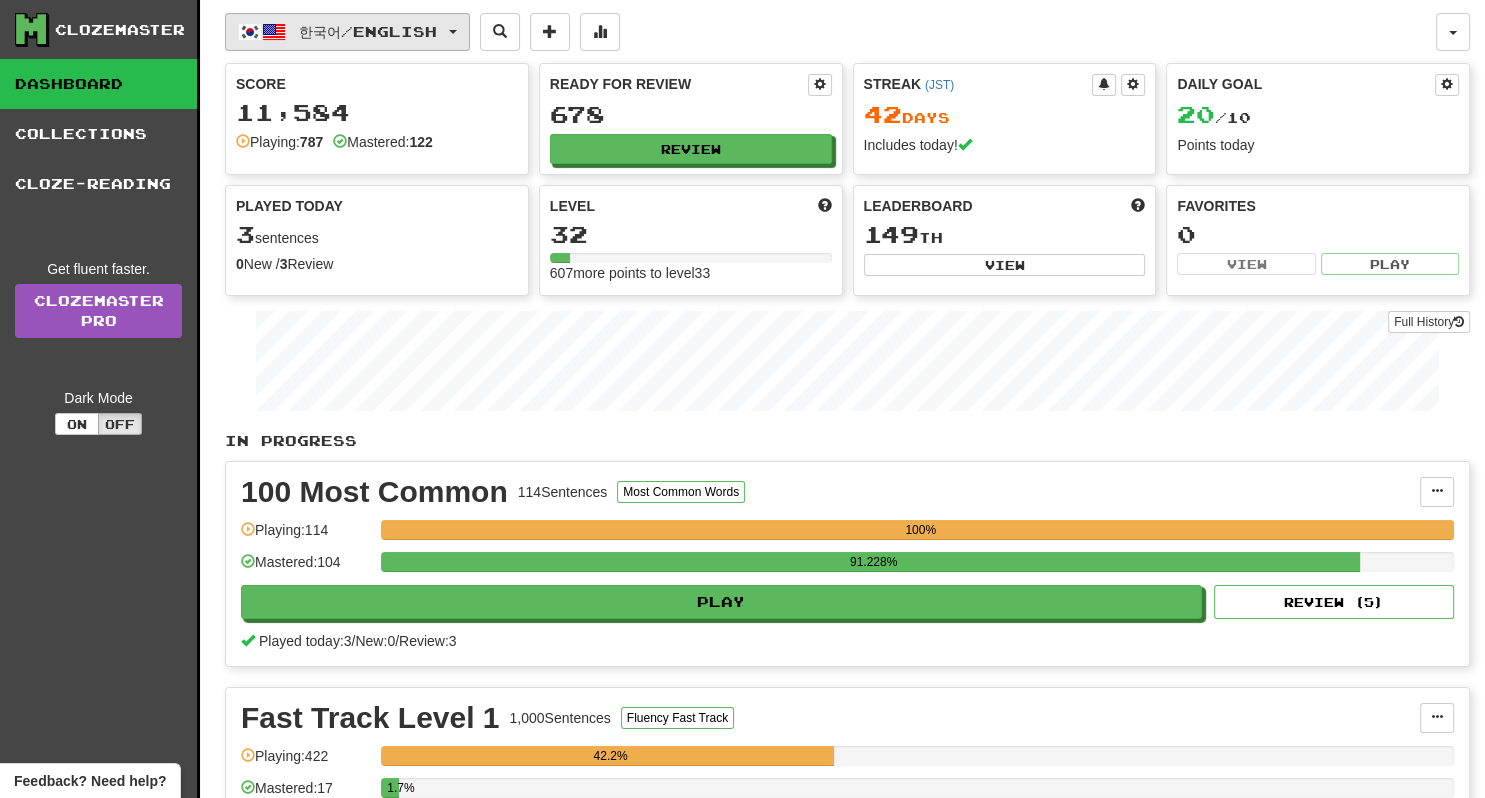 click on "한국어  /  English" 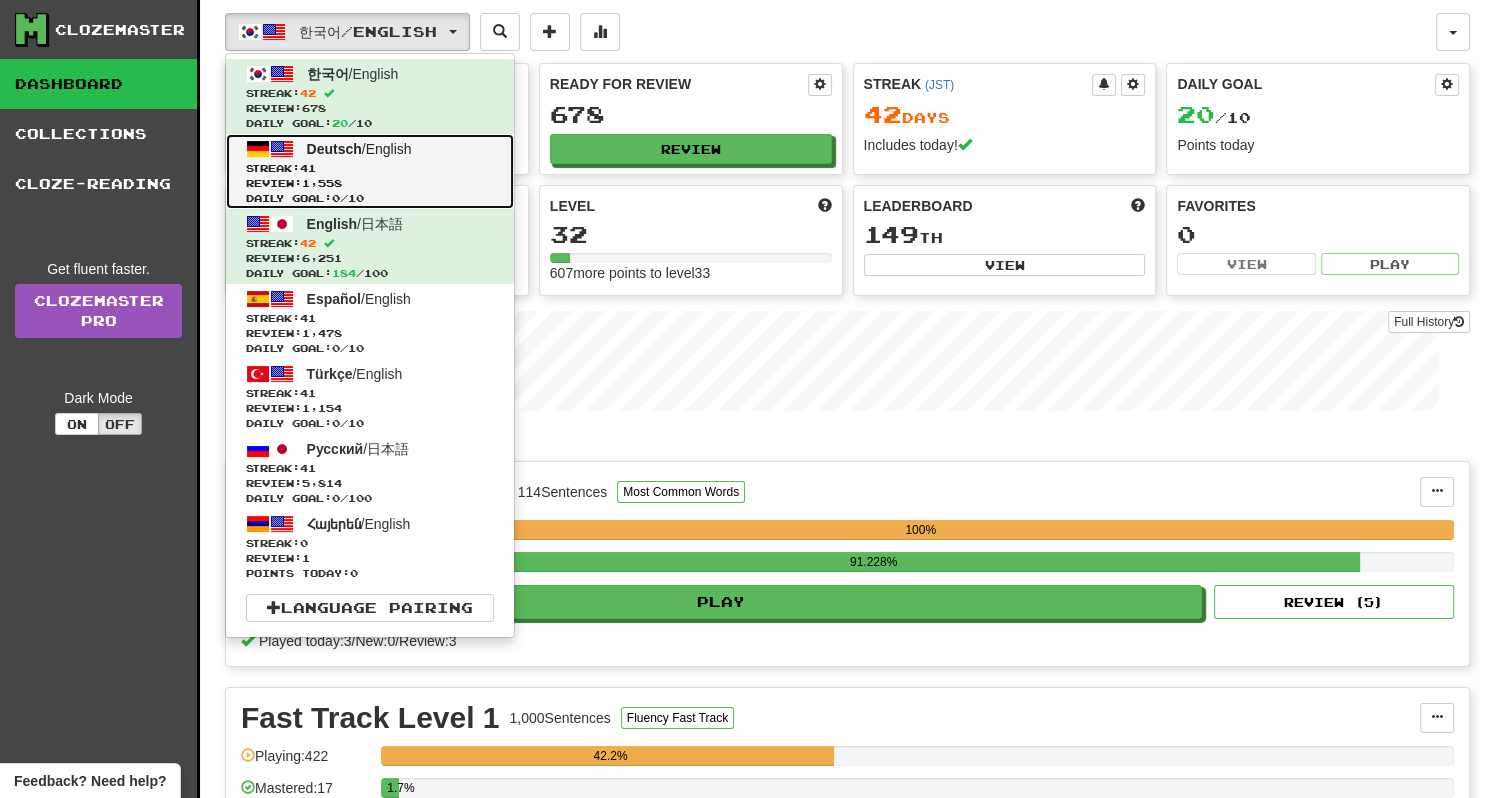 click on "Review:  1,558" 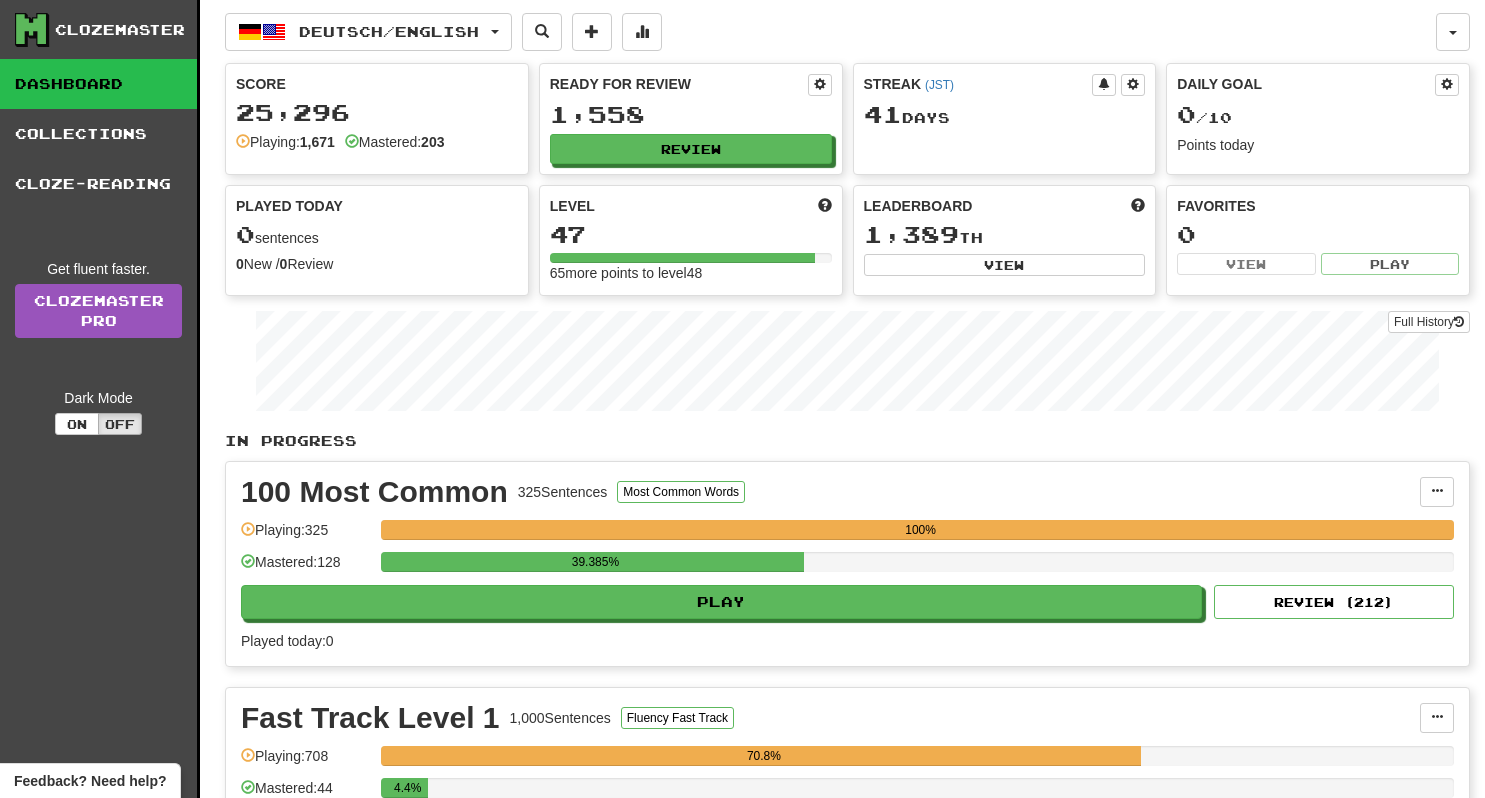 scroll, scrollTop: 0, scrollLeft: 0, axis: both 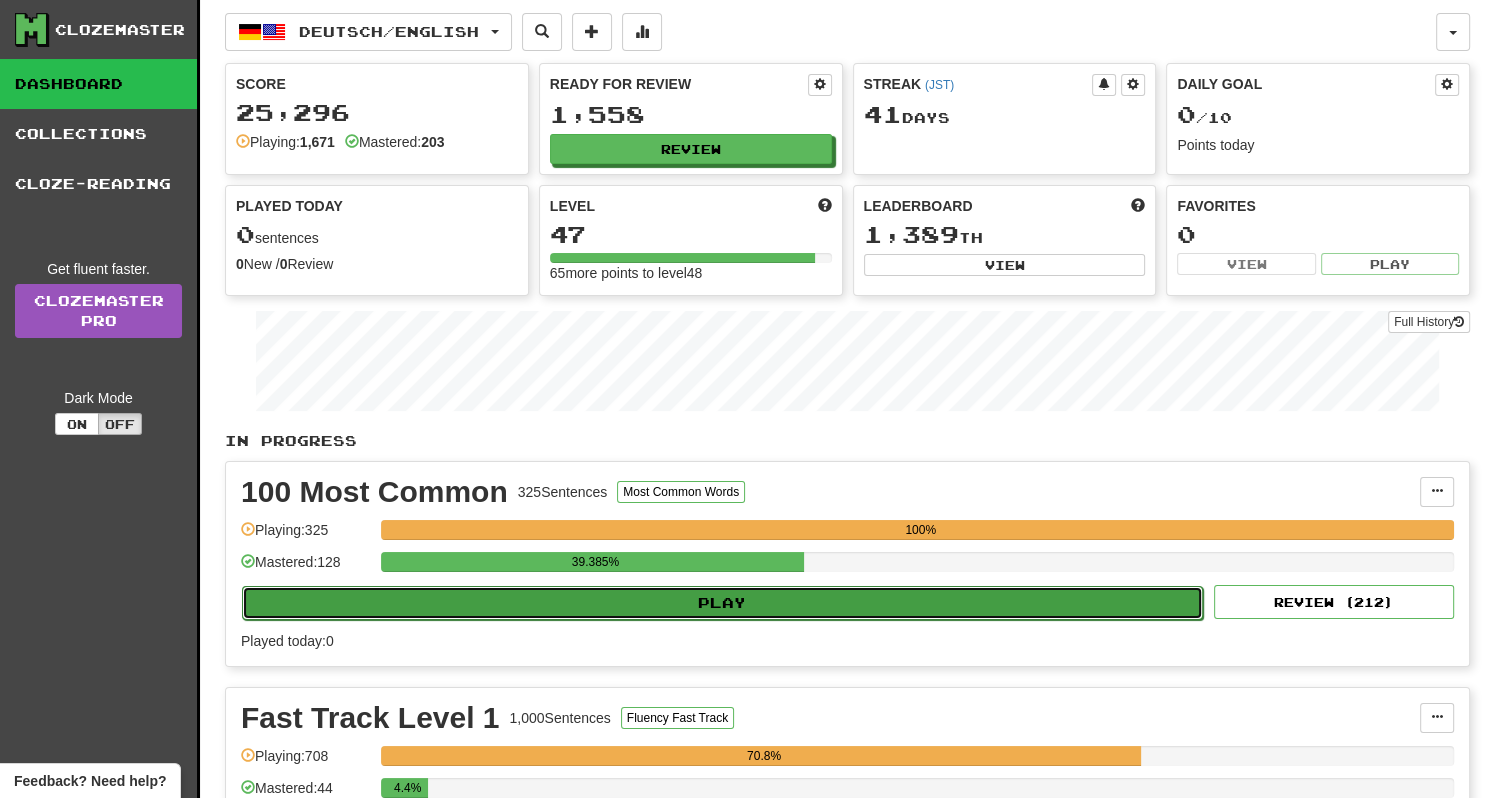 click on "Play" 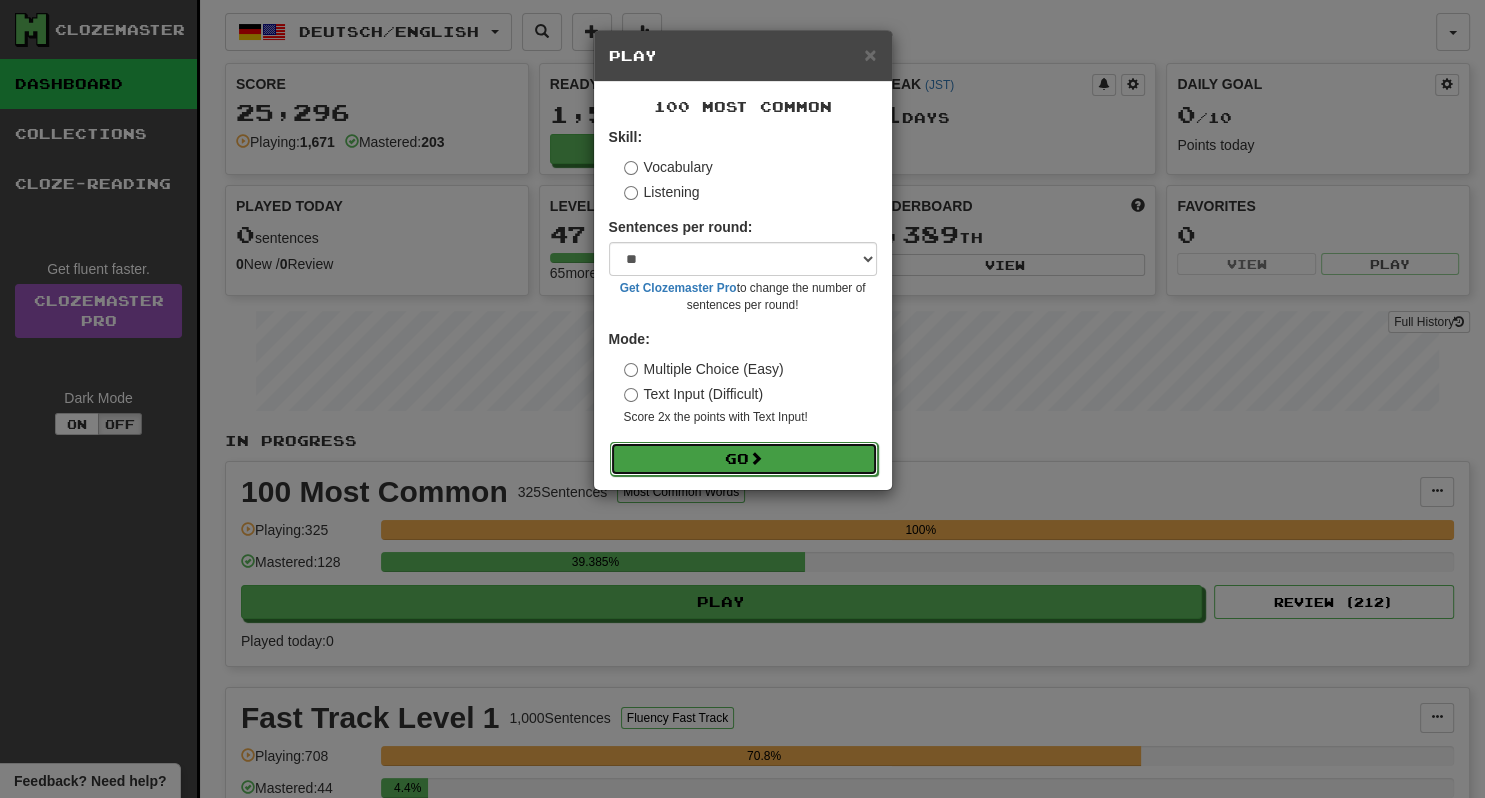 click on "Go" at bounding box center (744, 459) 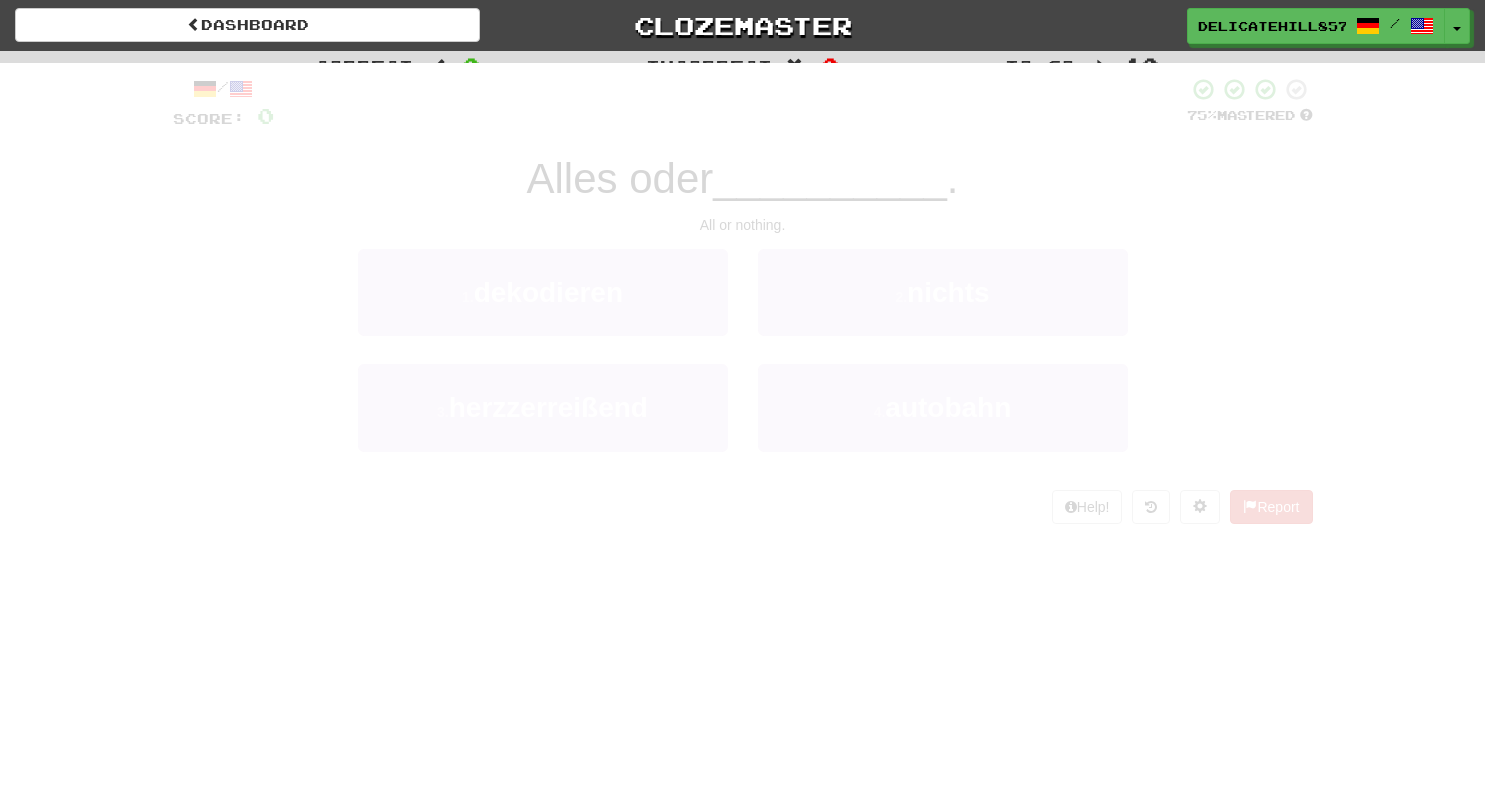 scroll, scrollTop: 0, scrollLeft: 0, axis: both 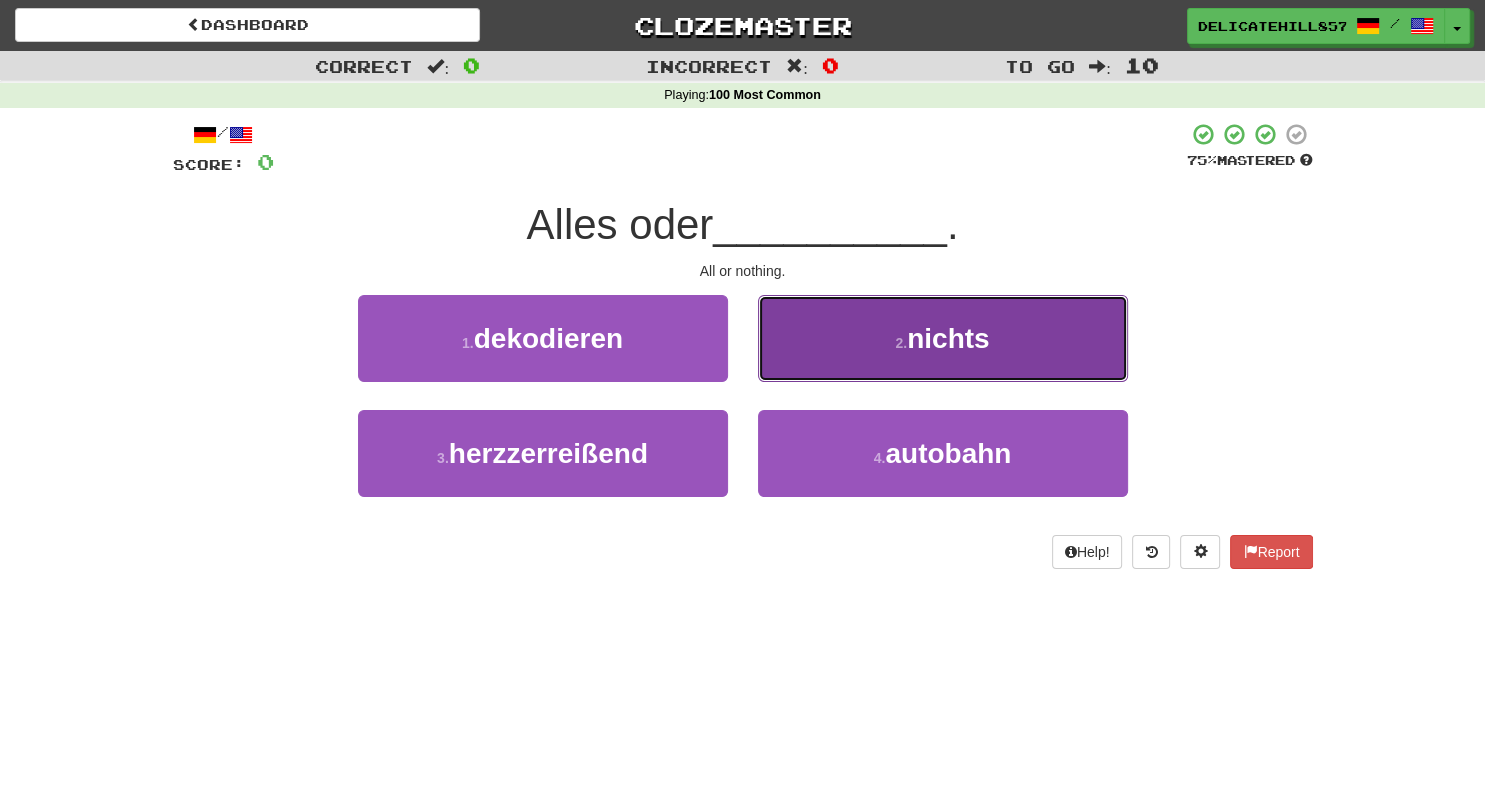click on "2 .  nichts" at bounding box center [943, 338] 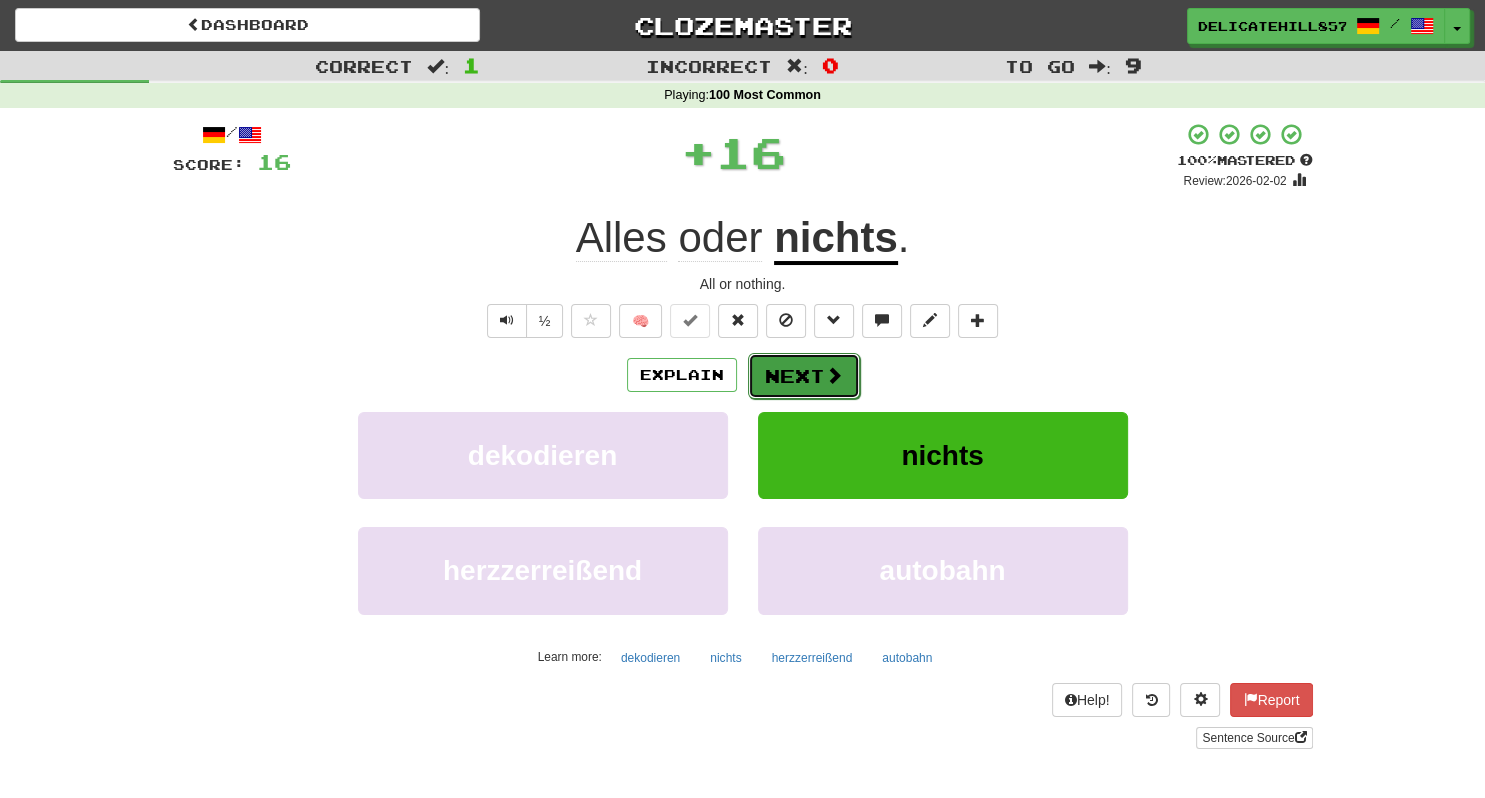 click on "Next" at bounding box center (804, 376) 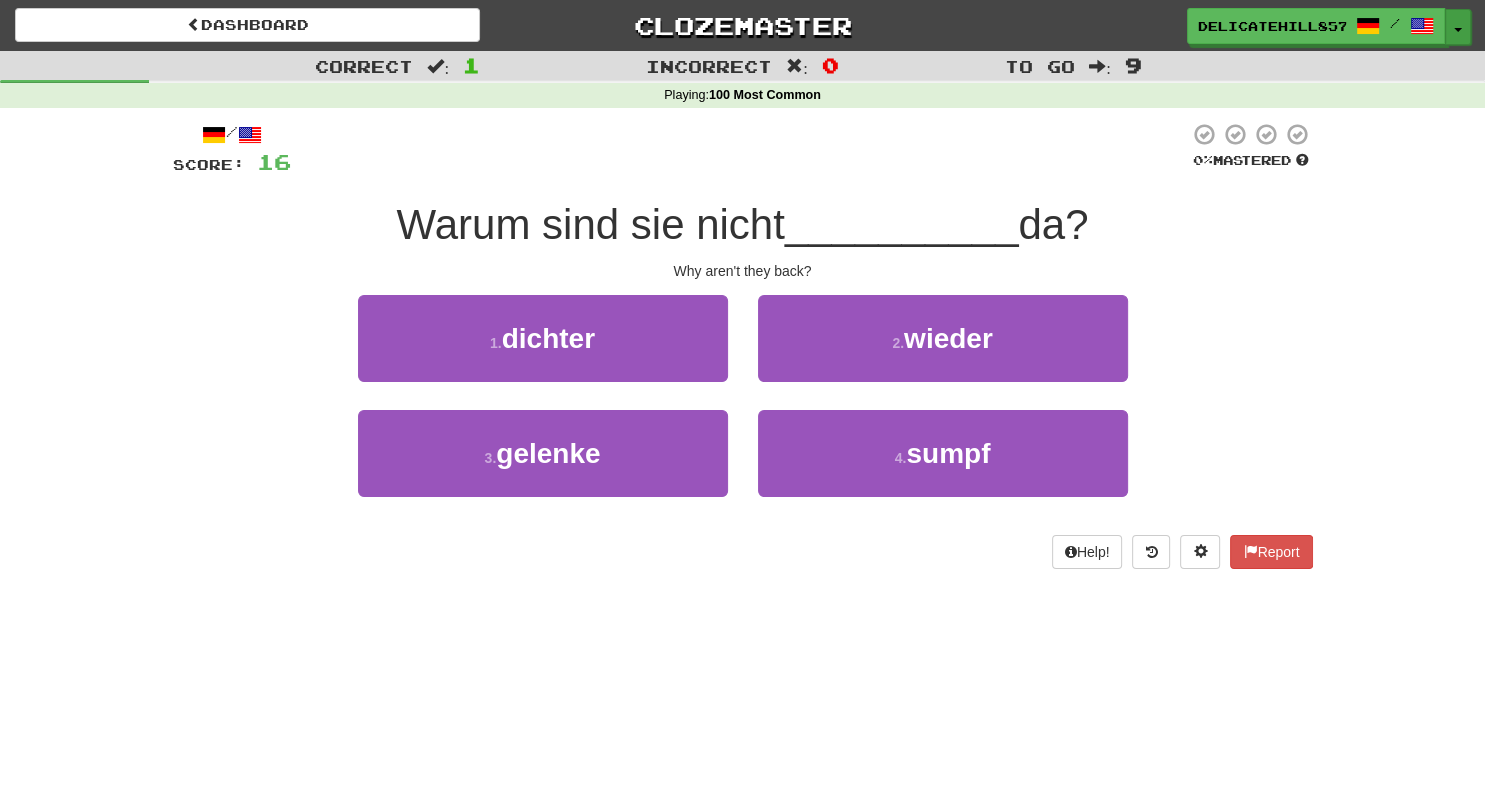 click on "Toggle Dropdown" at bounding box center [1458, 27] 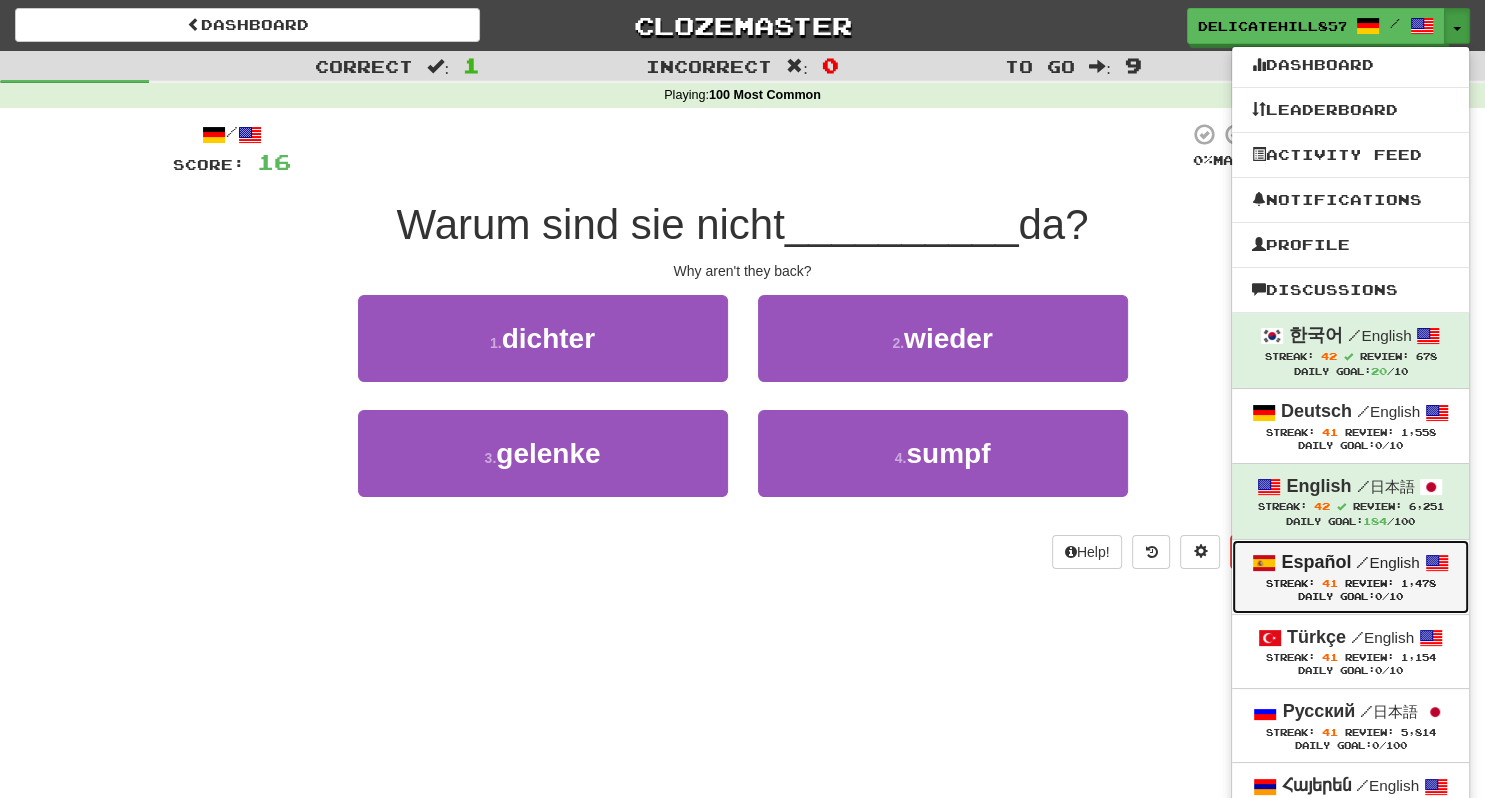 click on "Español
/
English" at bounding box center (1350, 563) 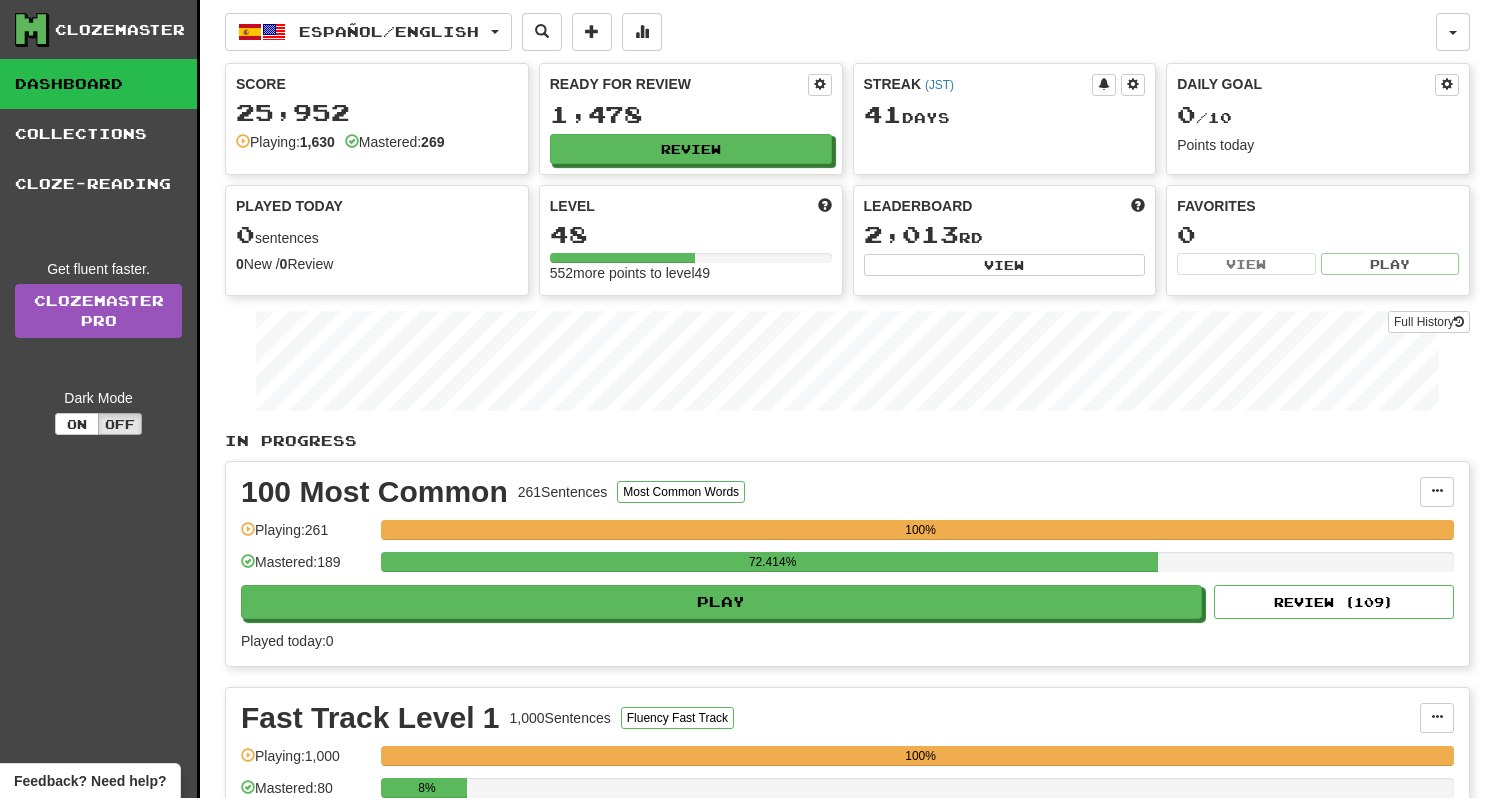 scroll, scrollTop: 0, scrollLeft: 0, axis: both 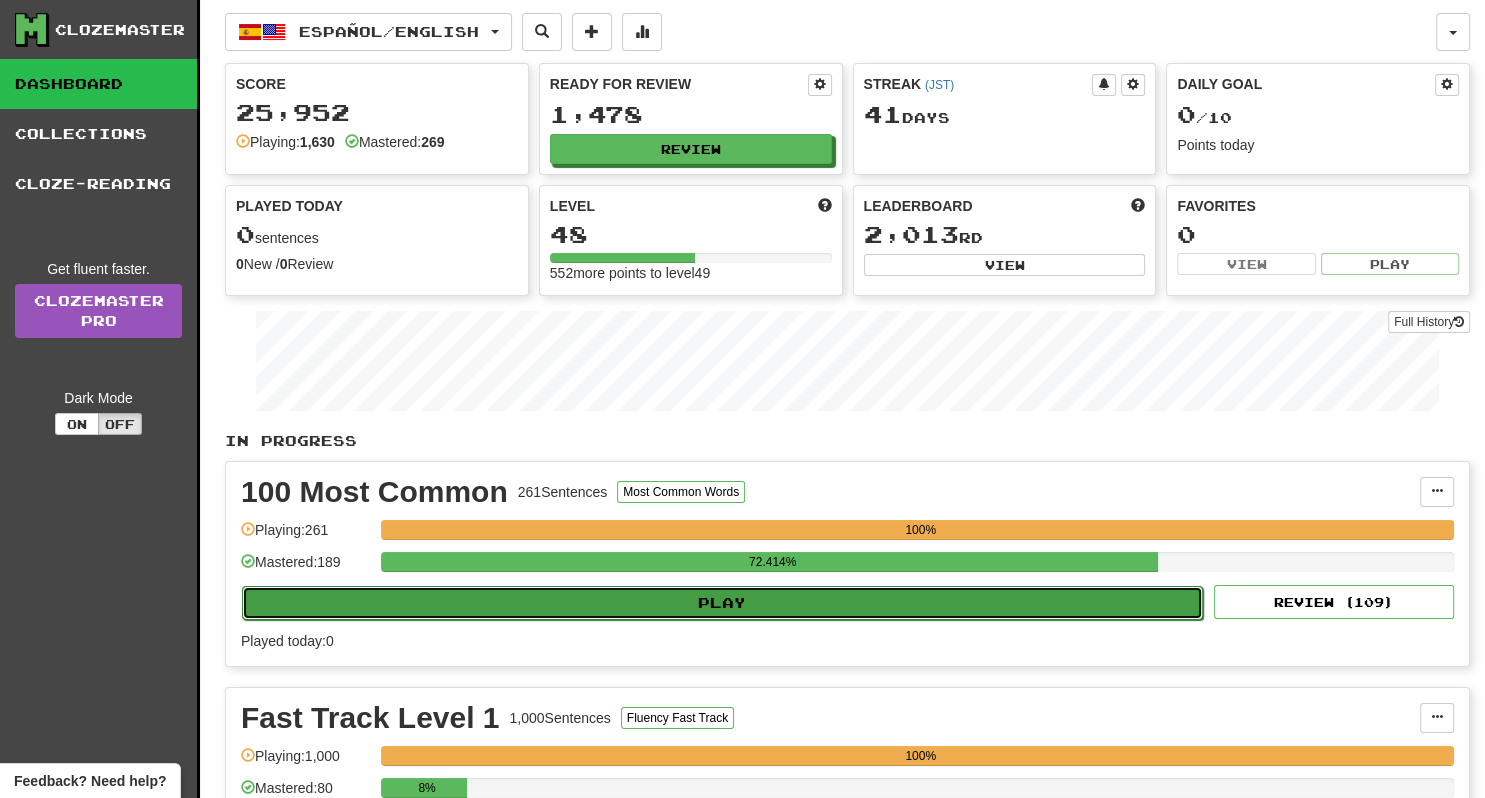 click on "Play" 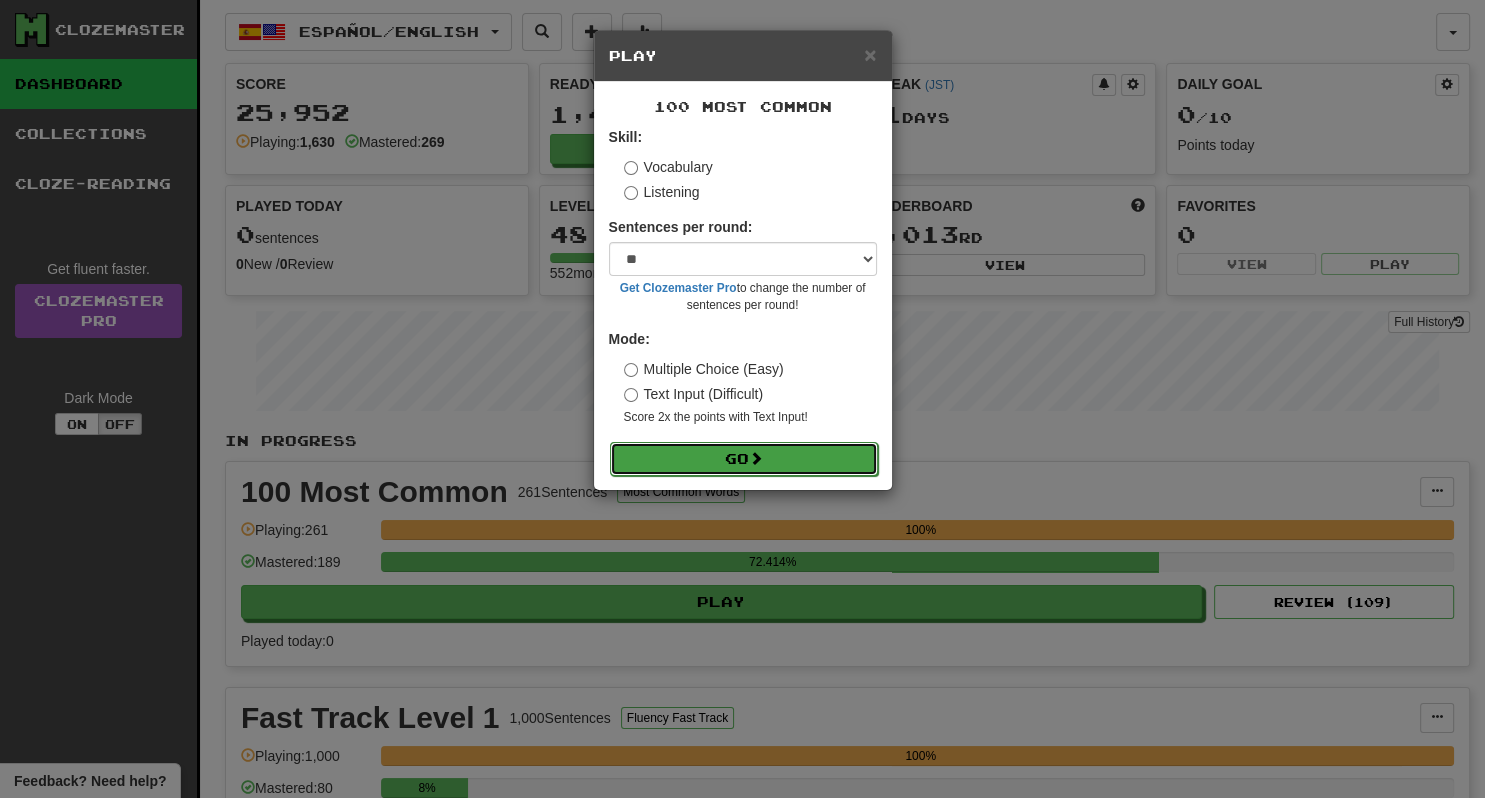 click at bounding box center [756, 458] 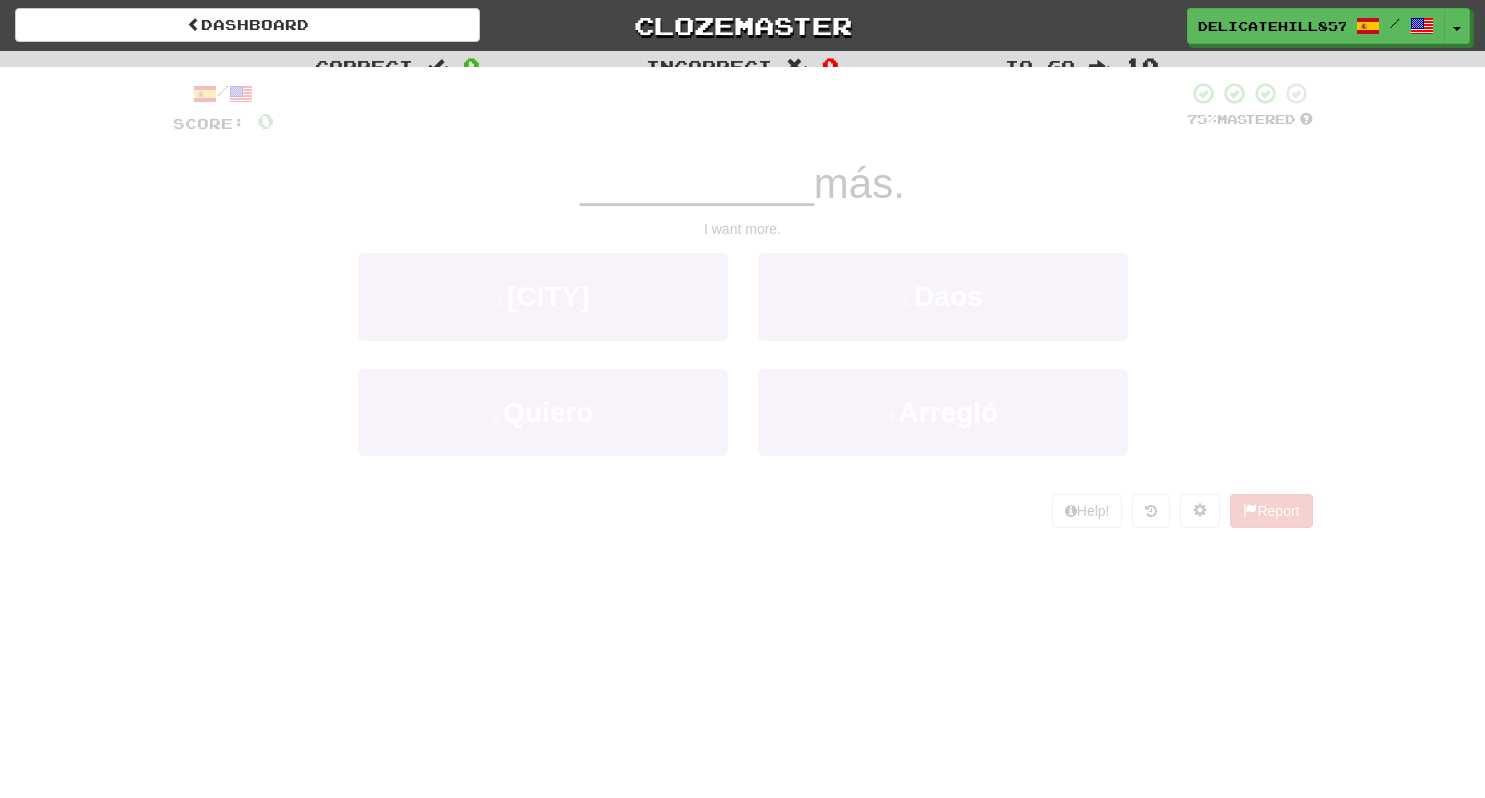 scroll, scrollTop: 0, scrollLeft: 0, axis: both 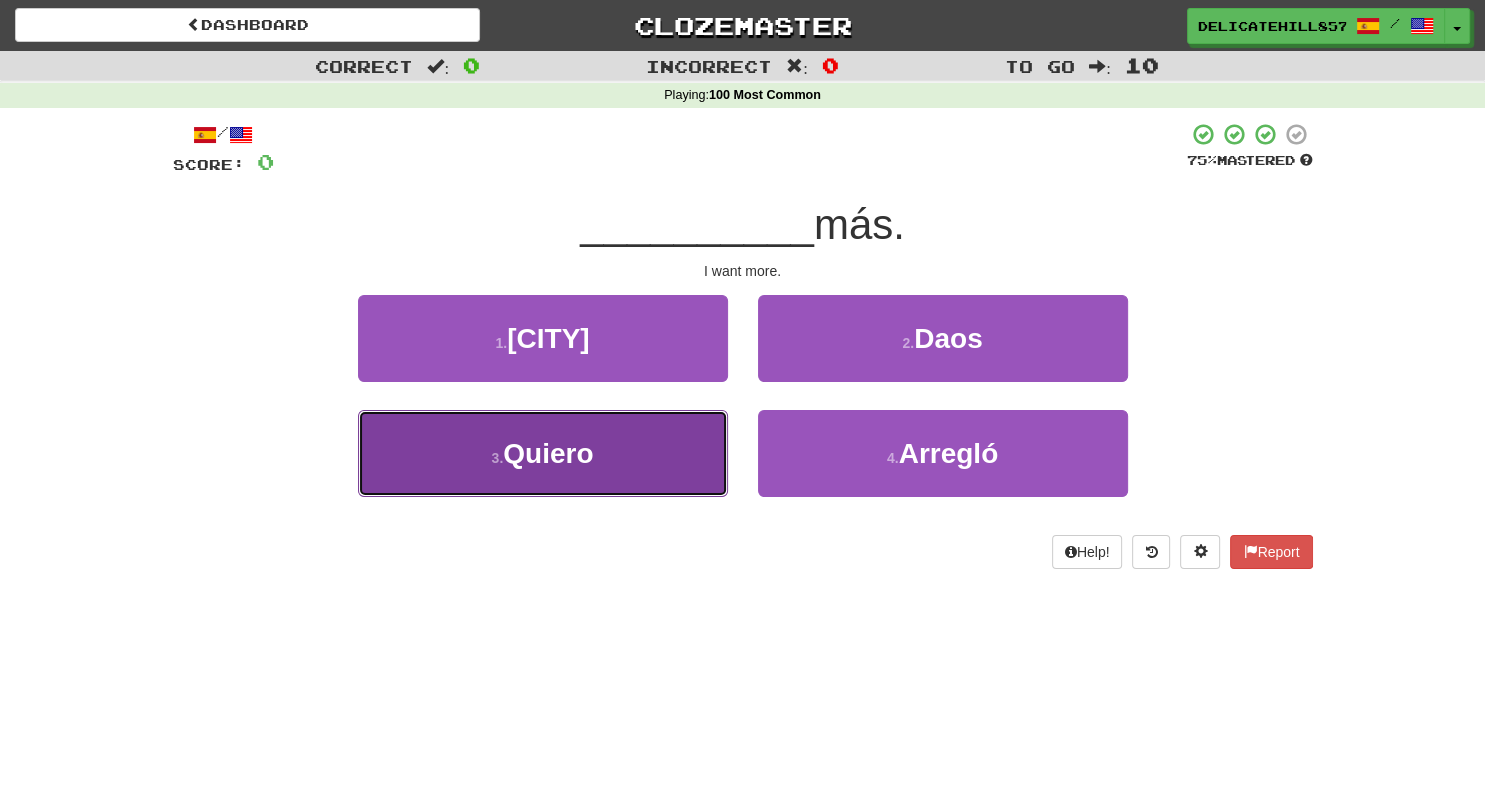 click on "3 .  Quiero" at bounding box center [543, 453] 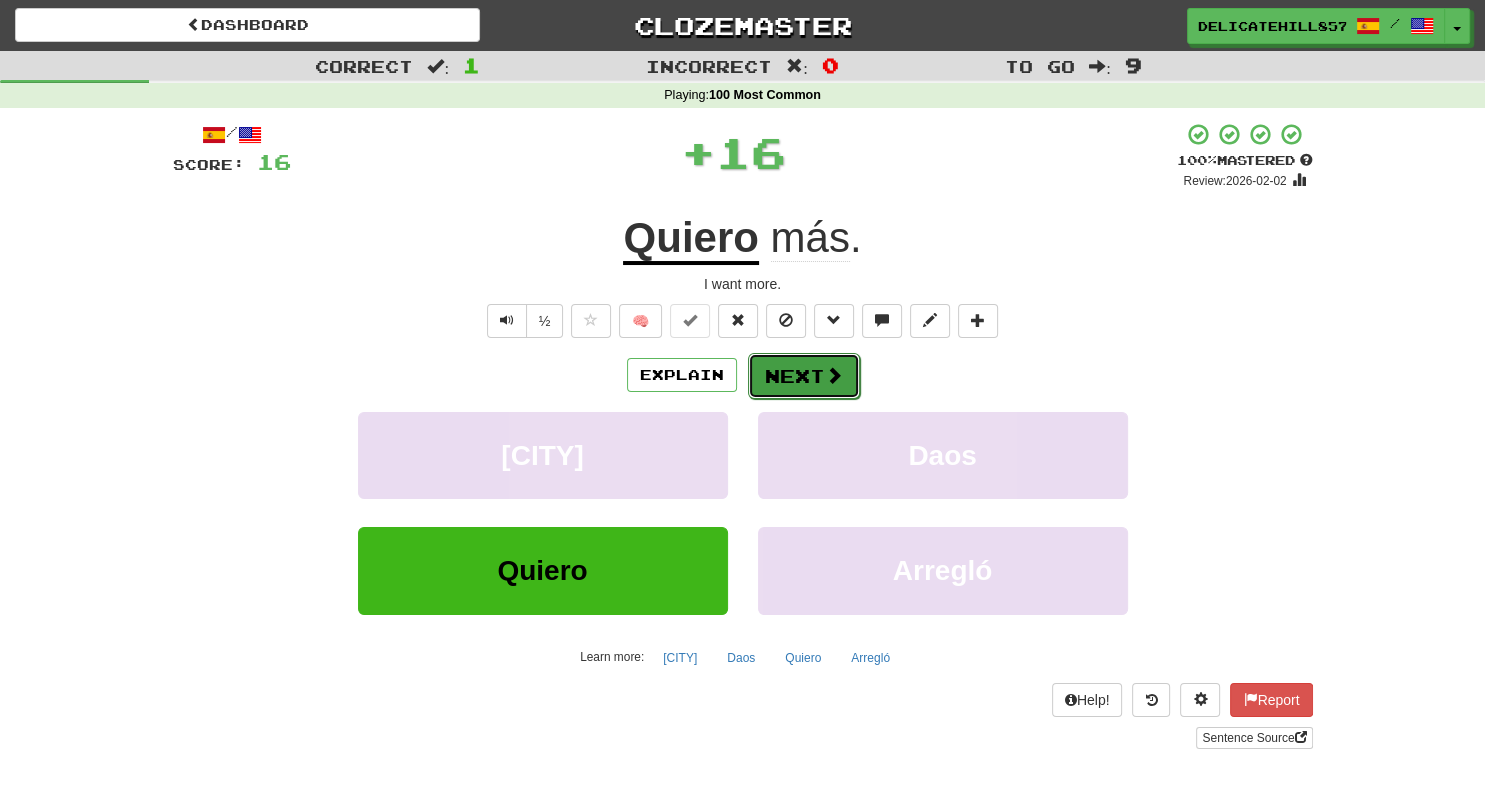 click on "Next" at bounding box center (804, 376) 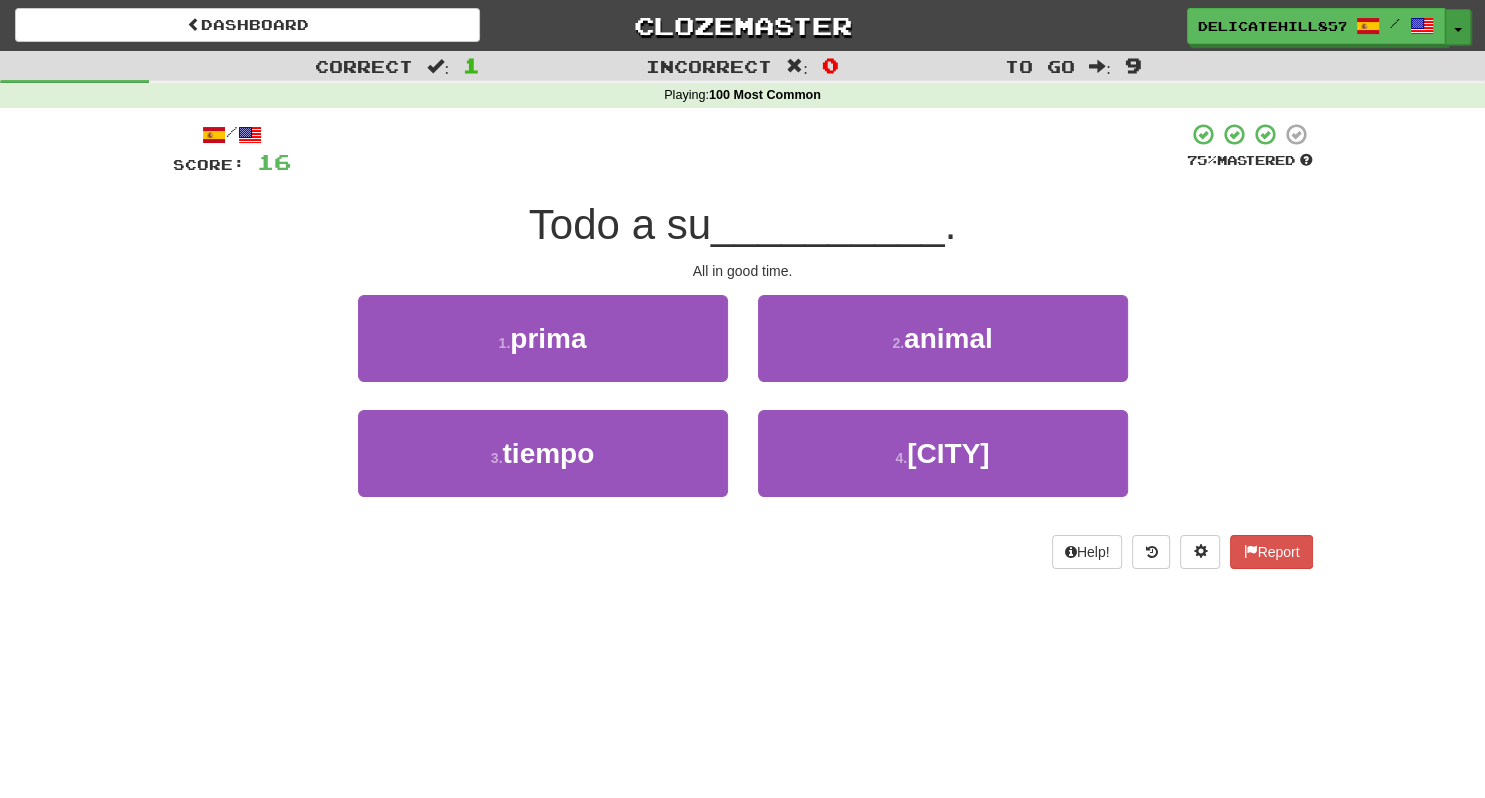 click on "Toggle Dropdown" at bounding box center (1458, 27) 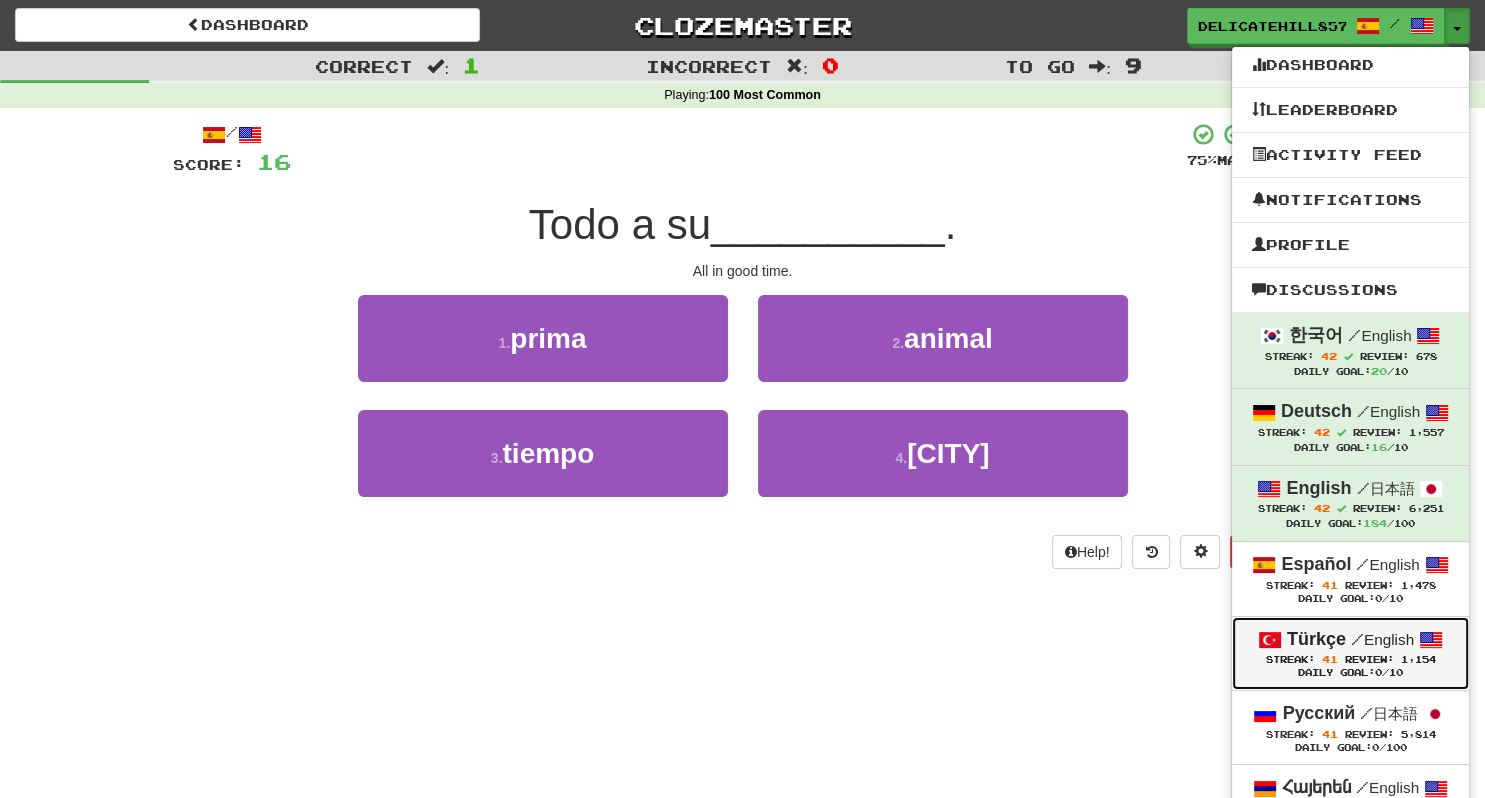 click on "/
English" at bounding box center (1382, 639) 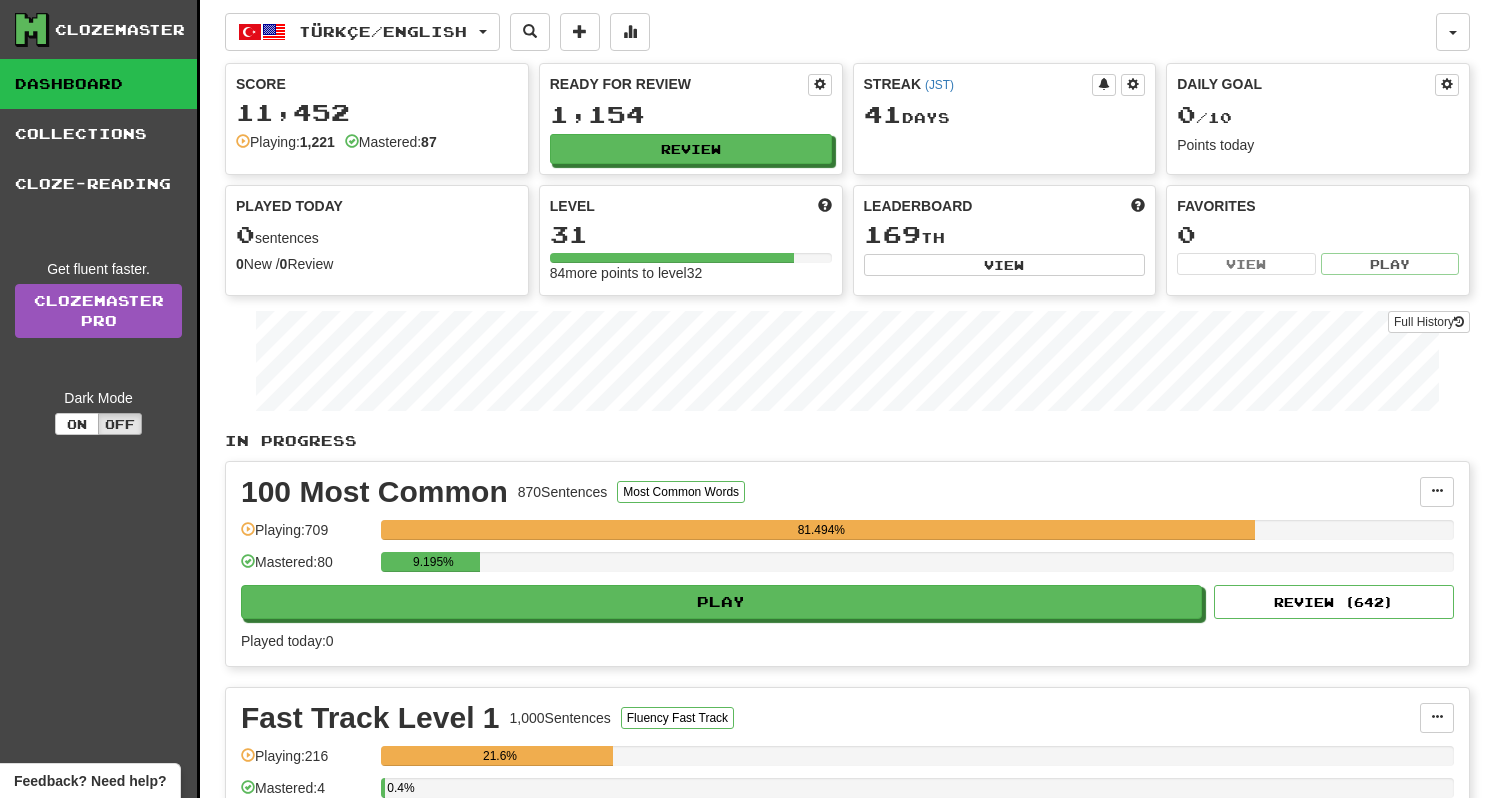 scroll, scrollTop: 0, scrollLeft: 0, axis: both 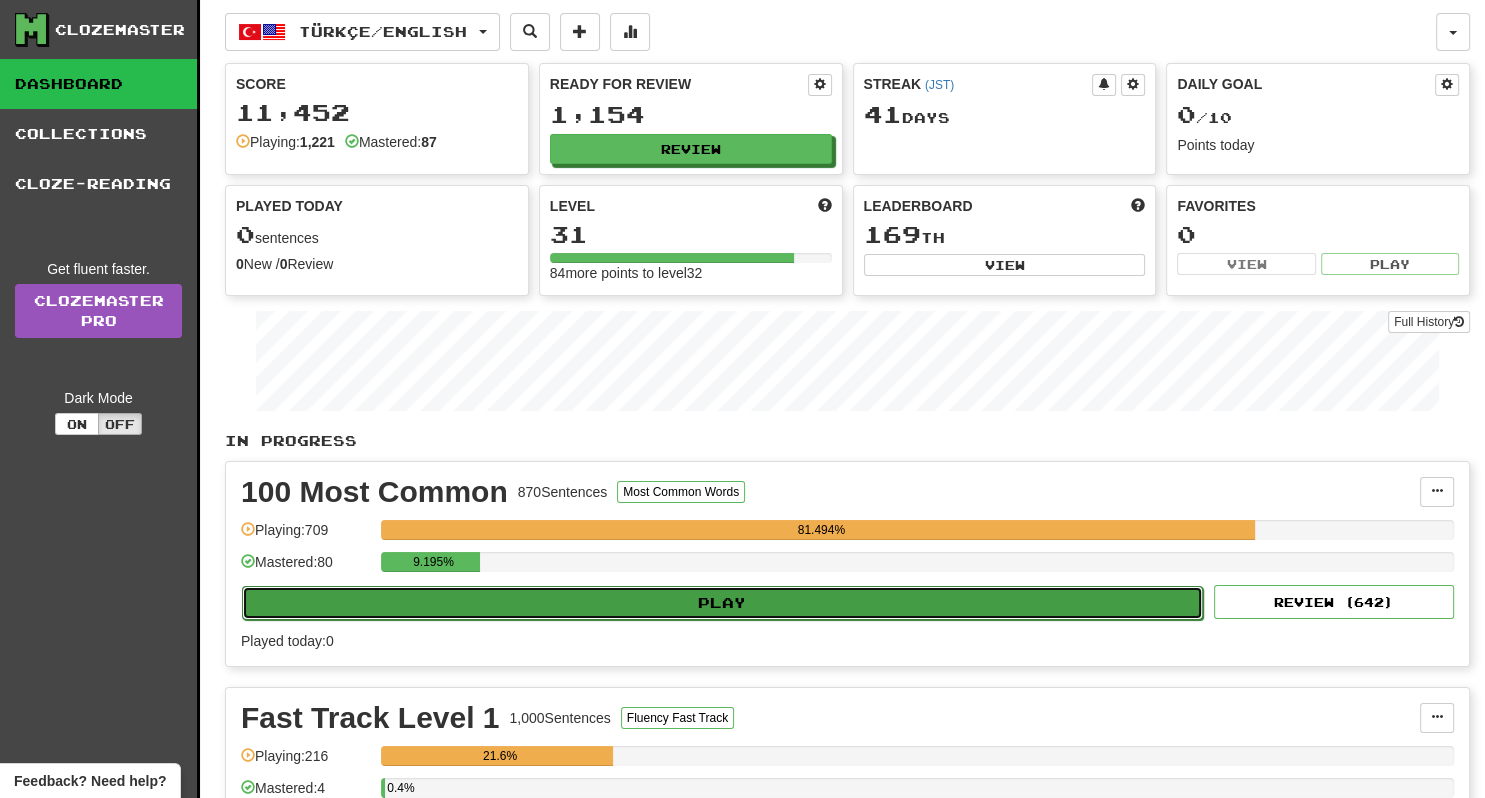 click on "Play" 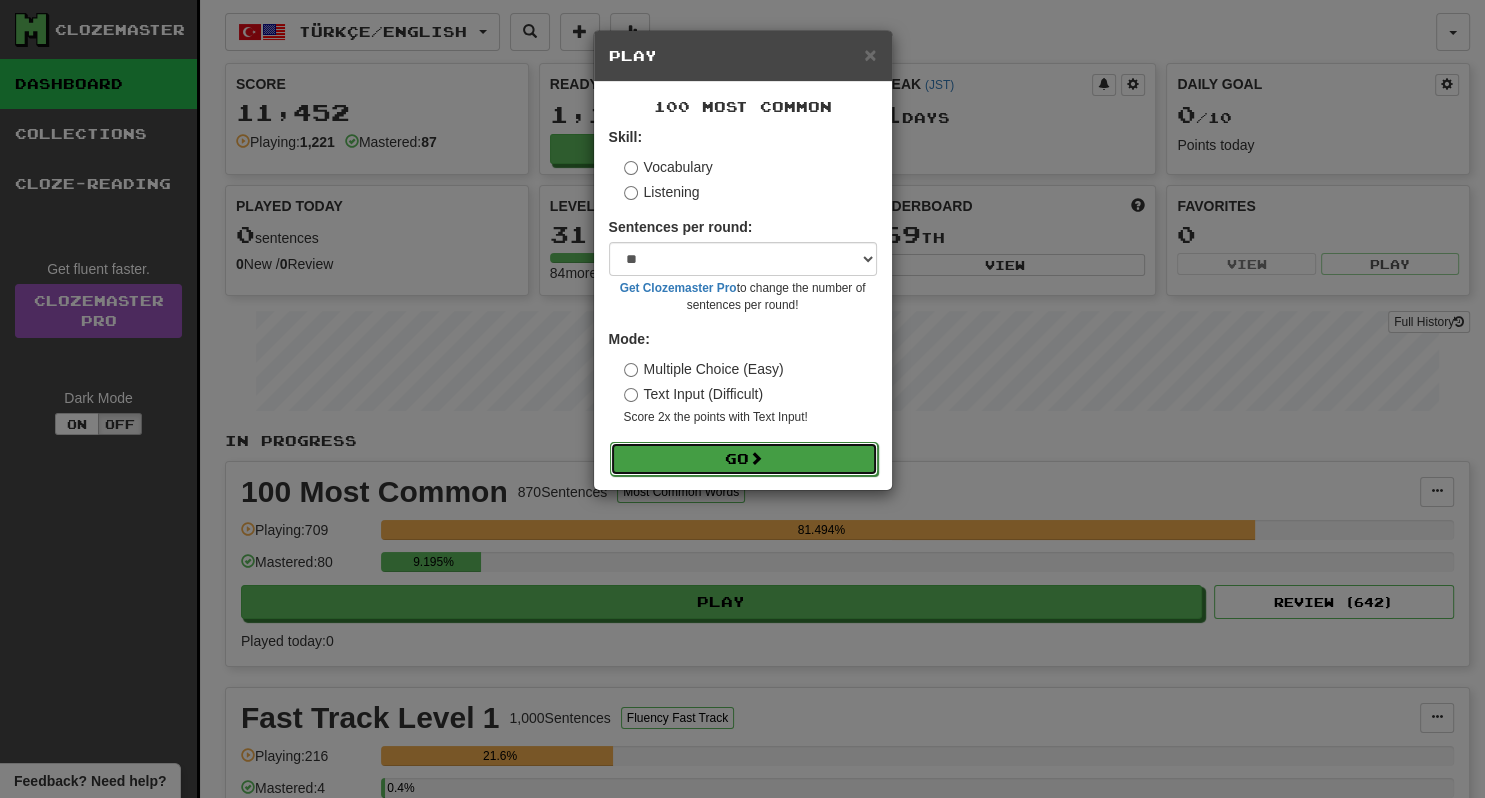click on "Go" at bounding box center [744, 459] 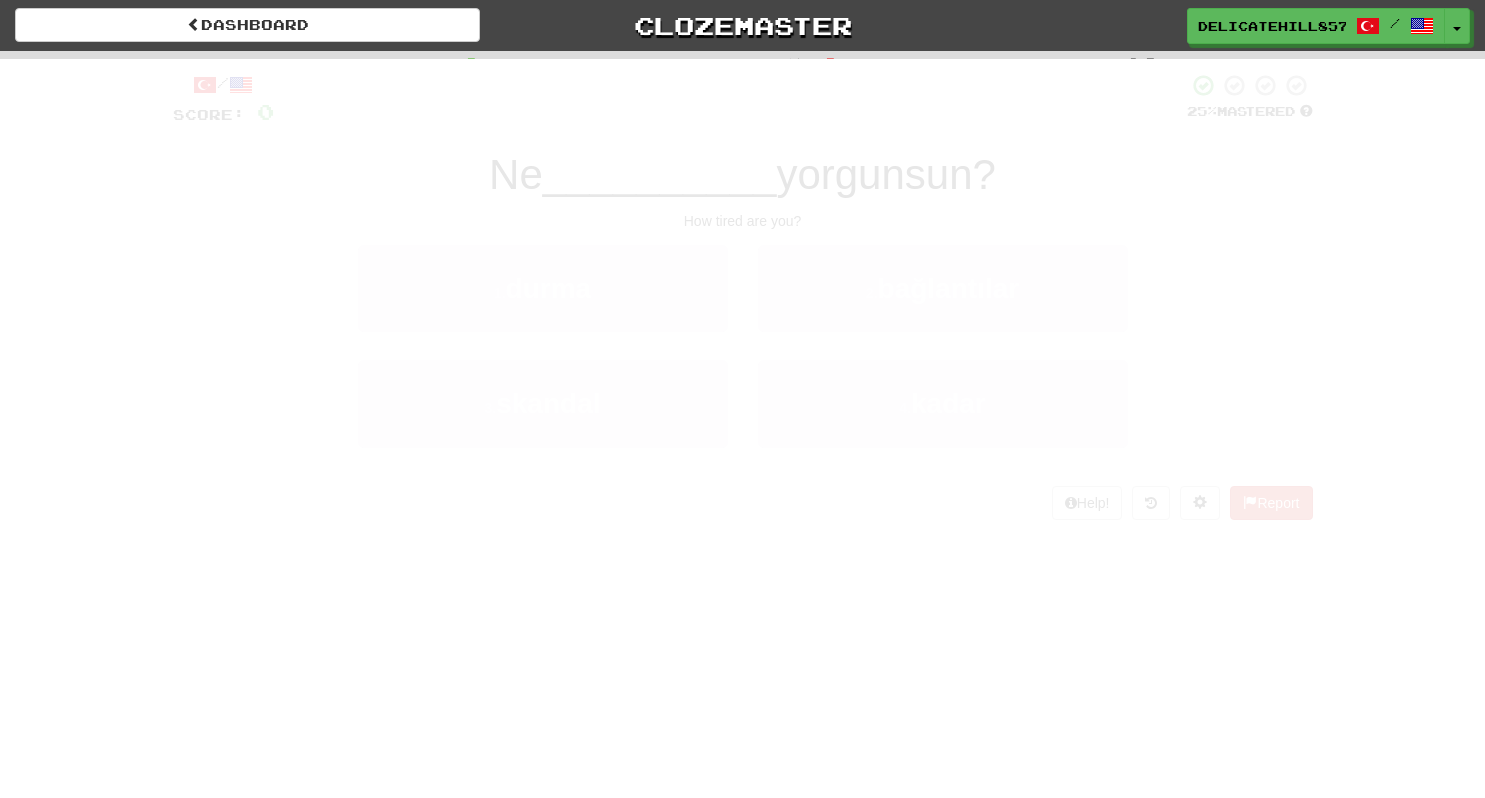 scroll, scrollTop: 0, scrollLeft: 0, axis: both 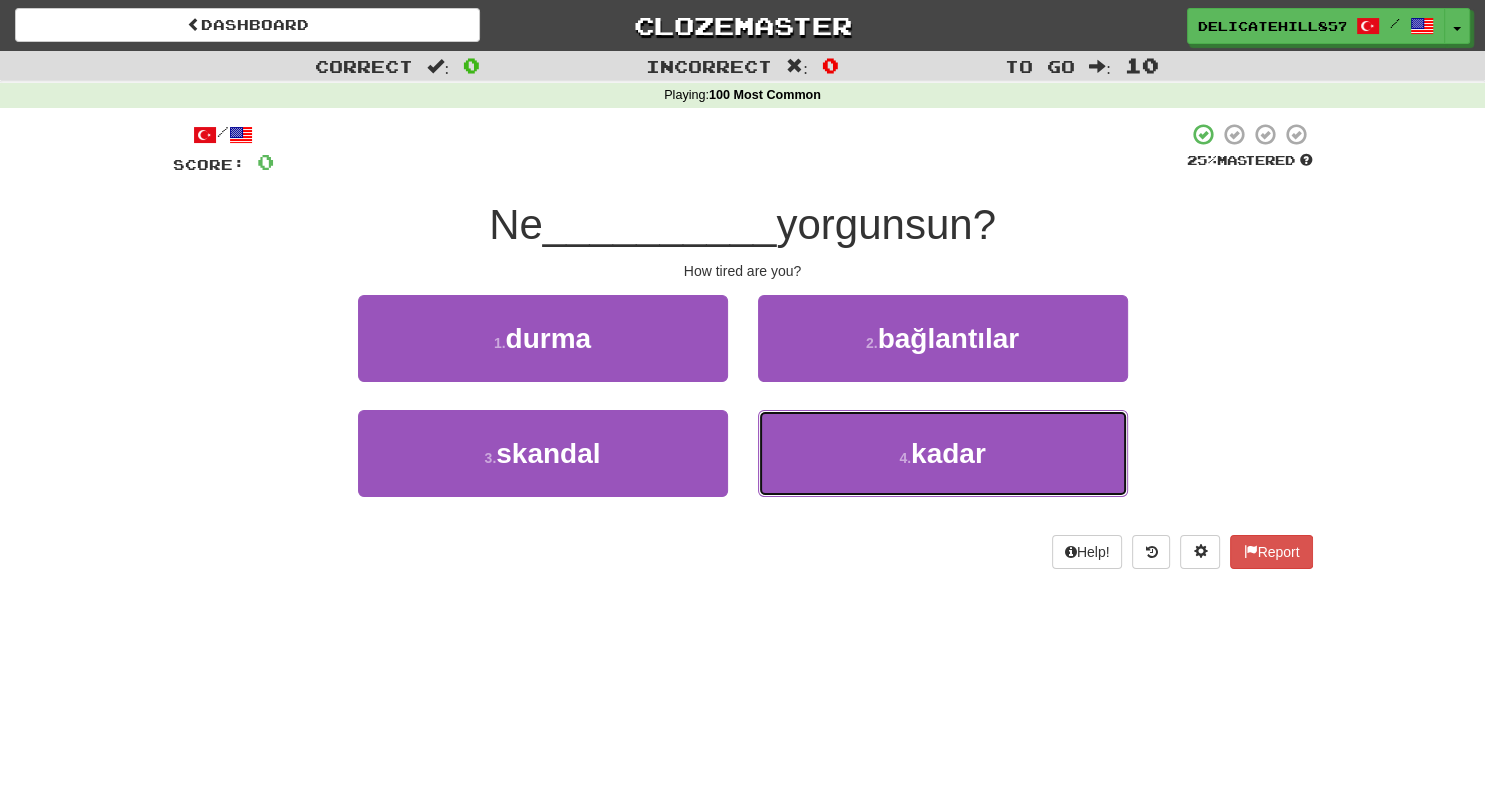 click on "4 .  kadar" at bounding box center (943, 453) 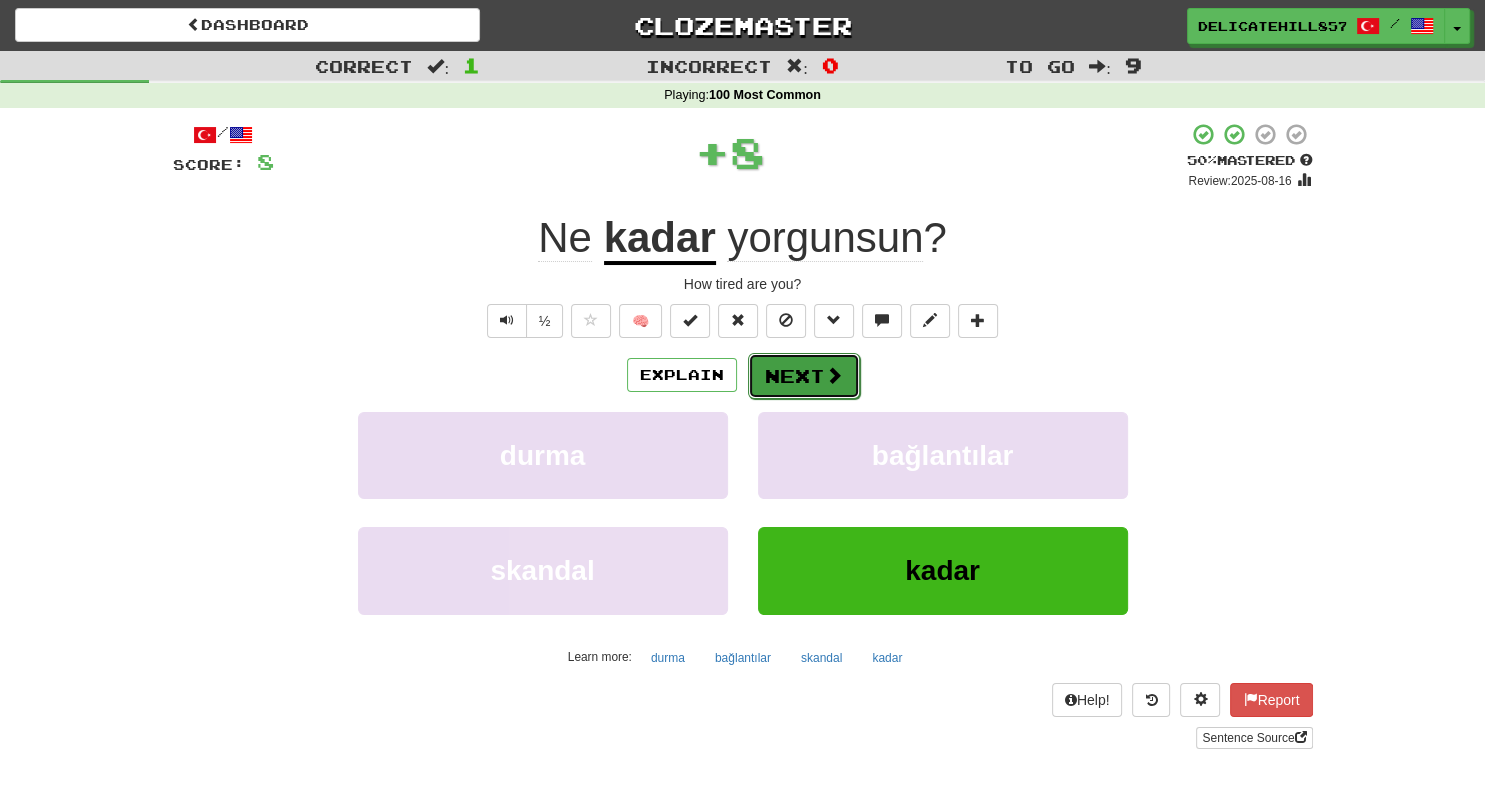click on "Next" at bounding box center [804, 376] 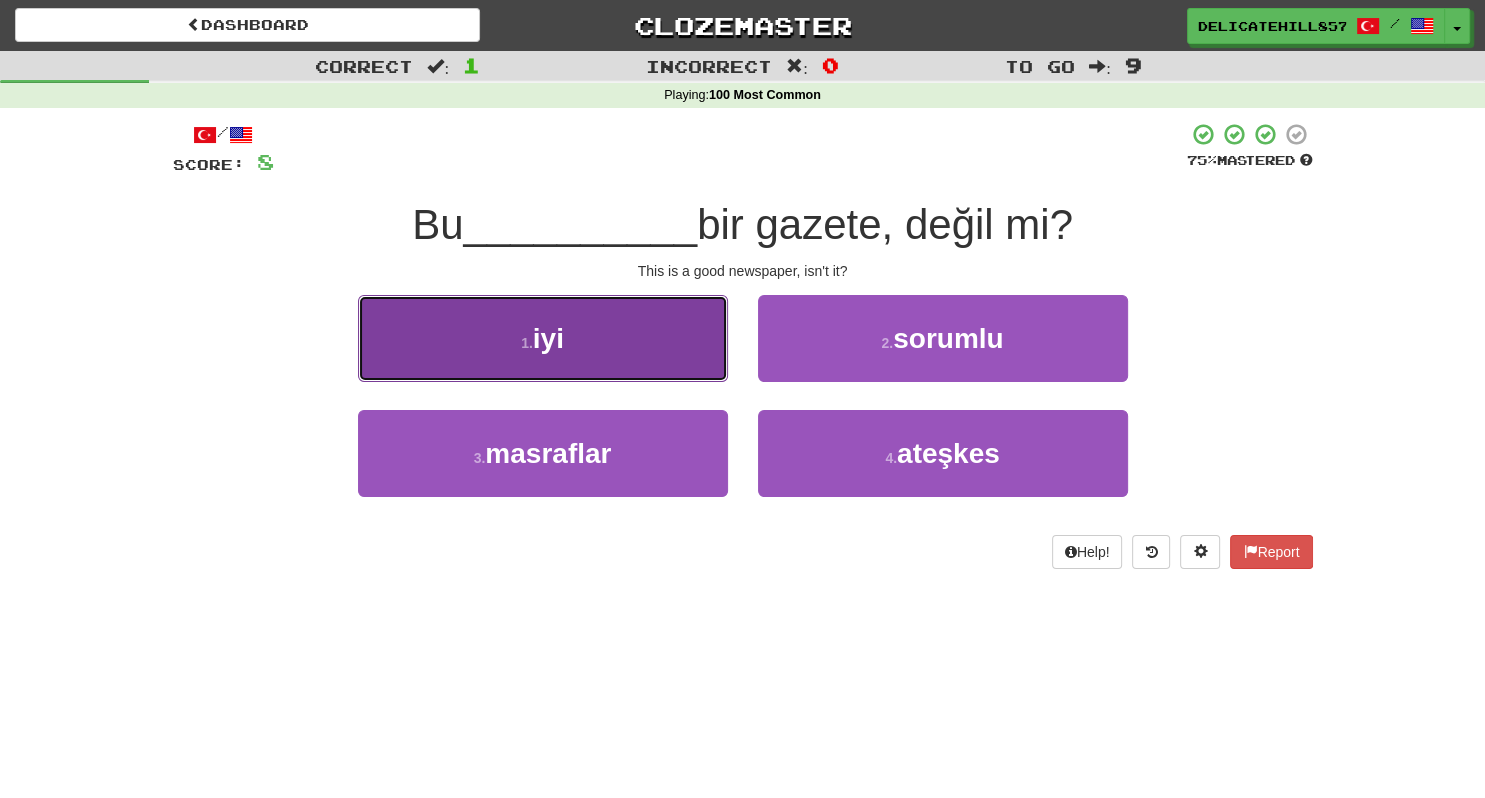 click on "1 .  iyi" at bounding box center [543, 338] 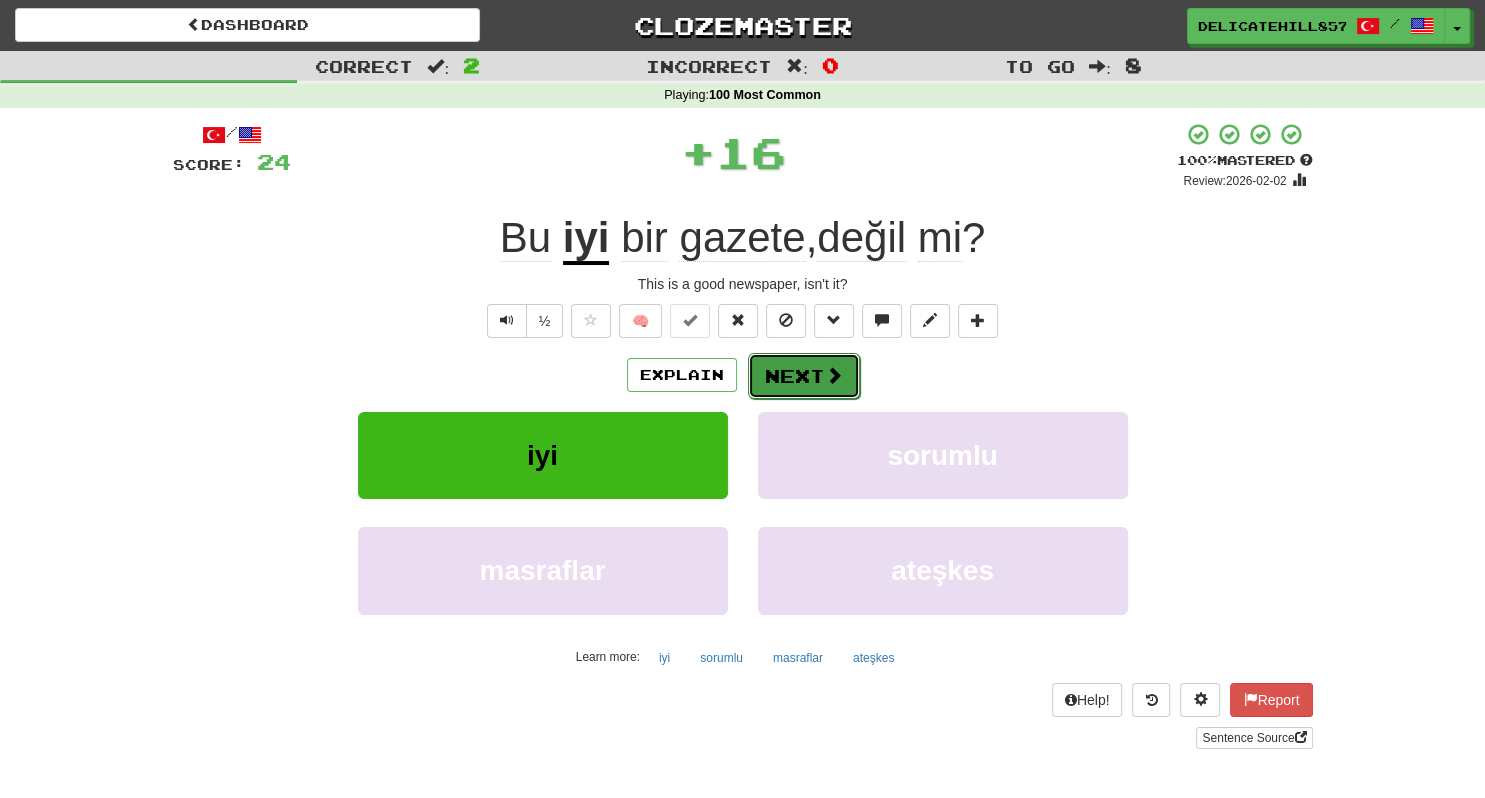 click on "Next" at bounding box center (804, 376) 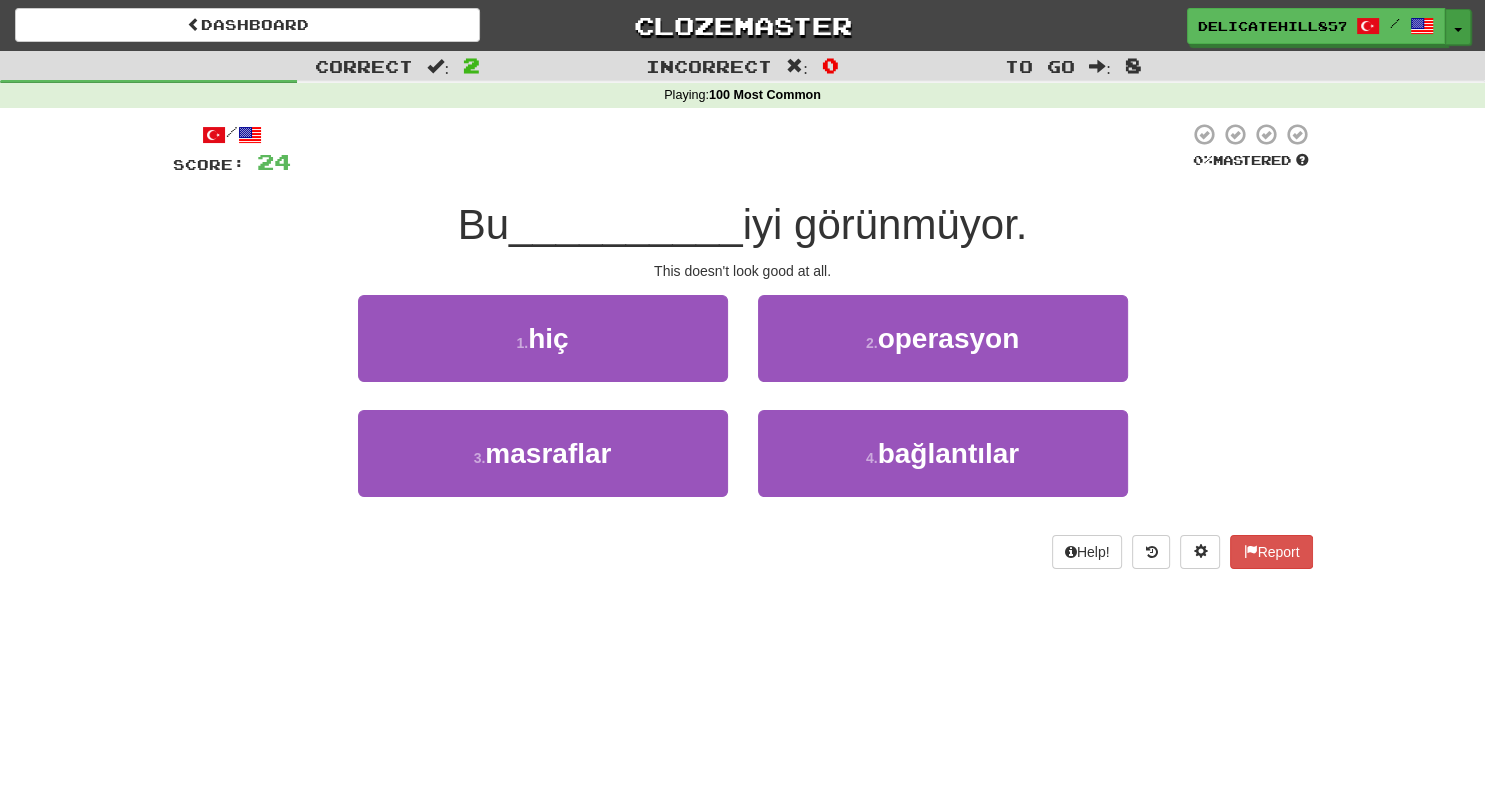 click on "Toggle Dropdown" at bounding box center [1458, 27] 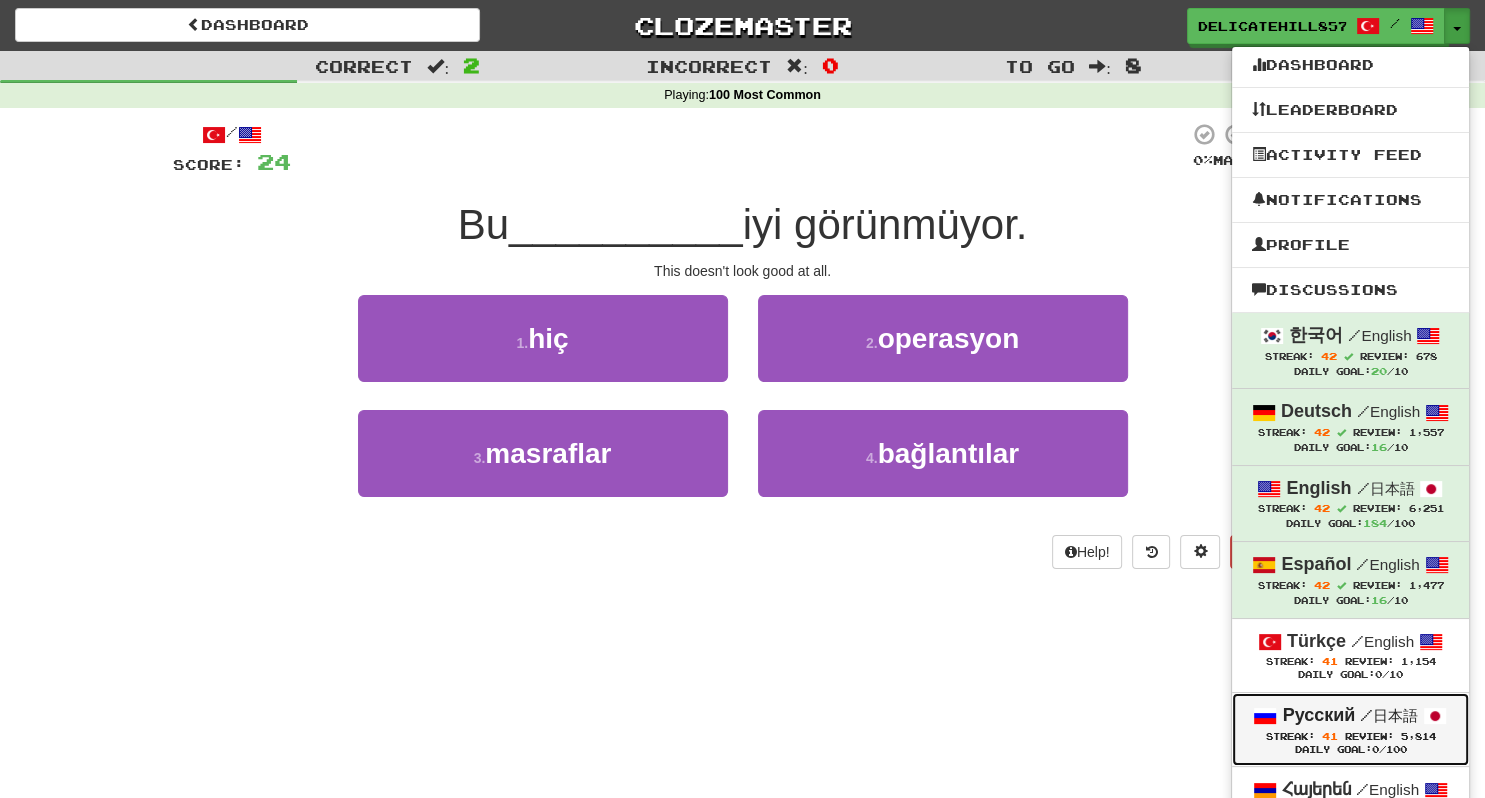 click on "Русский" at bounding box center (1319, 715) 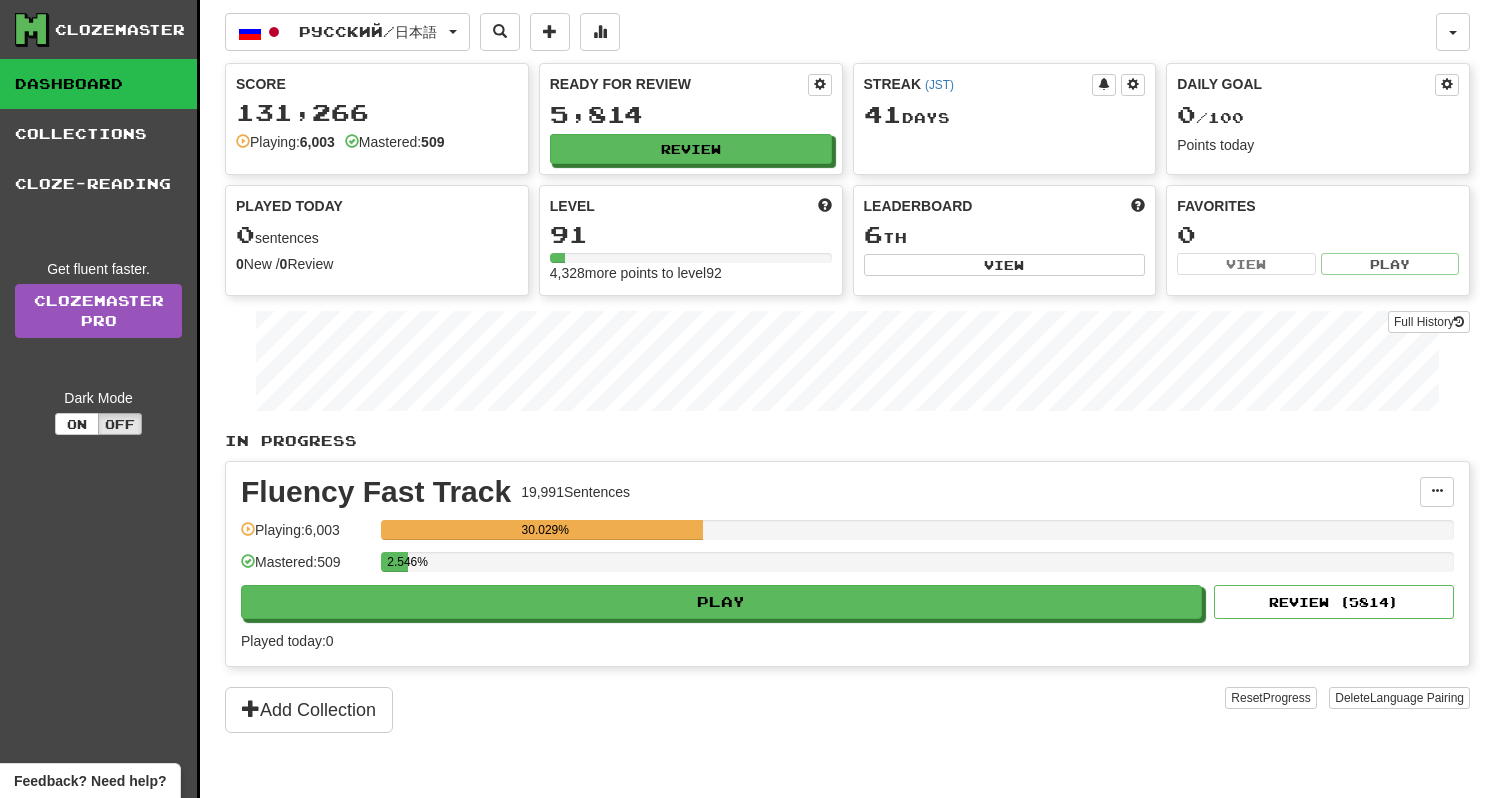 scroll, scrollTop: 0, scrollLeft: 0, axis: both 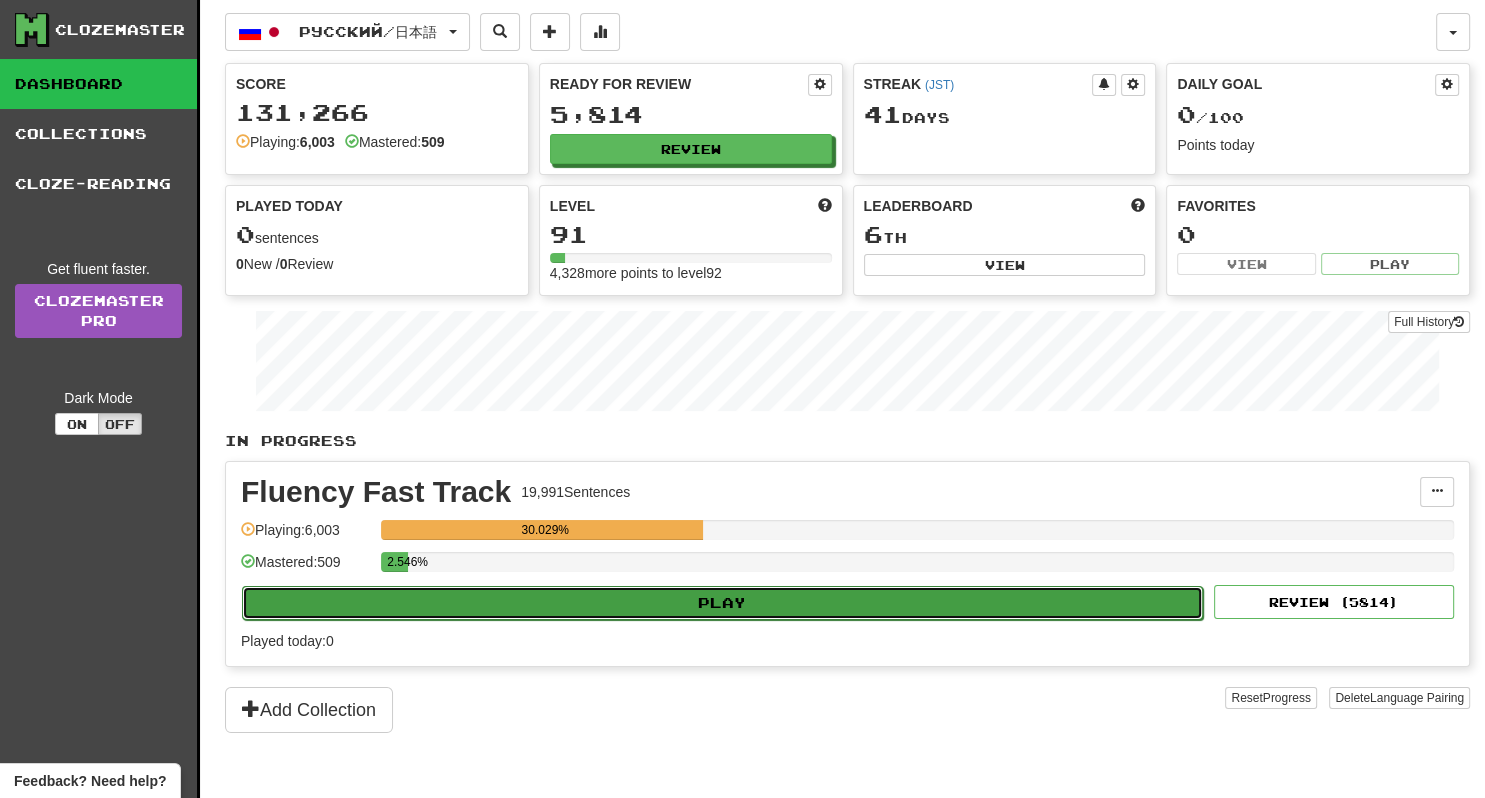 click on "Play" at bounding box center (722, 603) 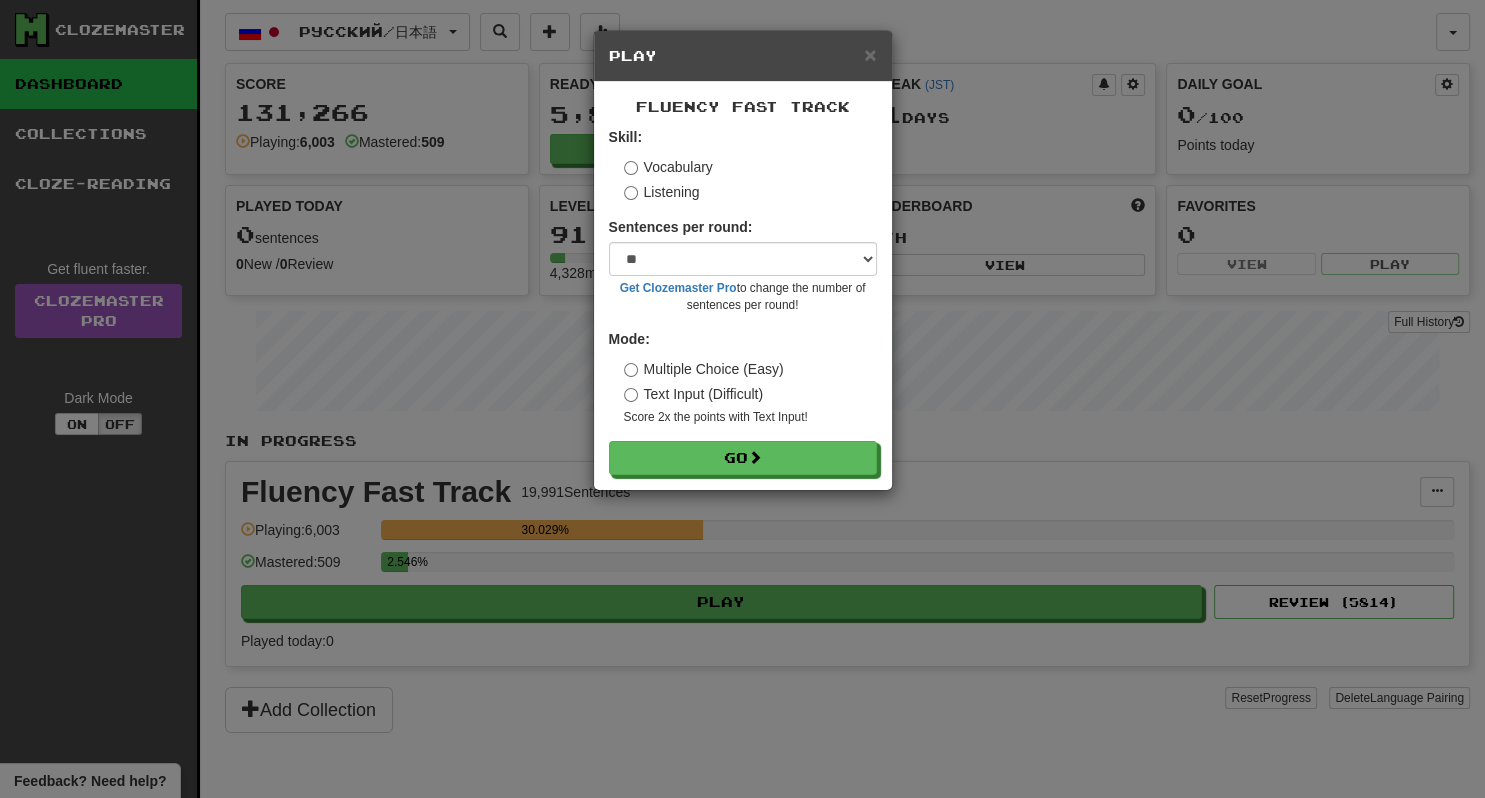 click on "Listening" at bounding box center [662, 192] 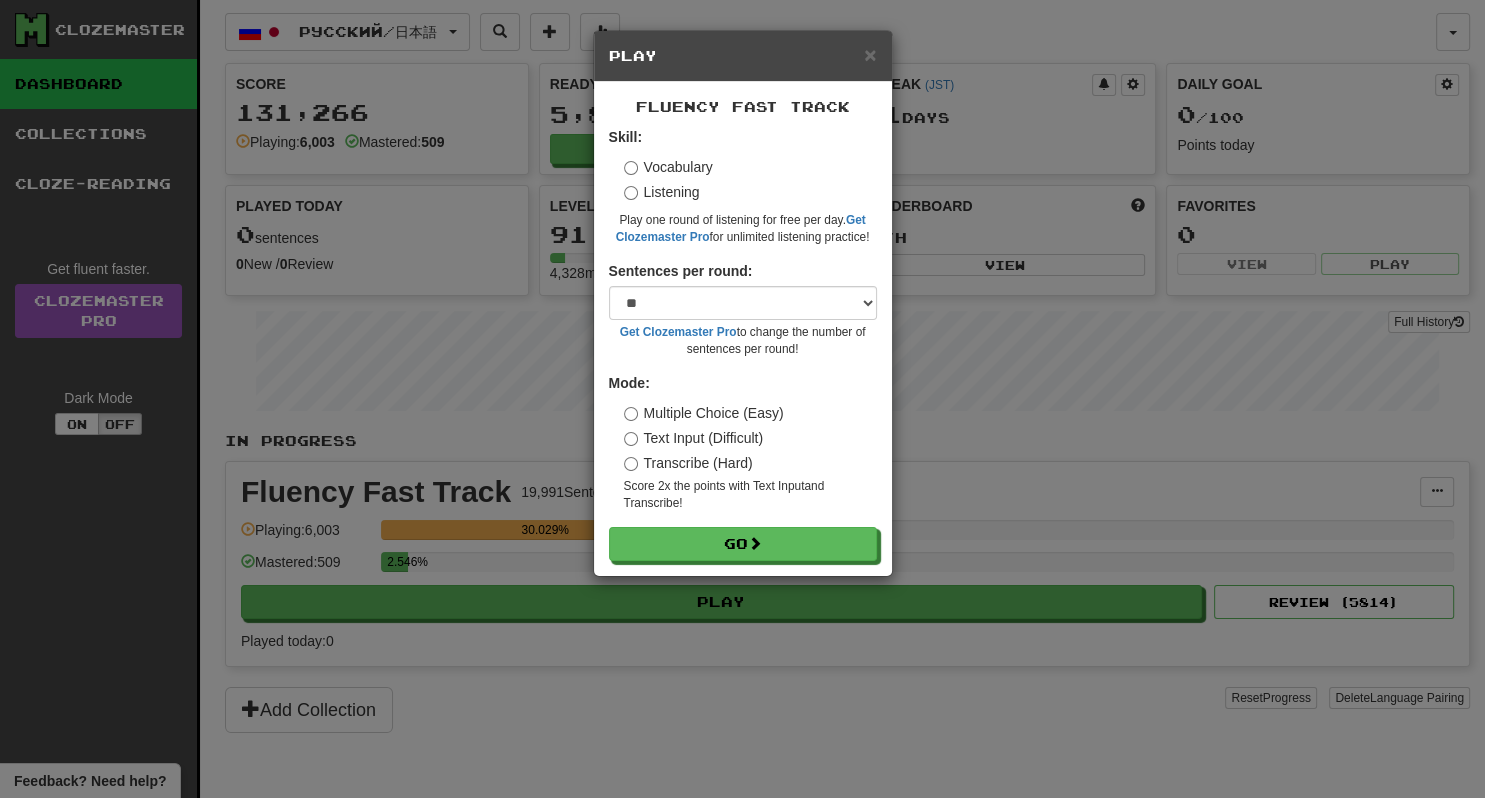 click on "Multiple Choice (Easy) Text Input (Difficult) Transcribe (Hard) Score 2x the points with Text Input  and Transcribe !" at bounding box center (750, 457) 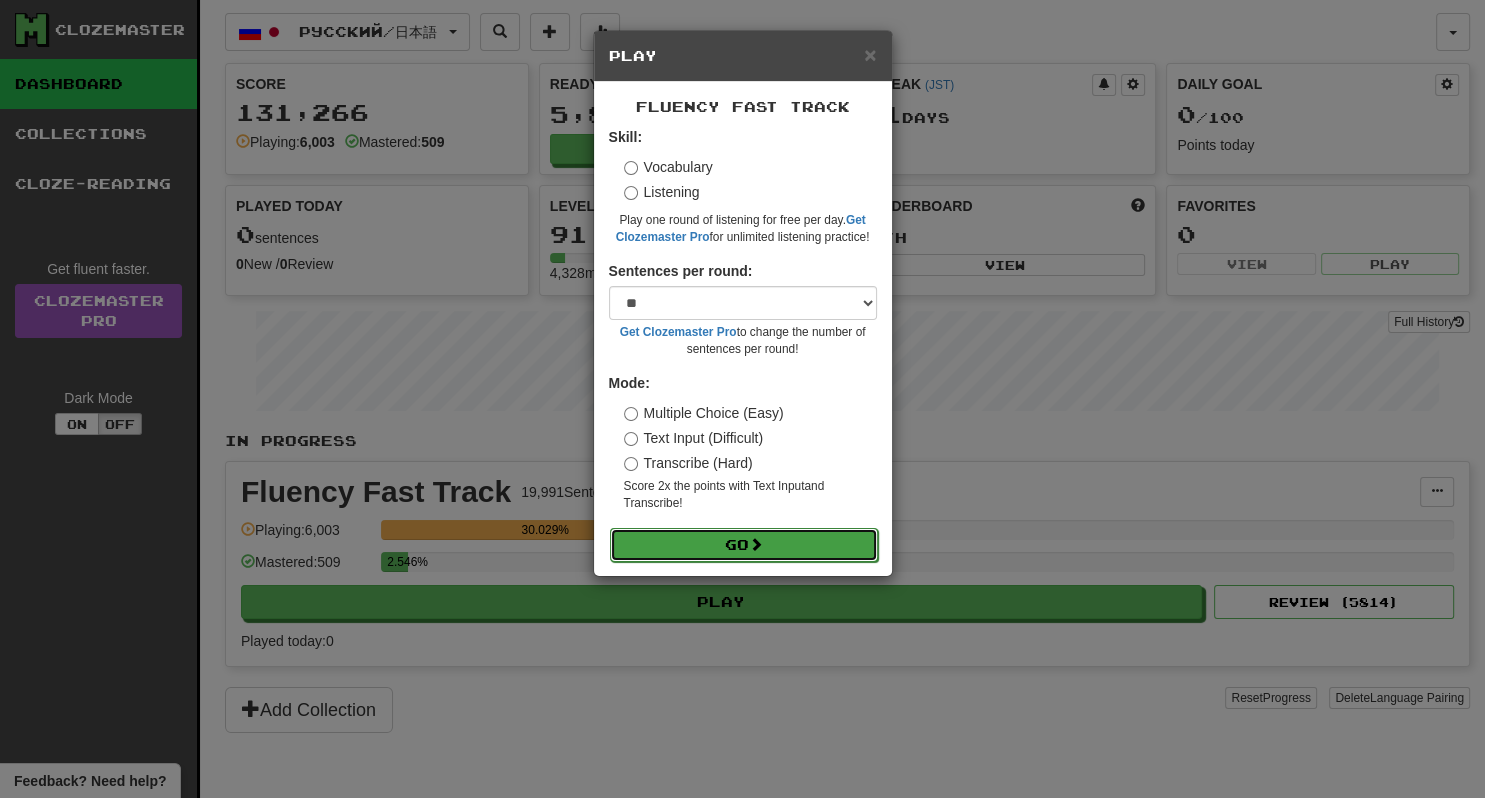 click on "Go" at bounding box center [744, 545] 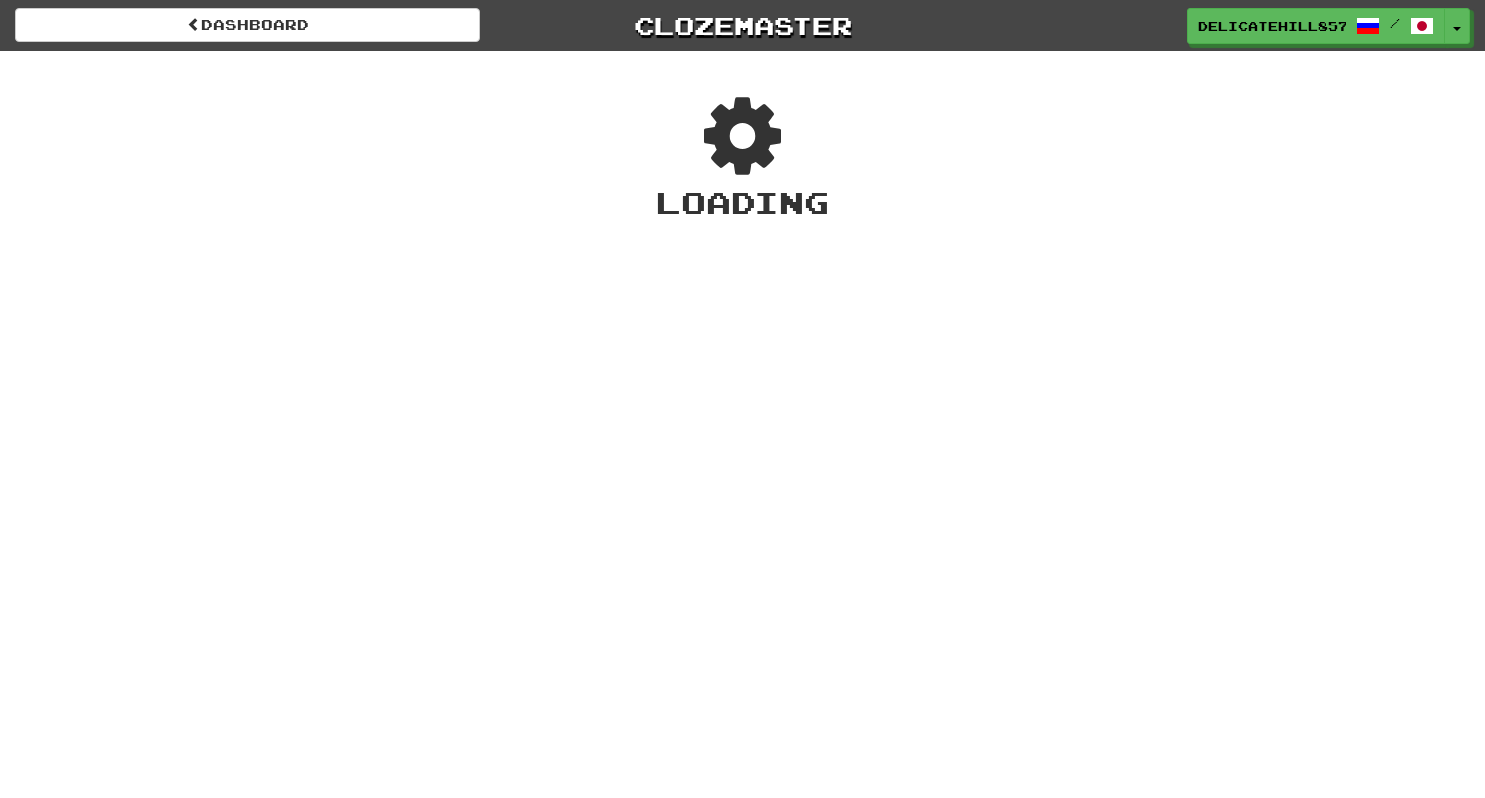 scroll, scrollTop: 0, scrollLeft: 0, axis: both 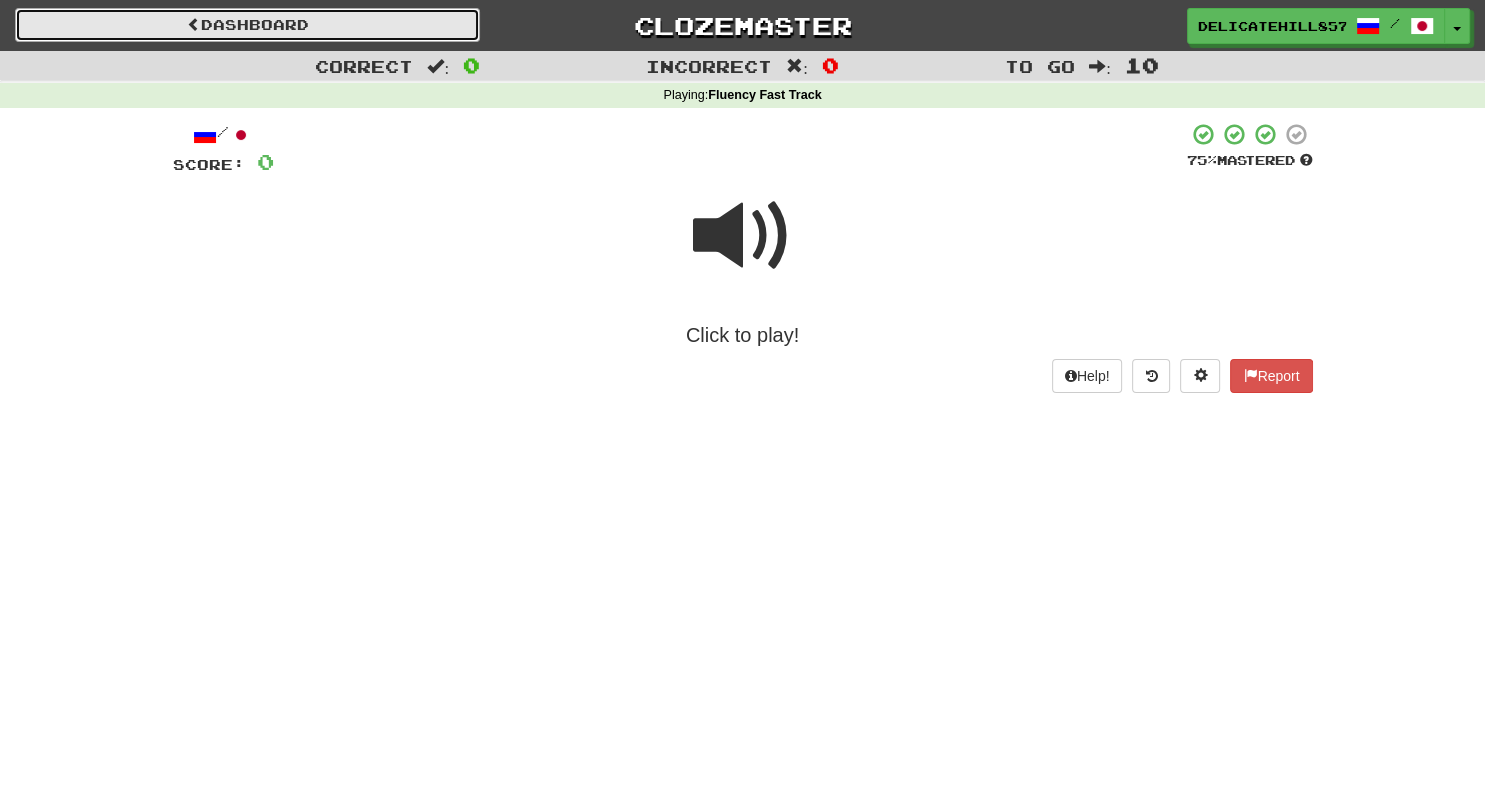click on "Dashboard" at bounding box center (247, 25) 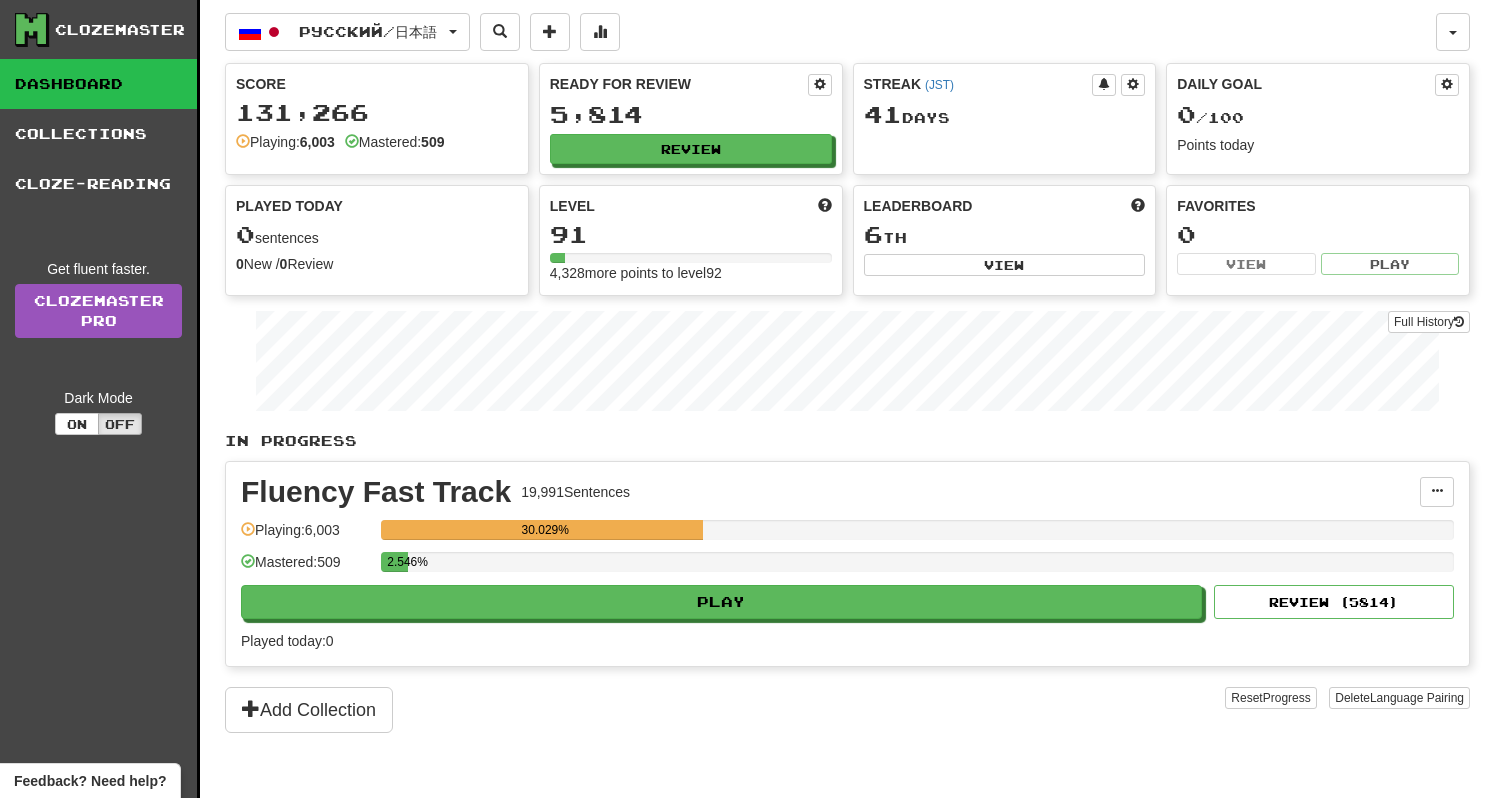 scroll, scrollTop: 0, scrollLeft: 0, axis: both 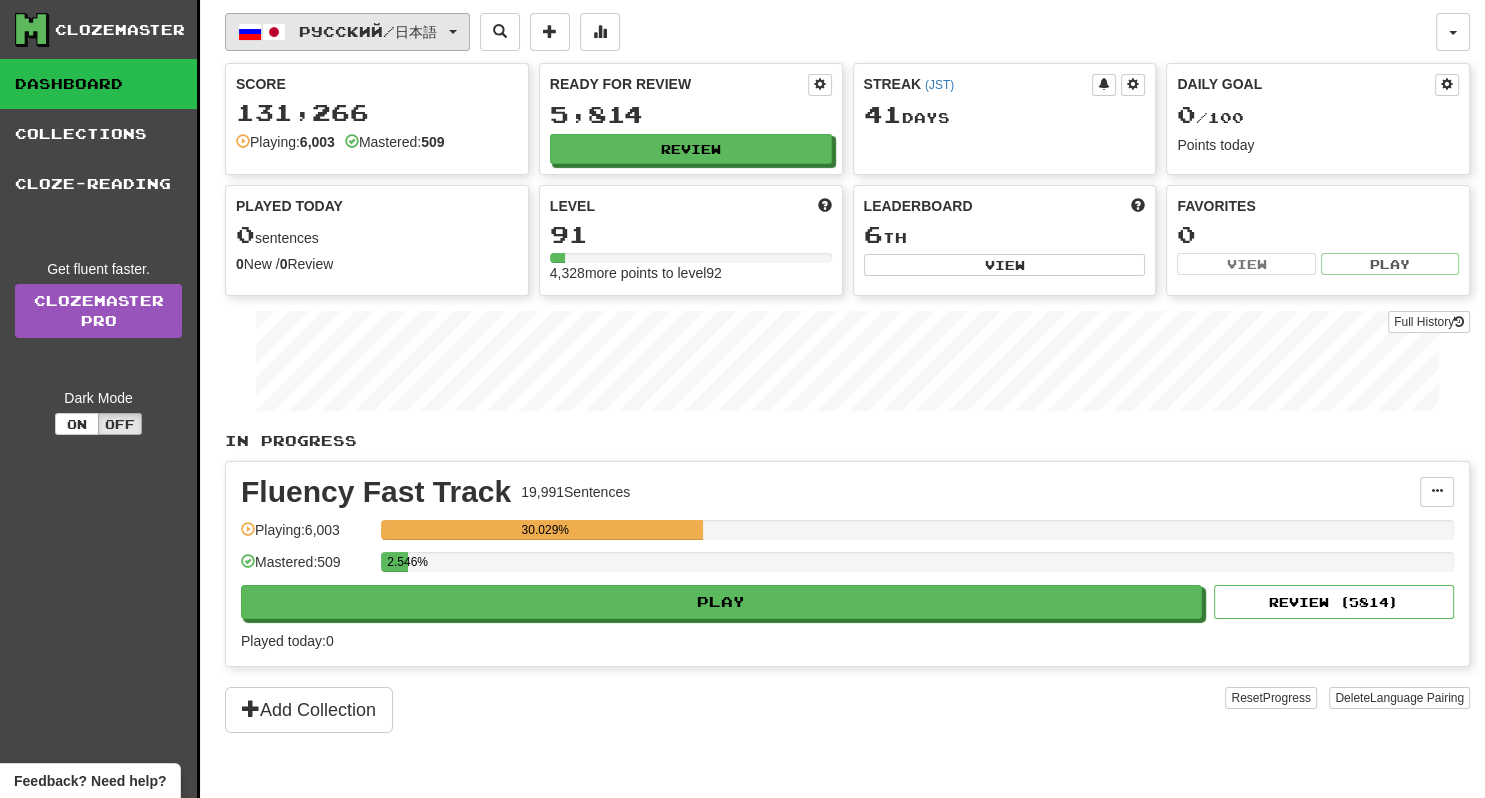 click on "Русский  /  日本語" at bounding box center [347, 32] 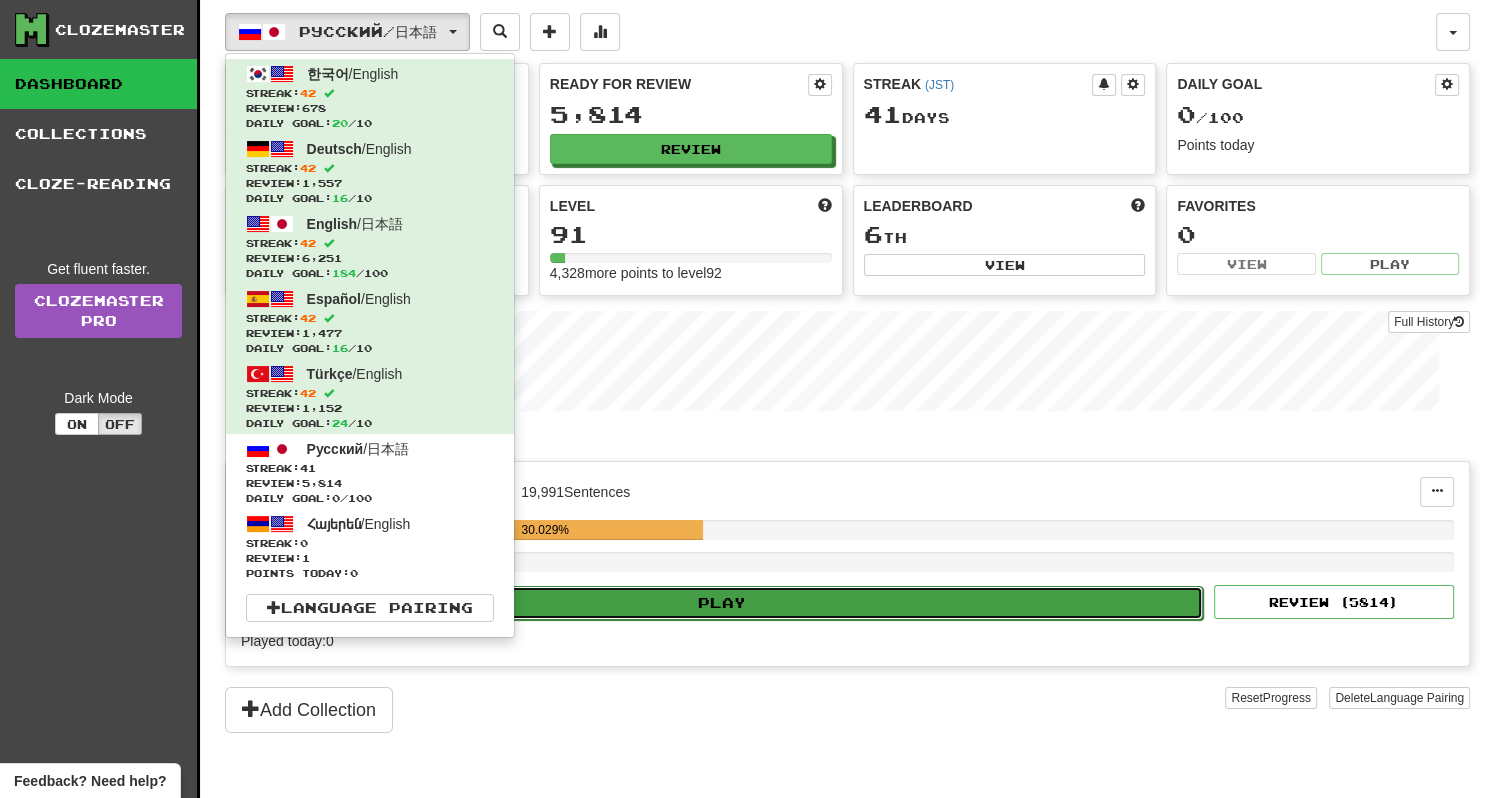 click on "Play" at bounding box center [722, 603] 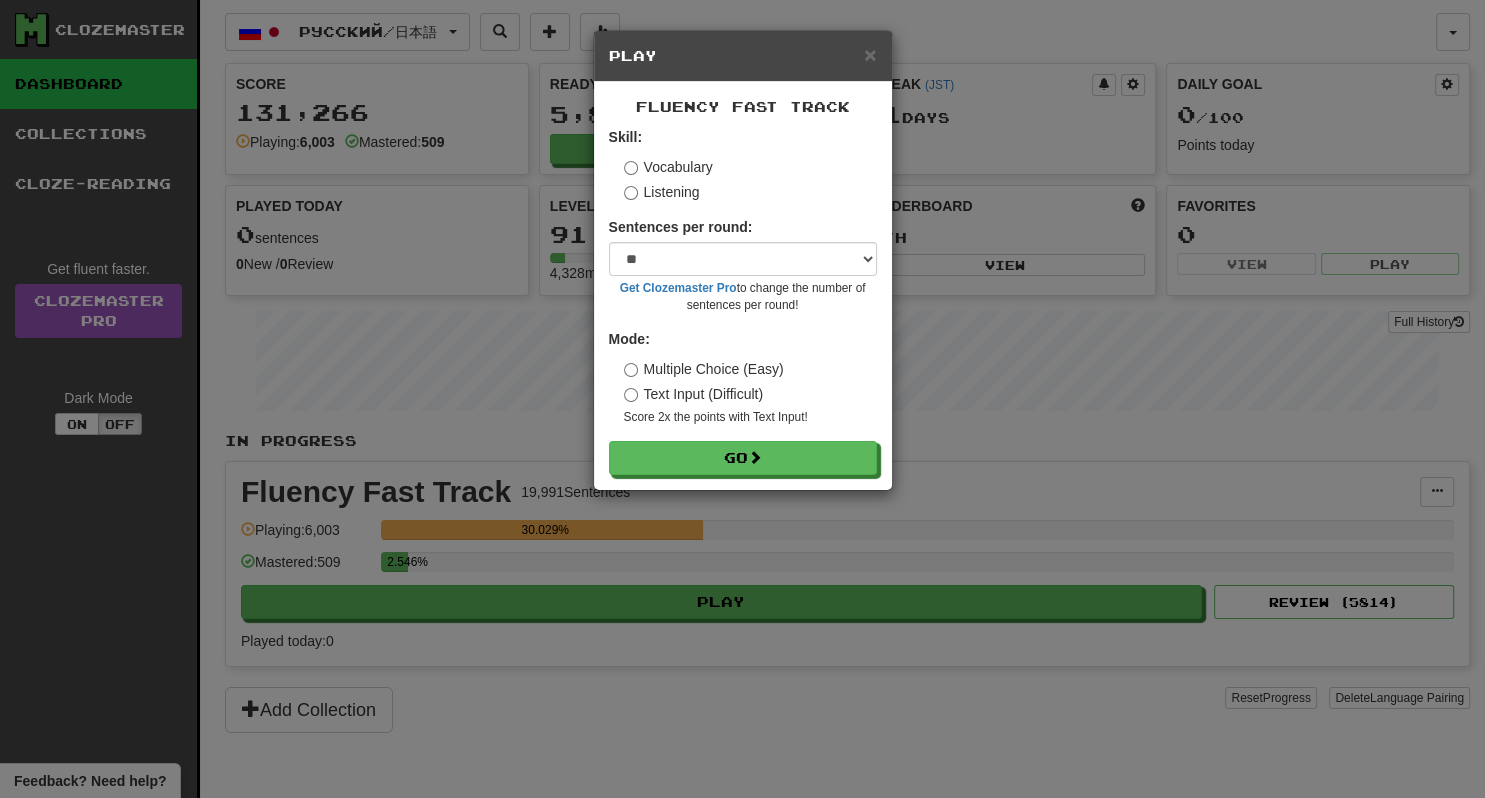 click on "Text Input (Difficult)" at bounding box center [694, 394] 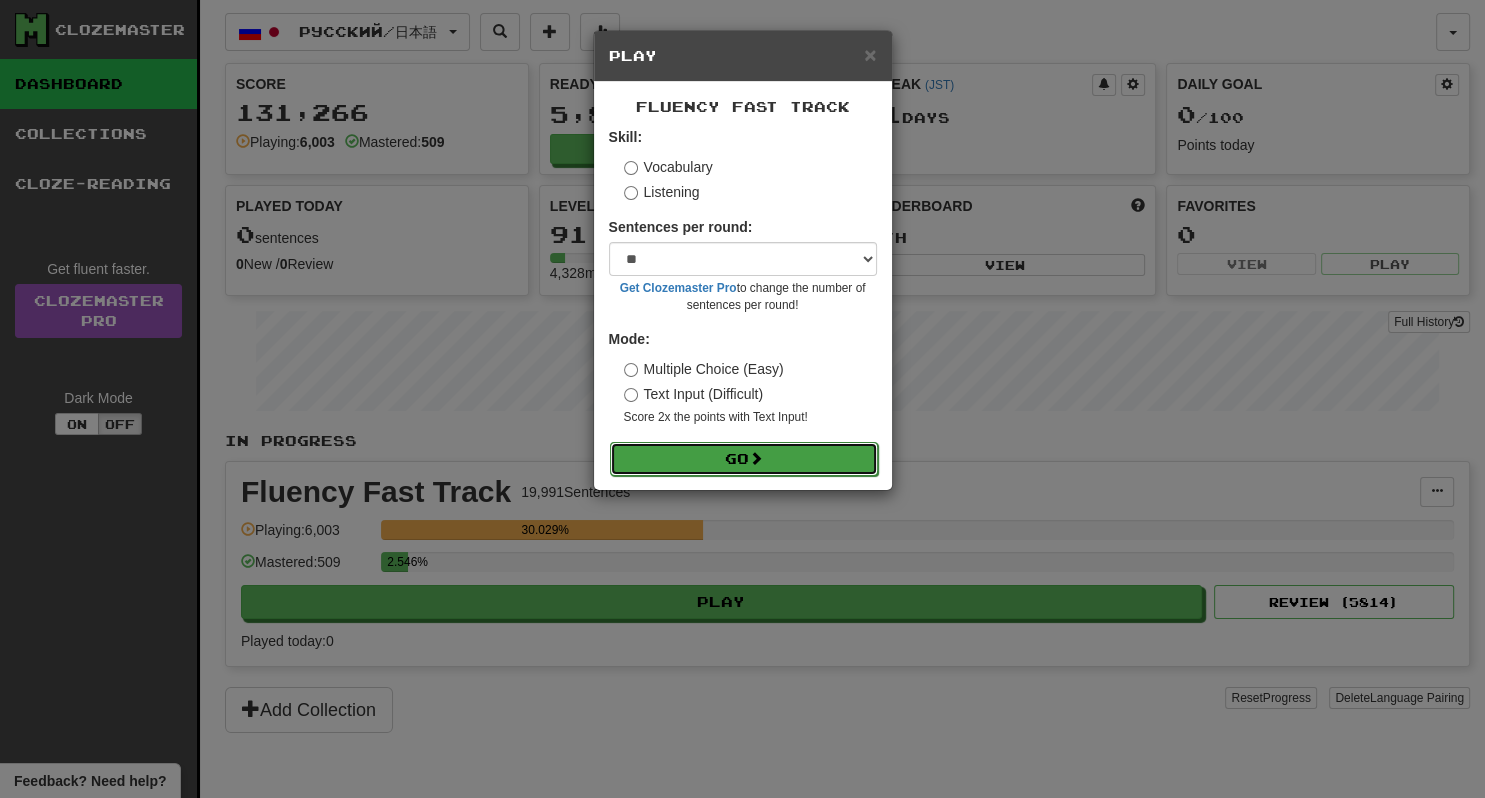 click on "Go" at bounding box center [744, 459] 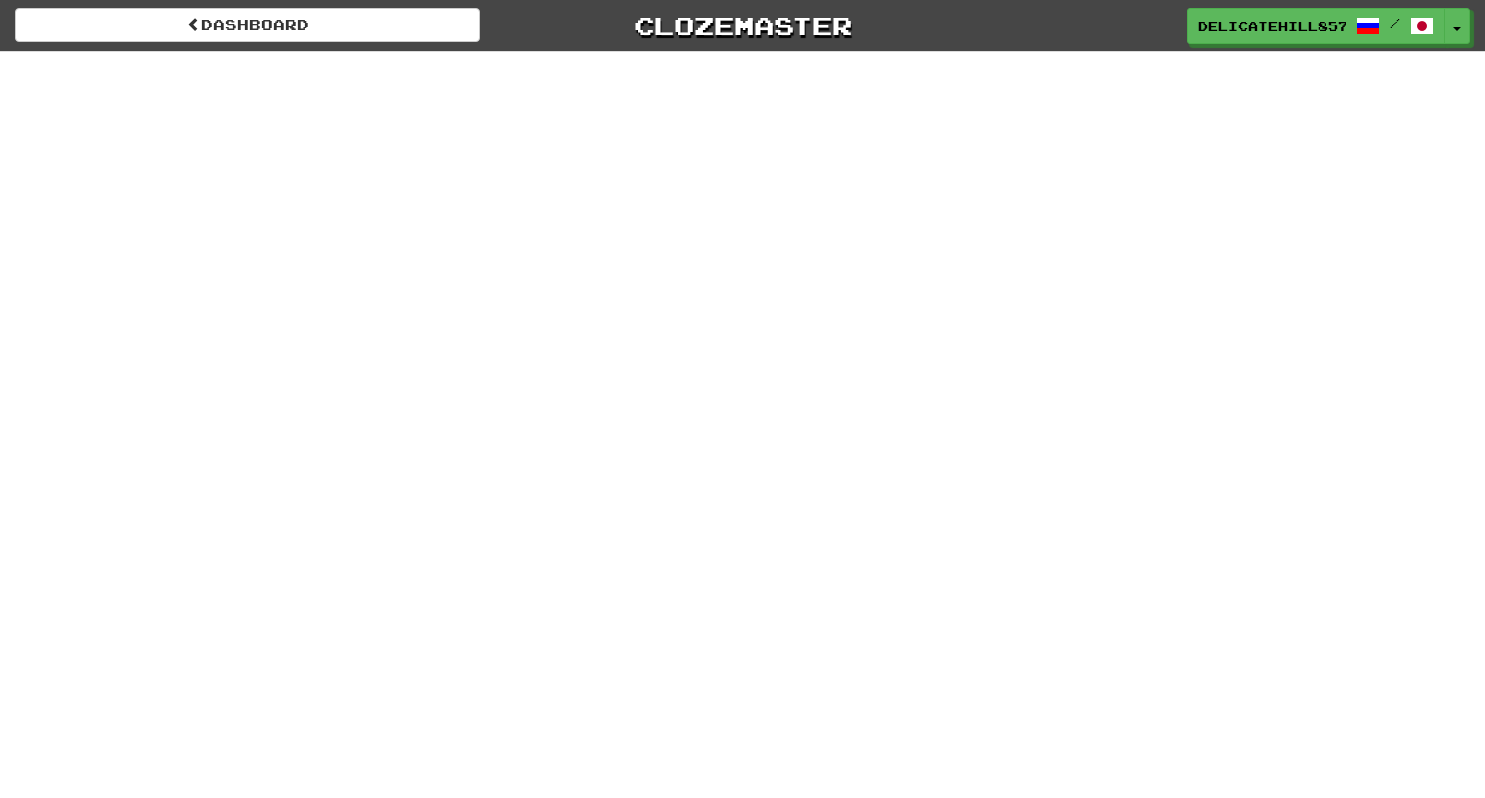 scroll, scrollTop: 0, scrollLeft: 0, axis: both 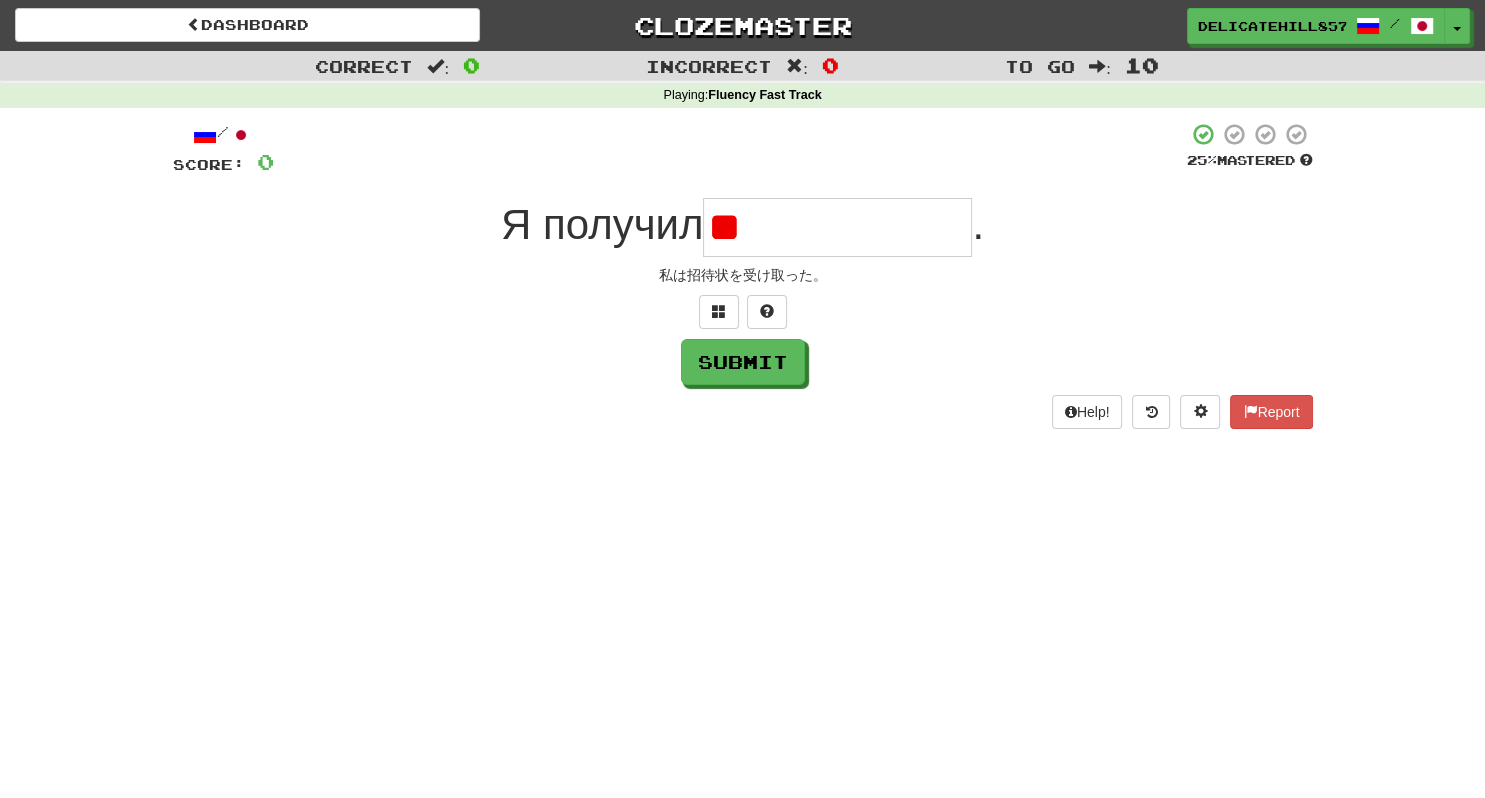 type on "*" 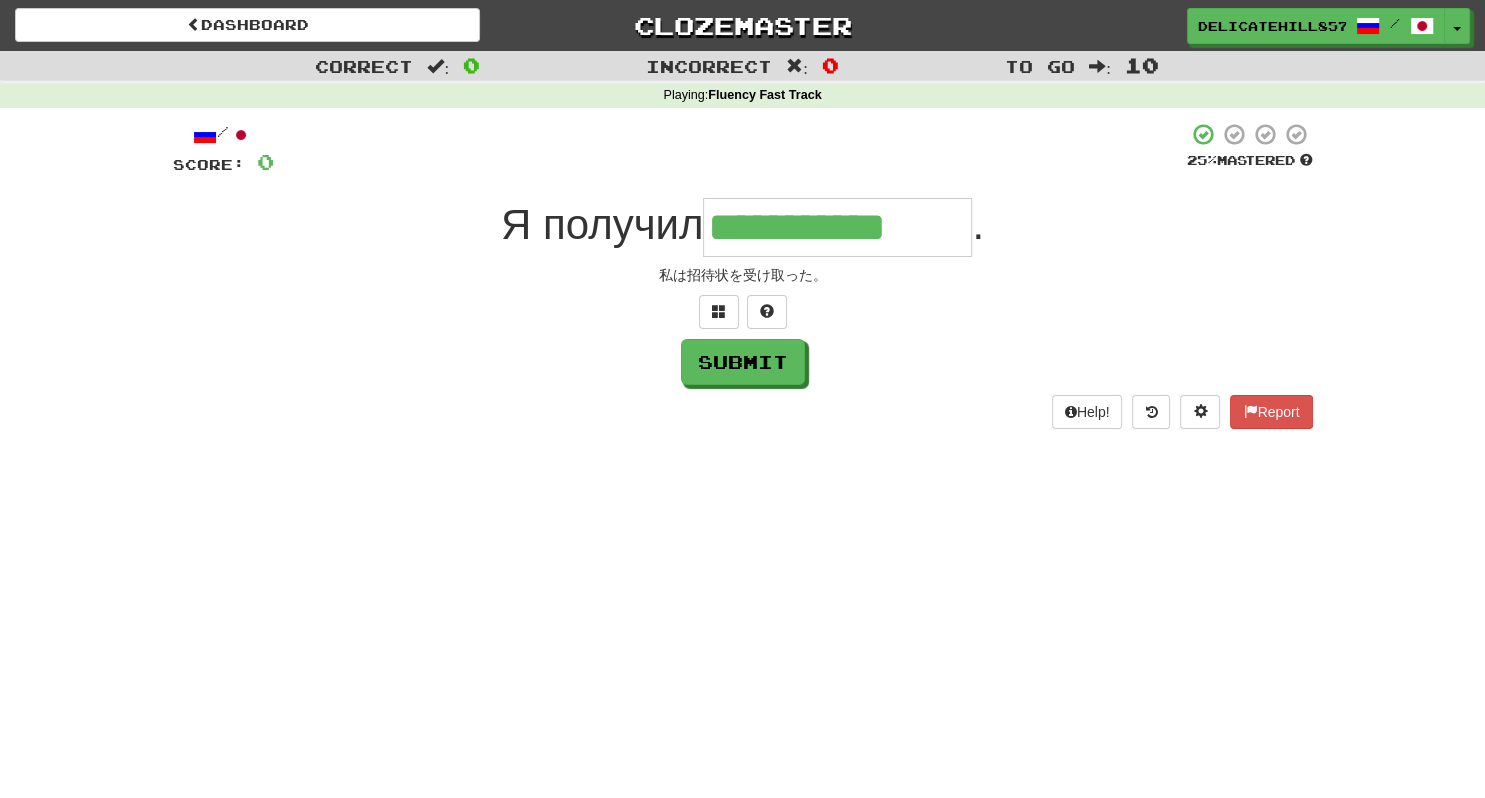 type on "**********" 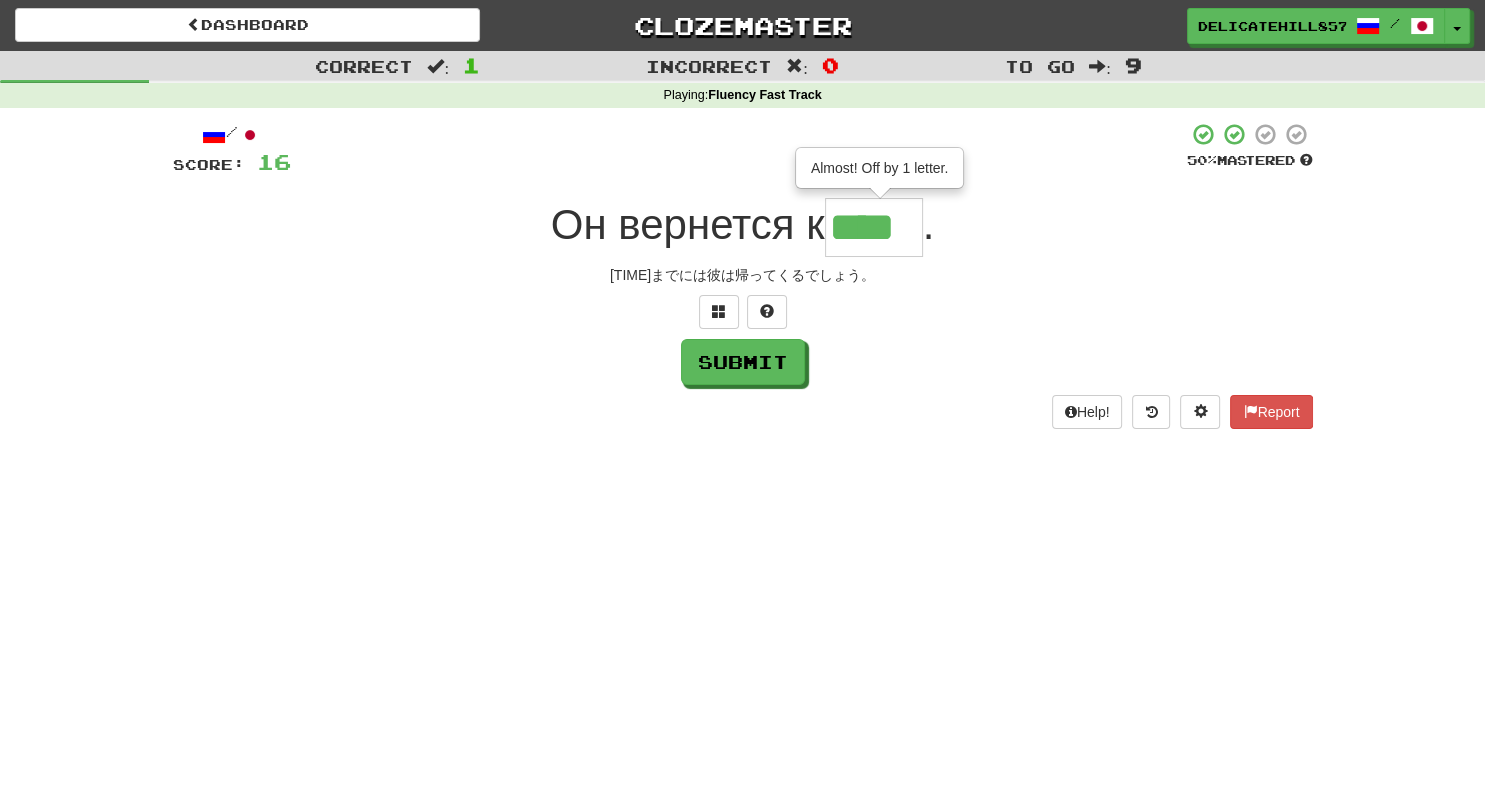 type on "****" 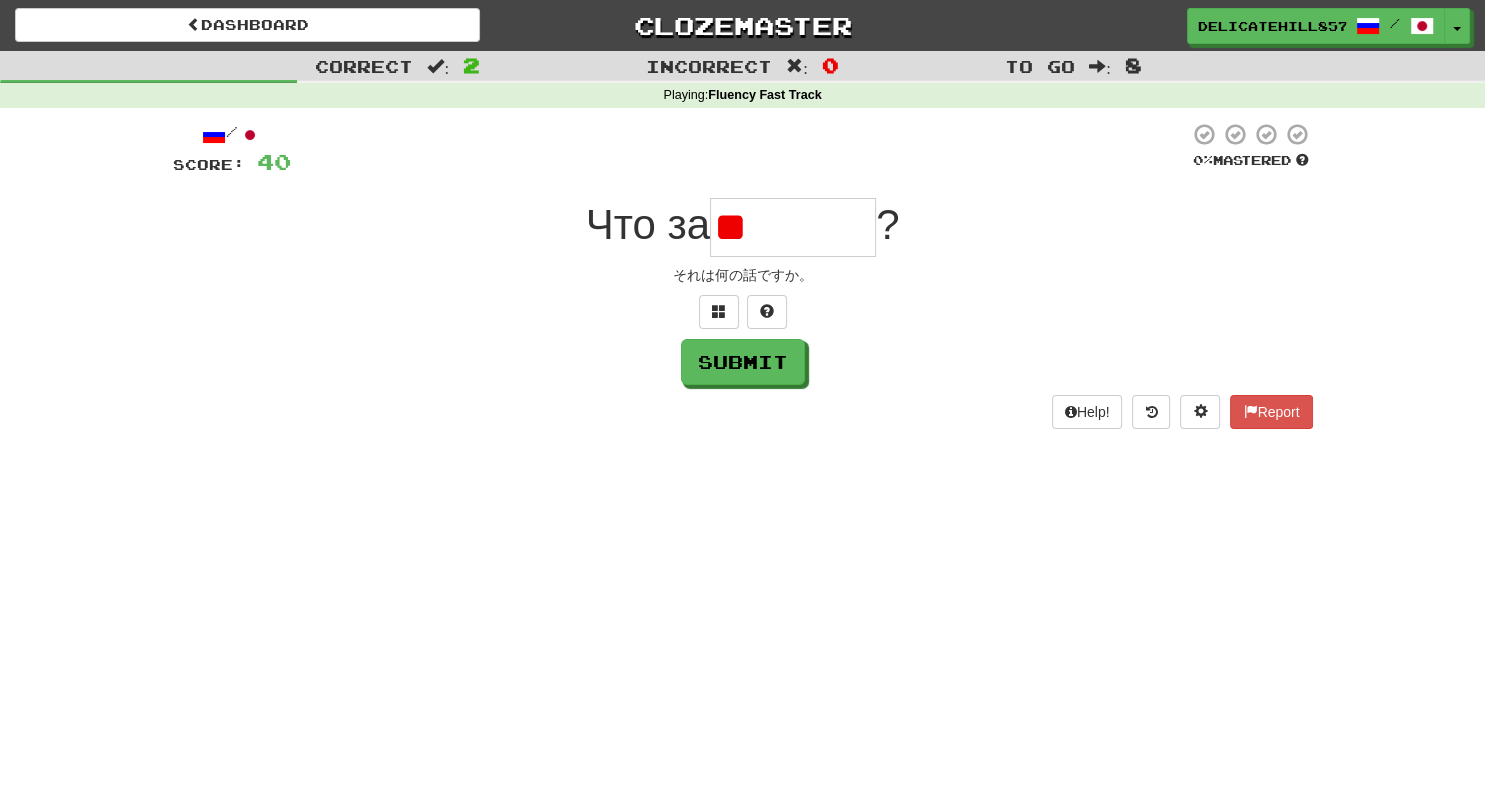 type on "*" 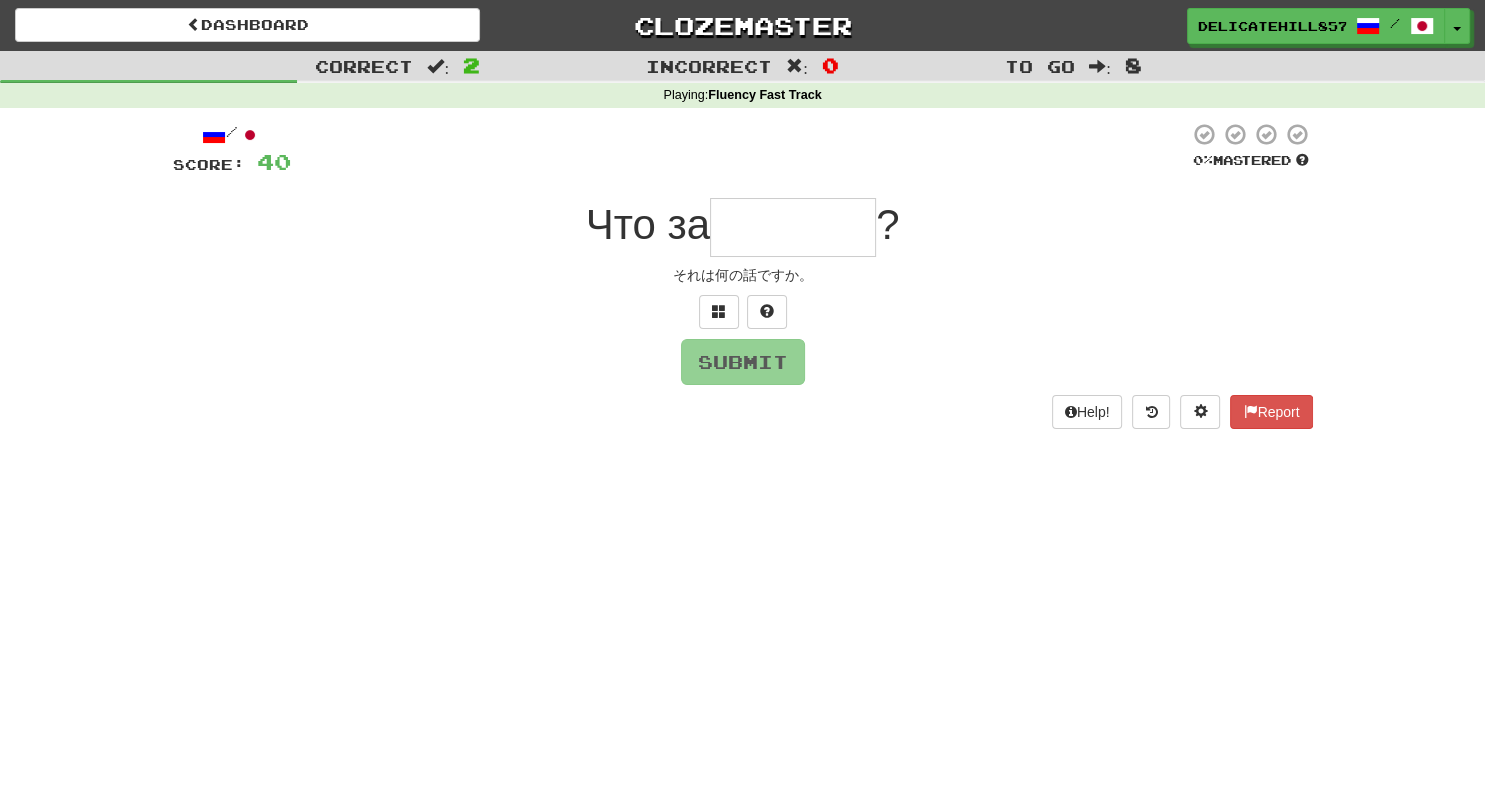 type on "*******" 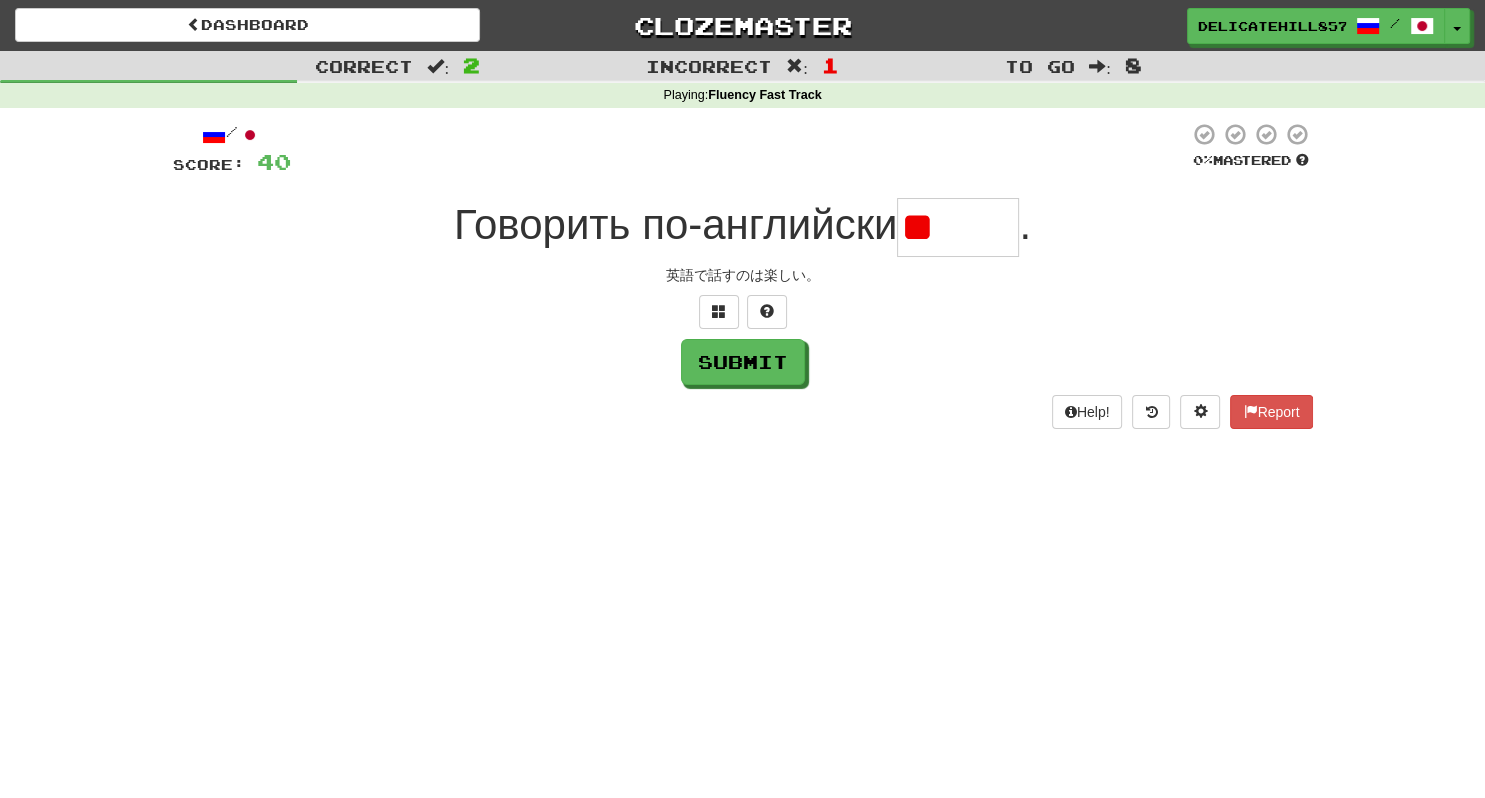 type on "*" 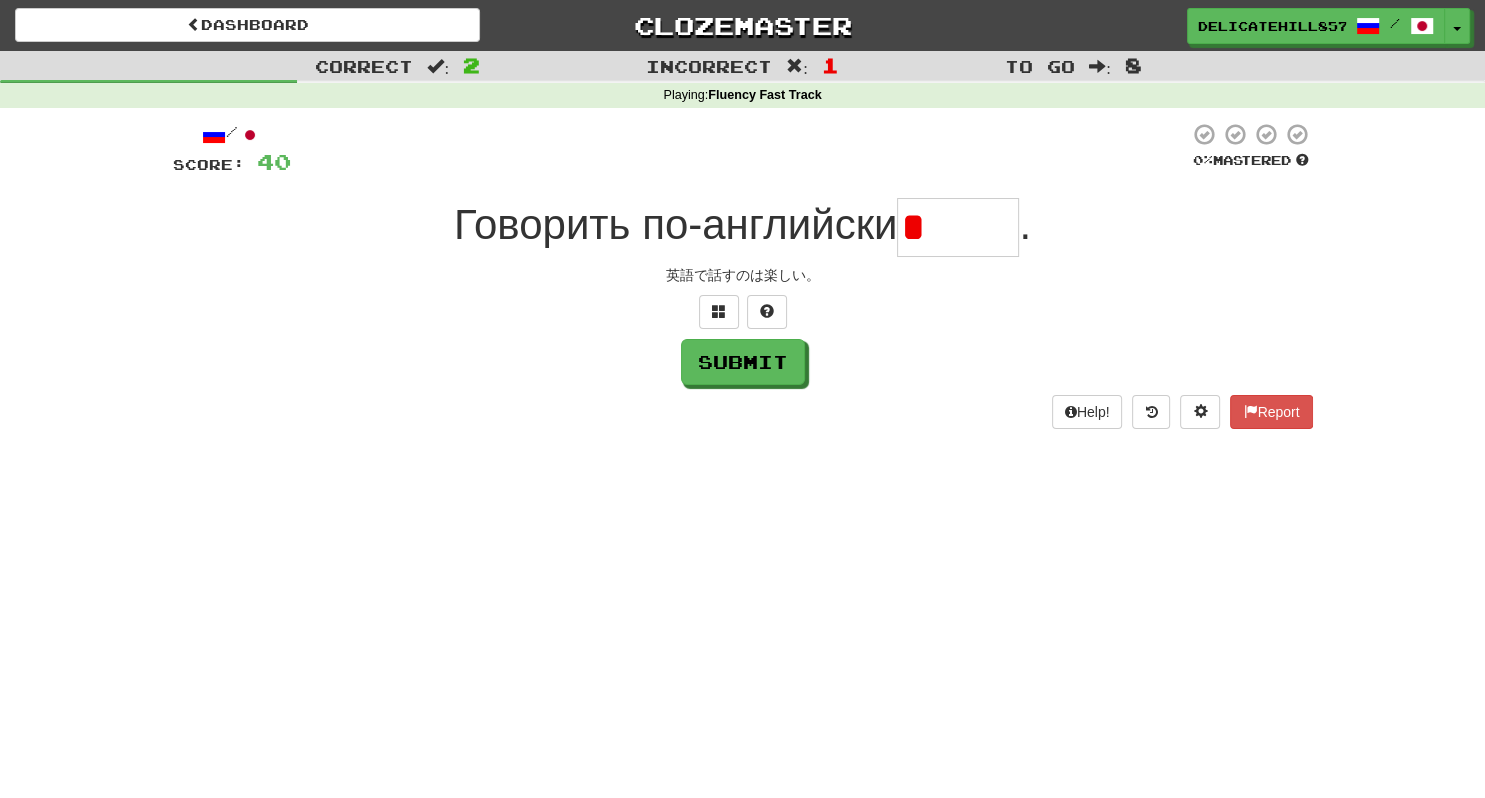 type on "*****" 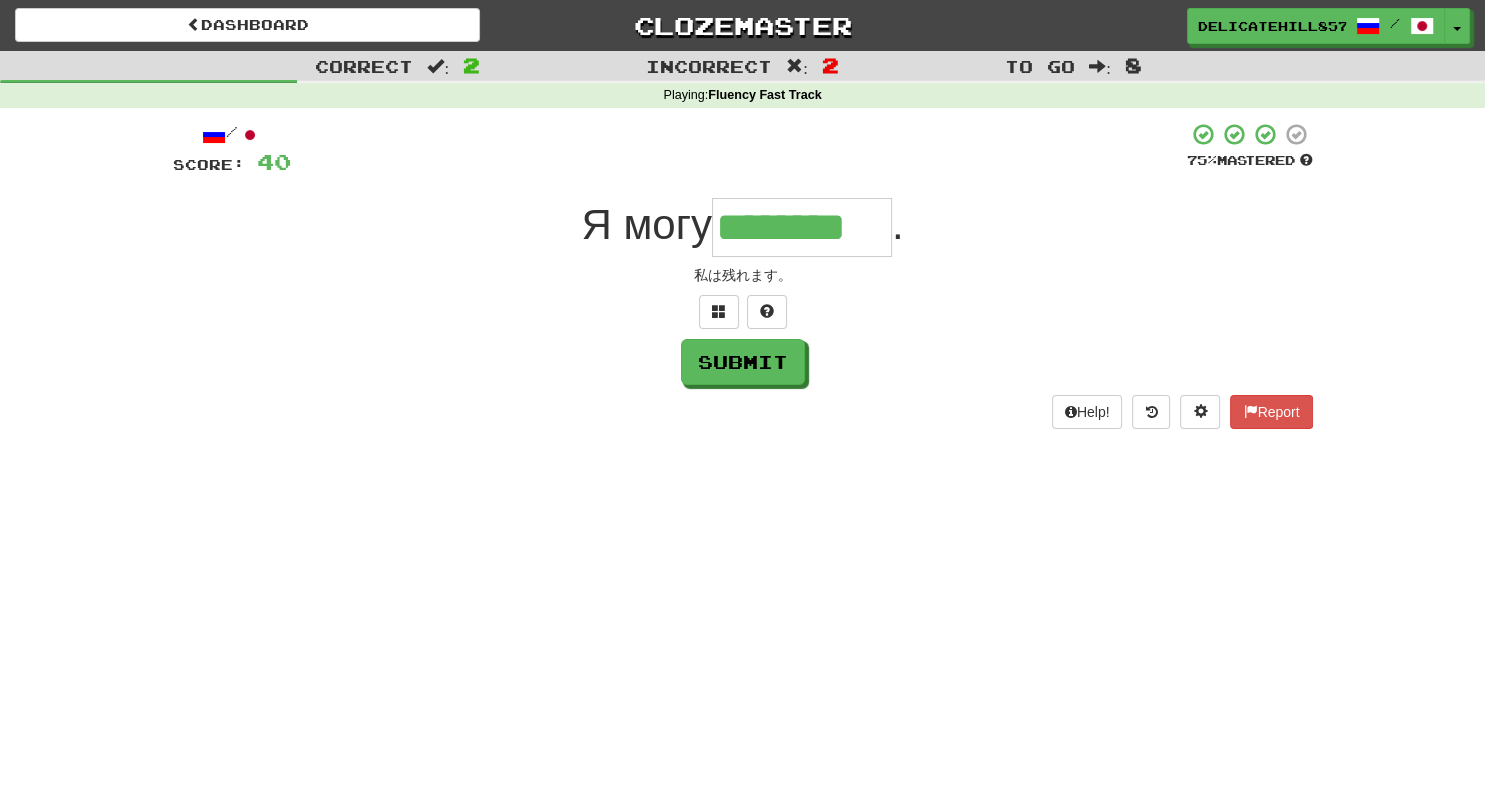 type on "********" 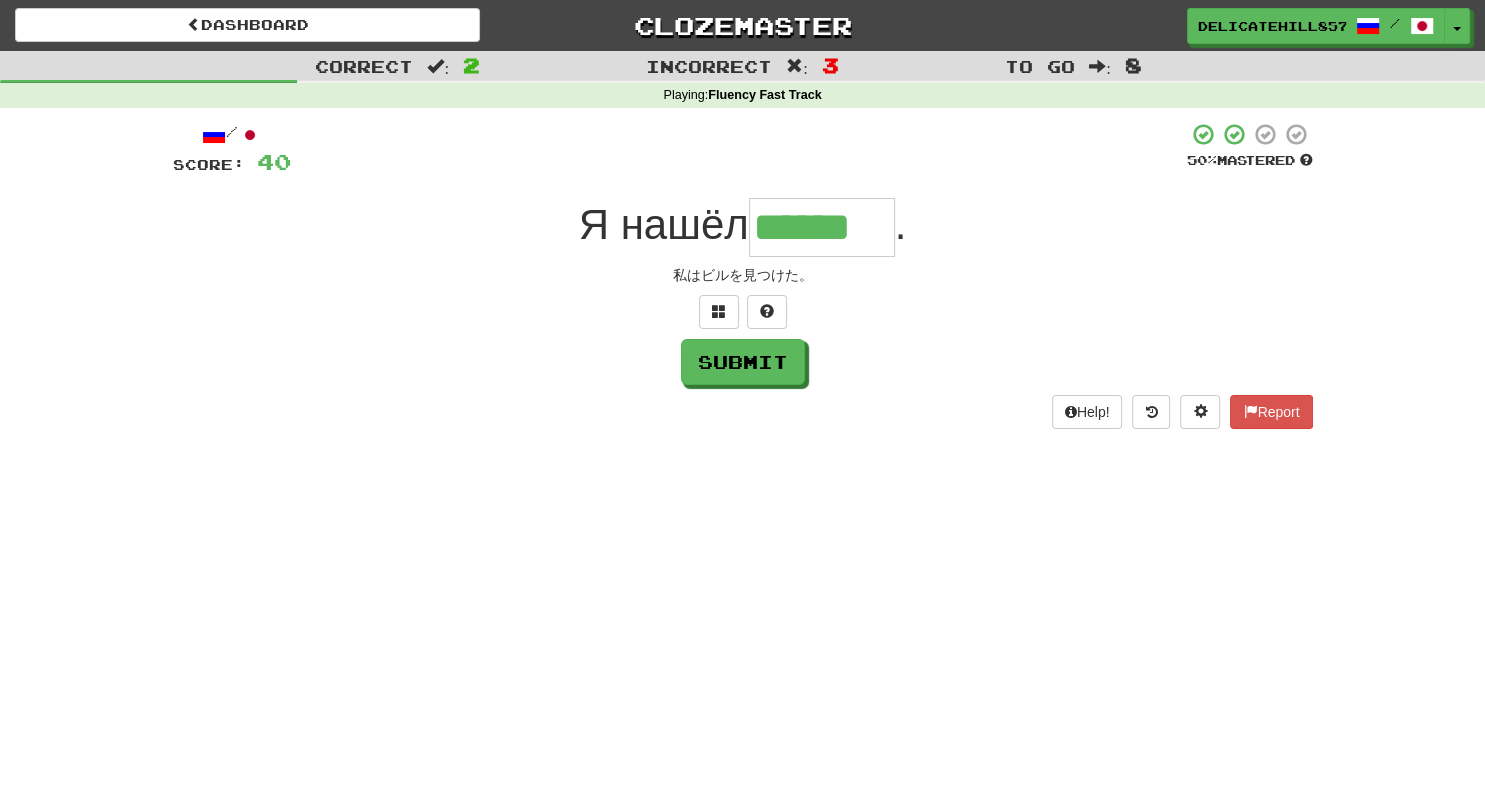 type on "******" 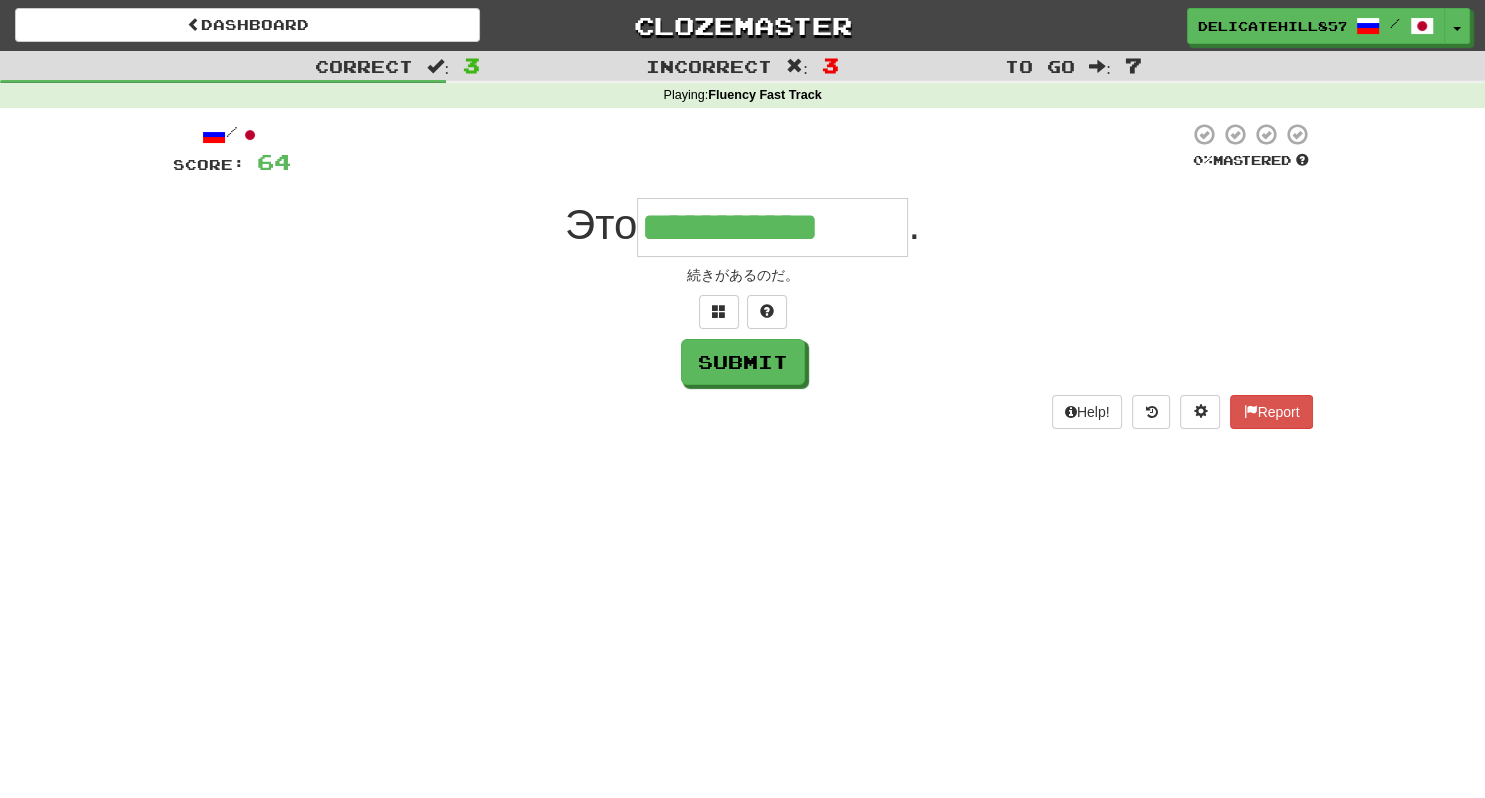 type on "**********" 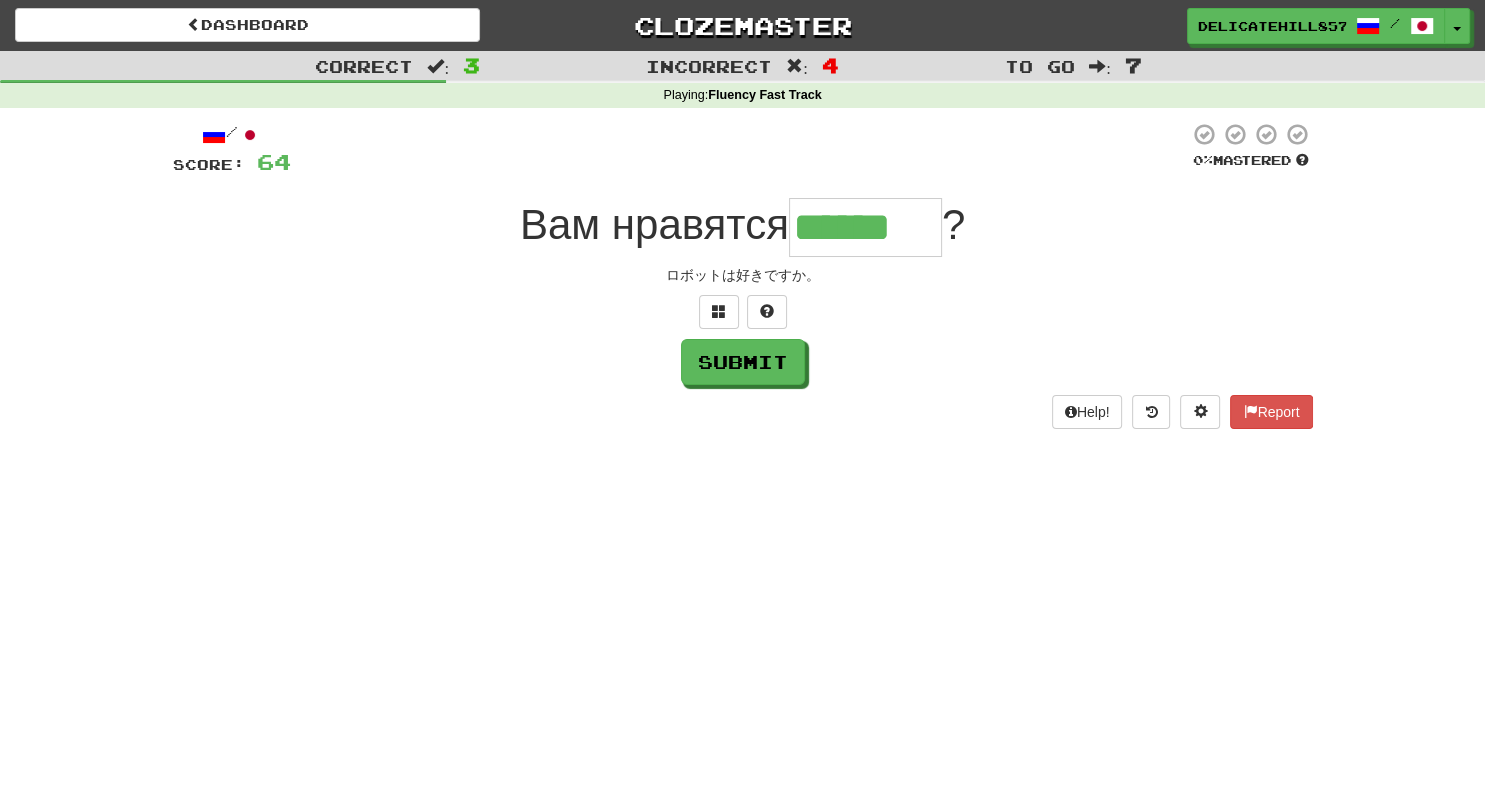 type on "******" 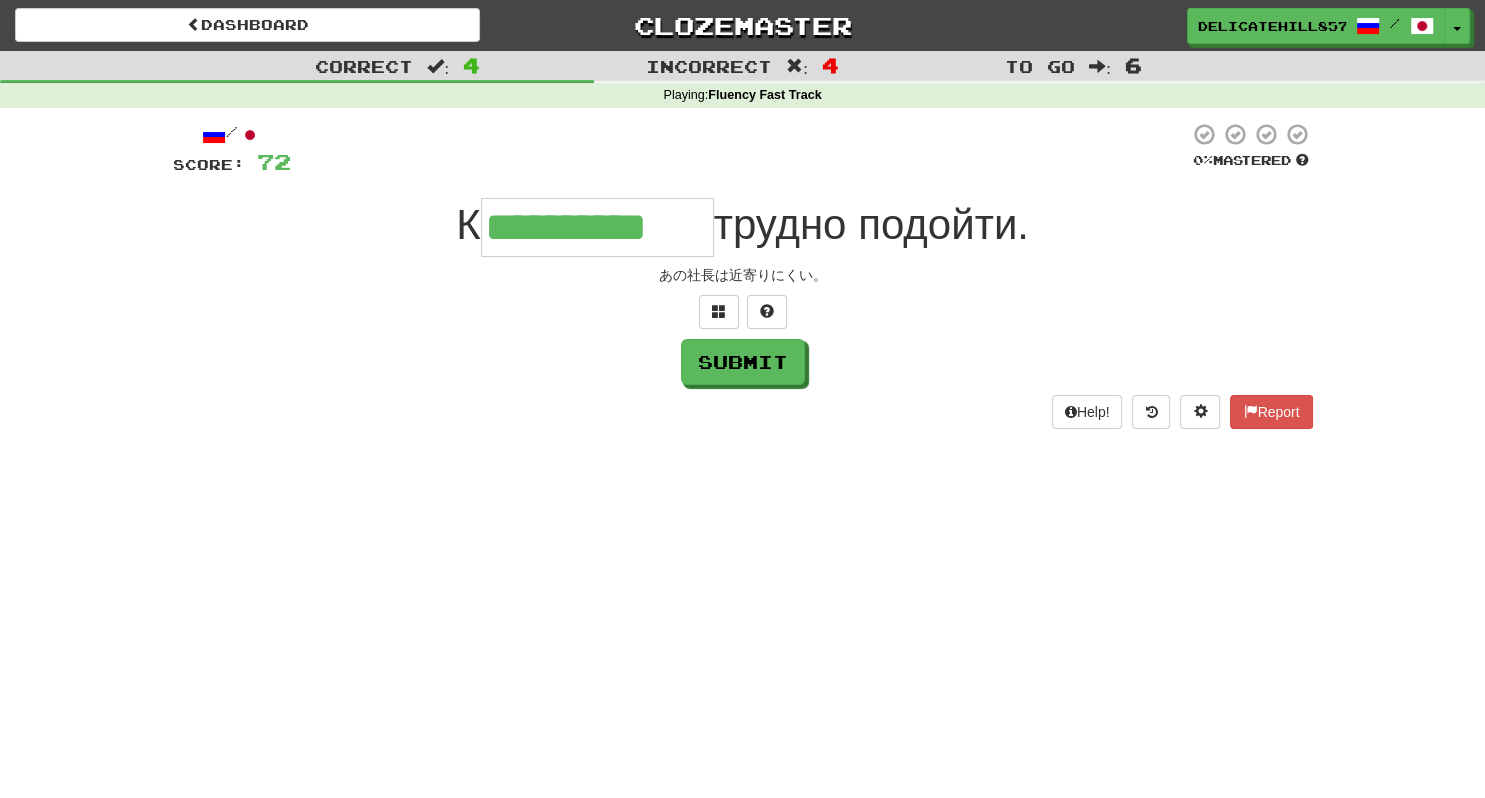 type on "**********" 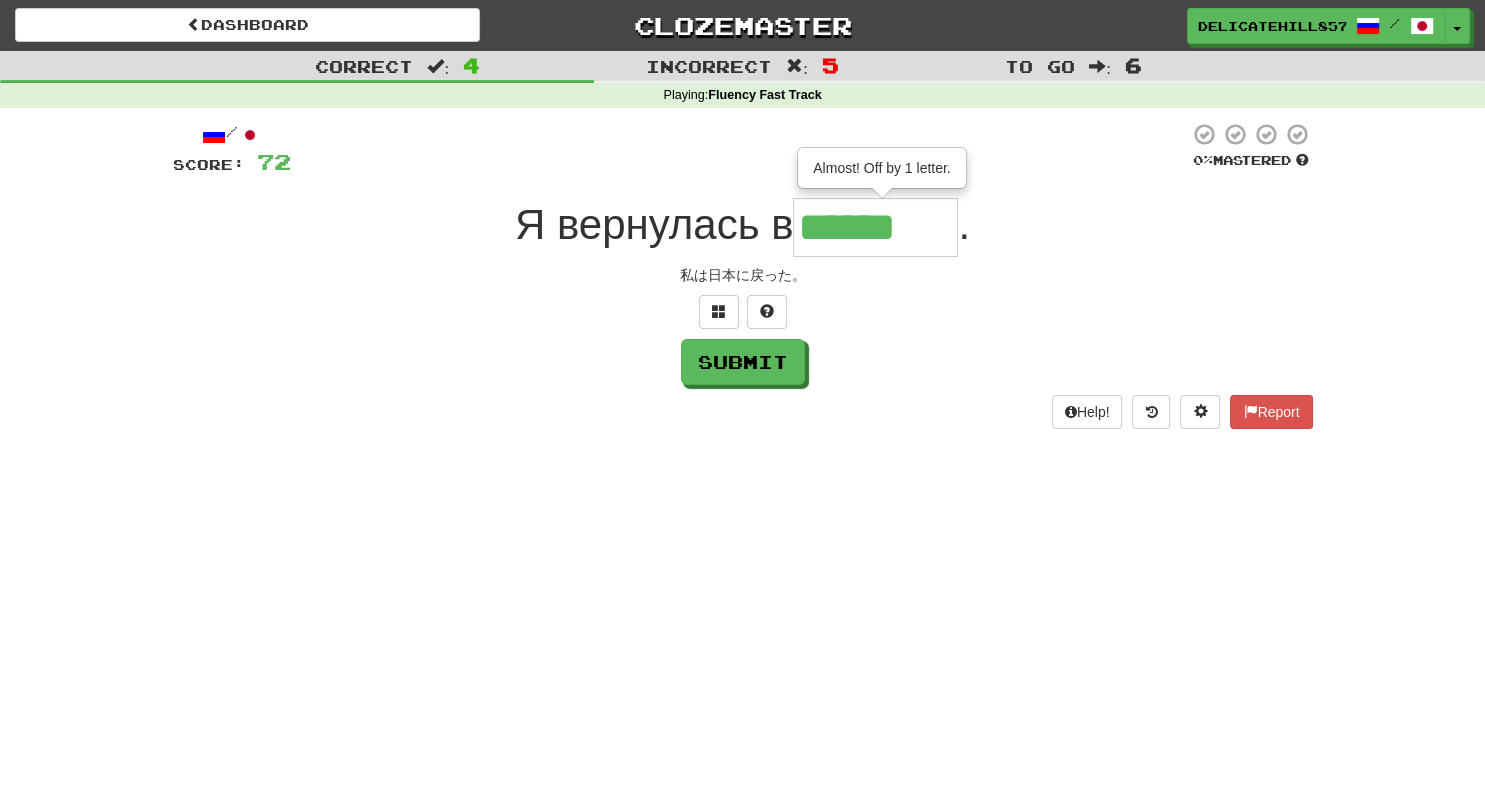 type on "******" 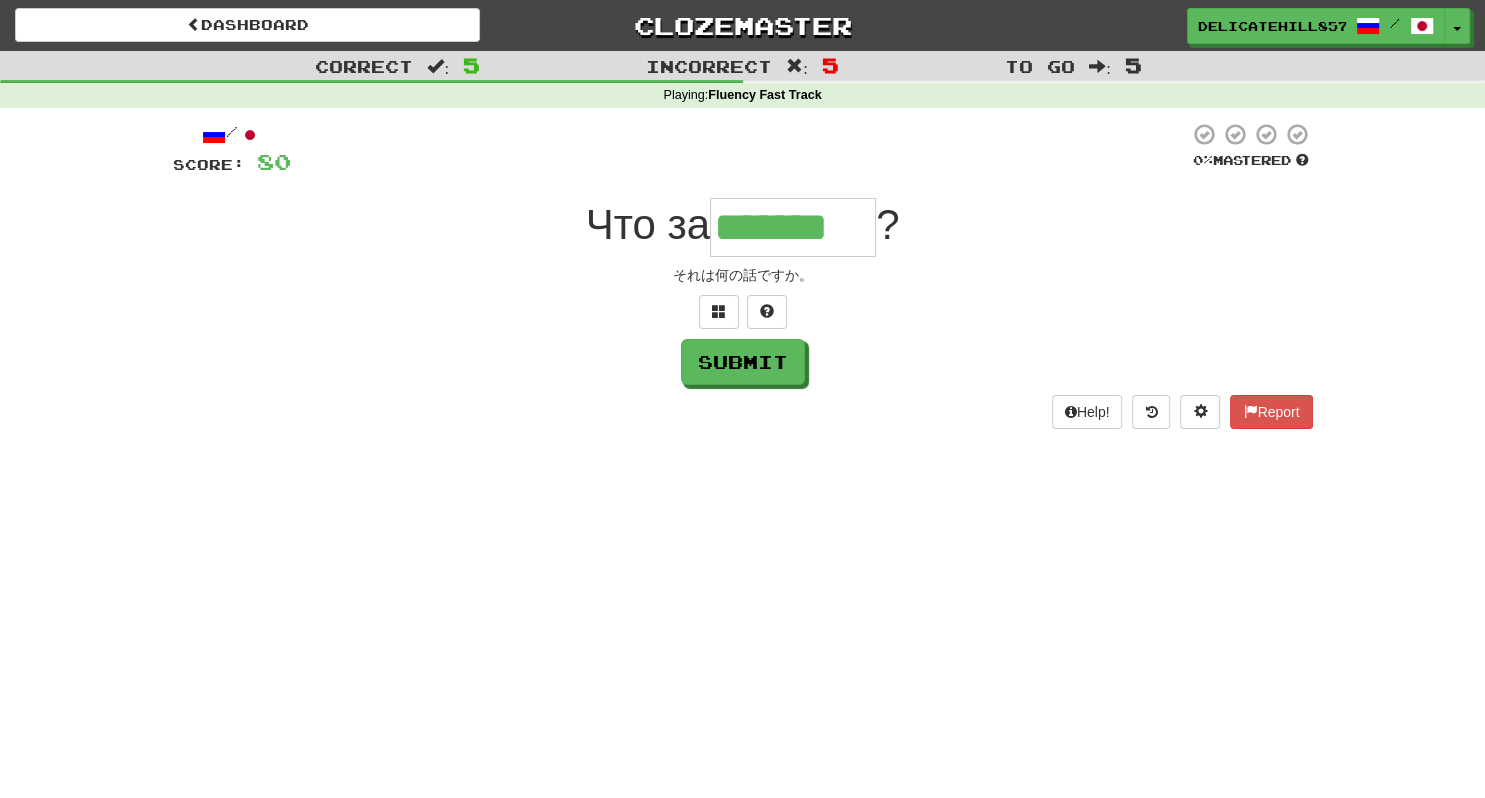type on "*******" 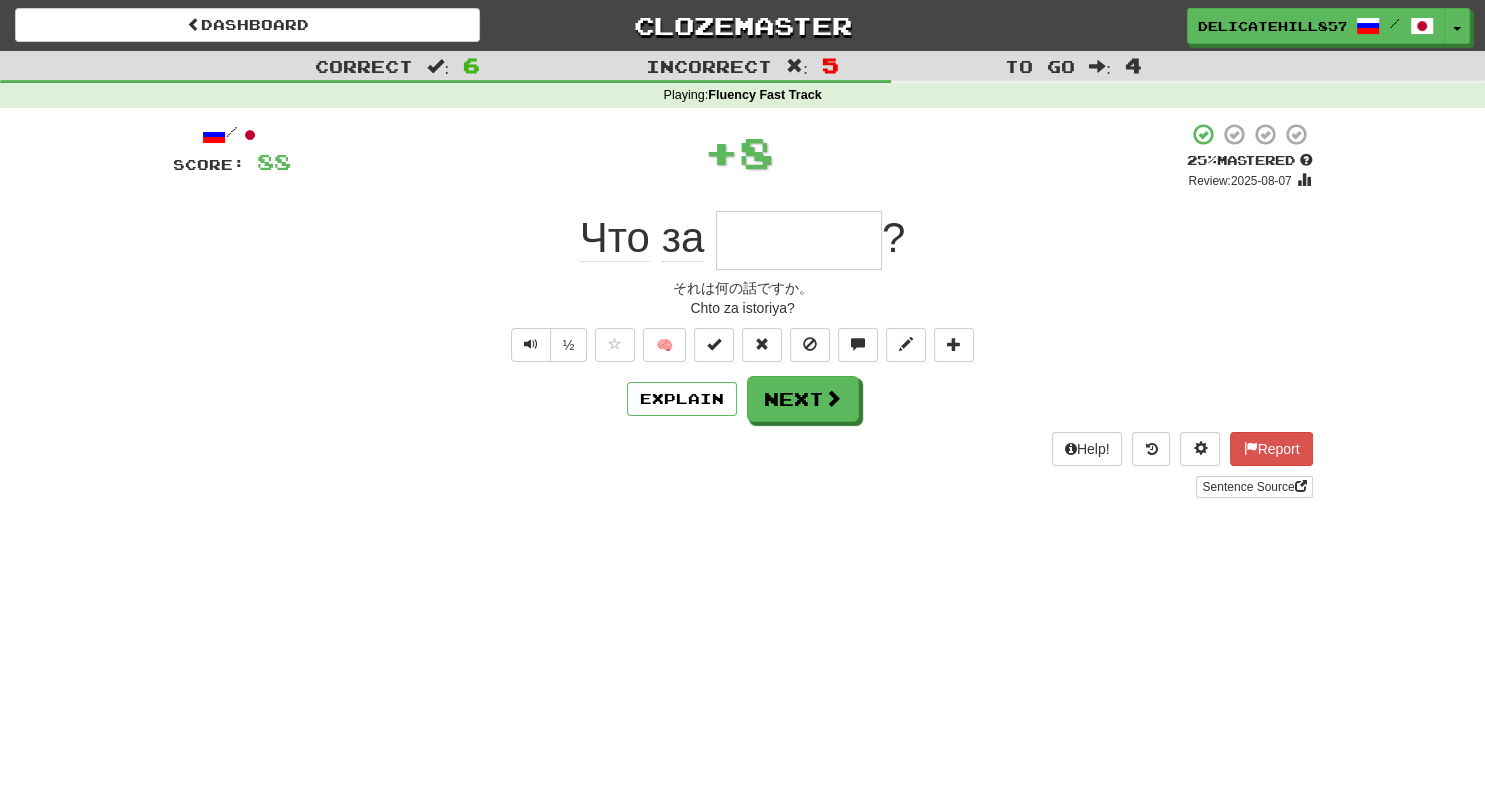 type on "*****" 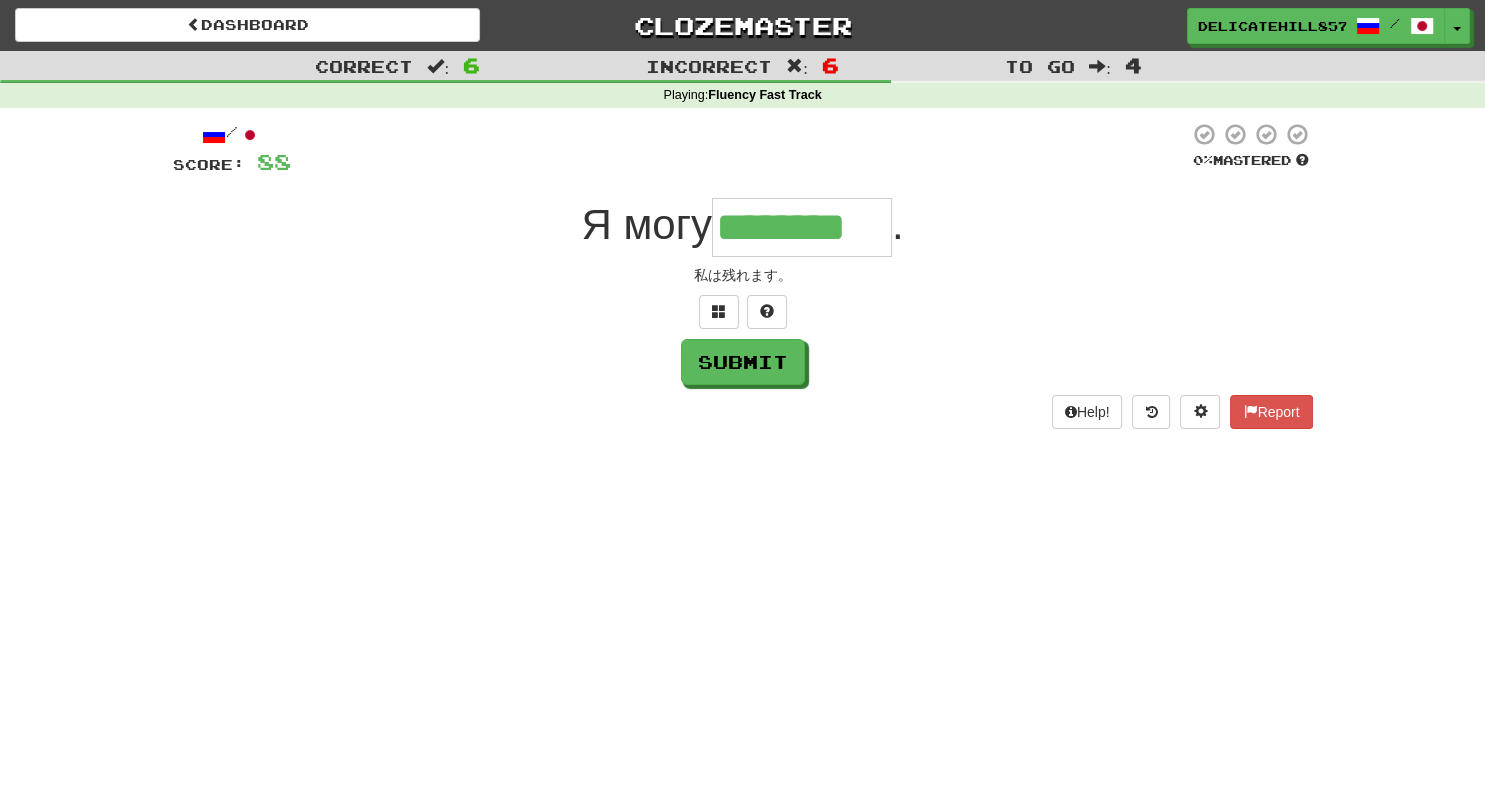 type on "********" 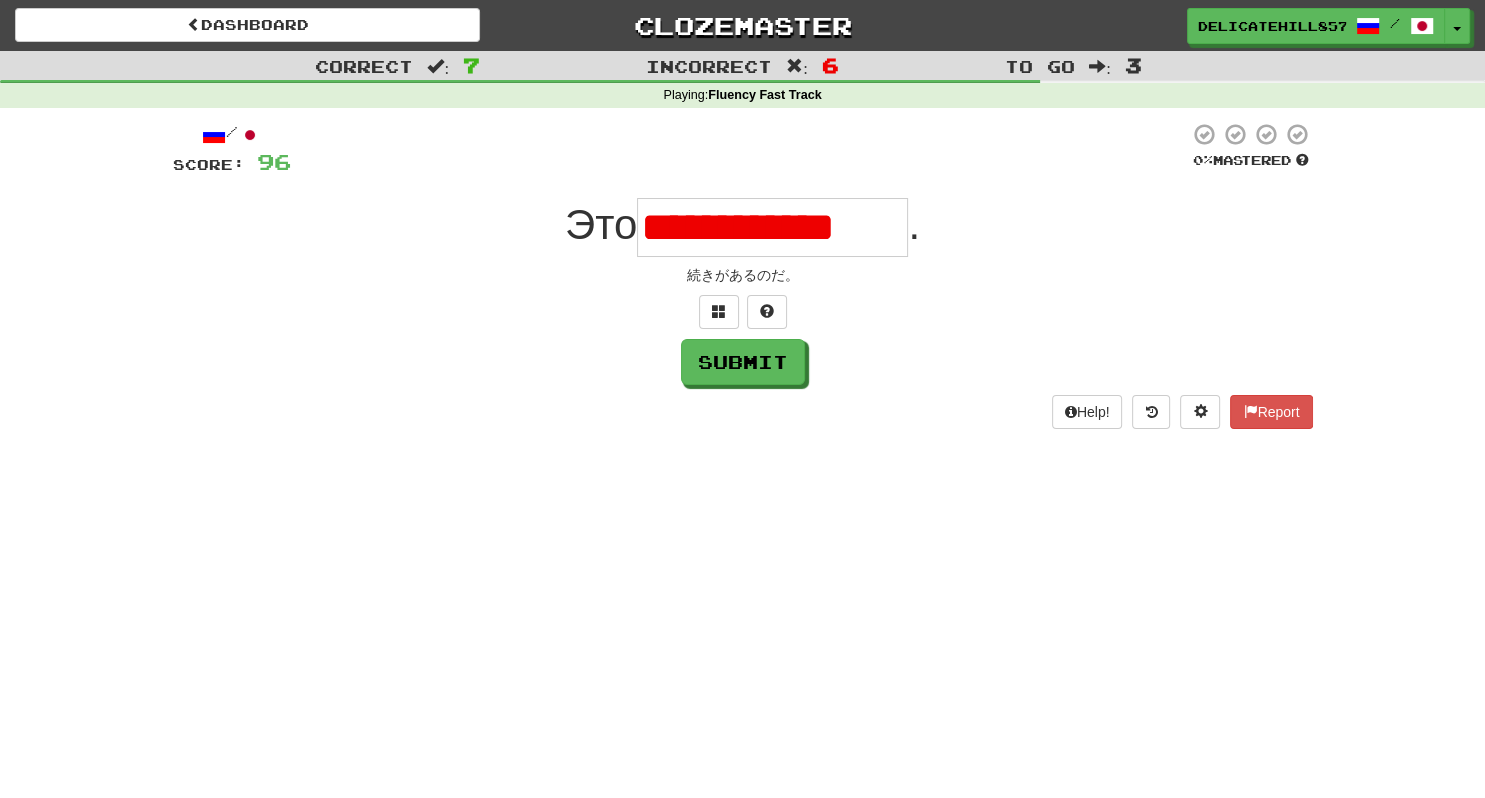 scroll, scrollTop: 0, scrollLeft: 0, axis: both 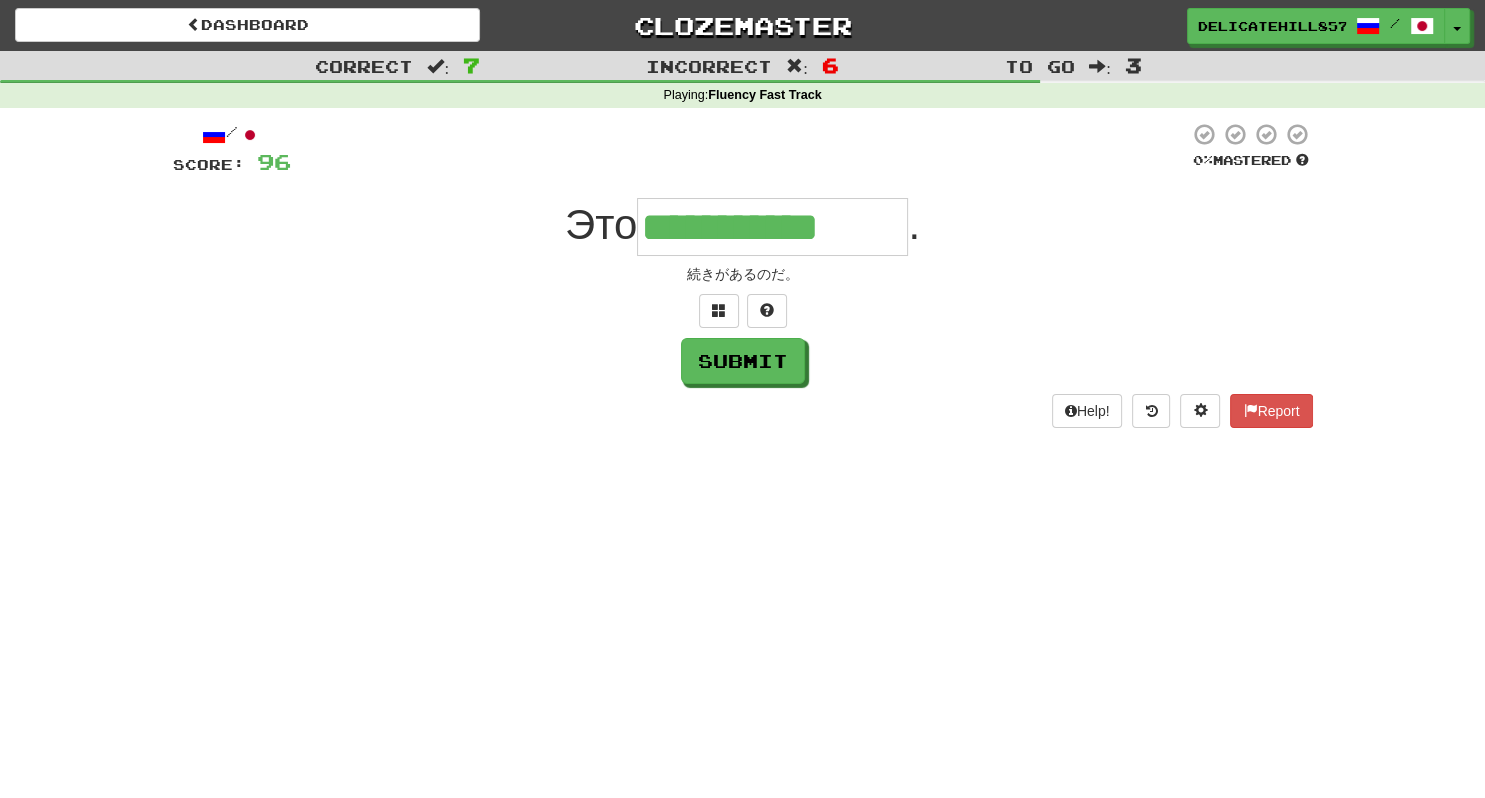 type on "**********" 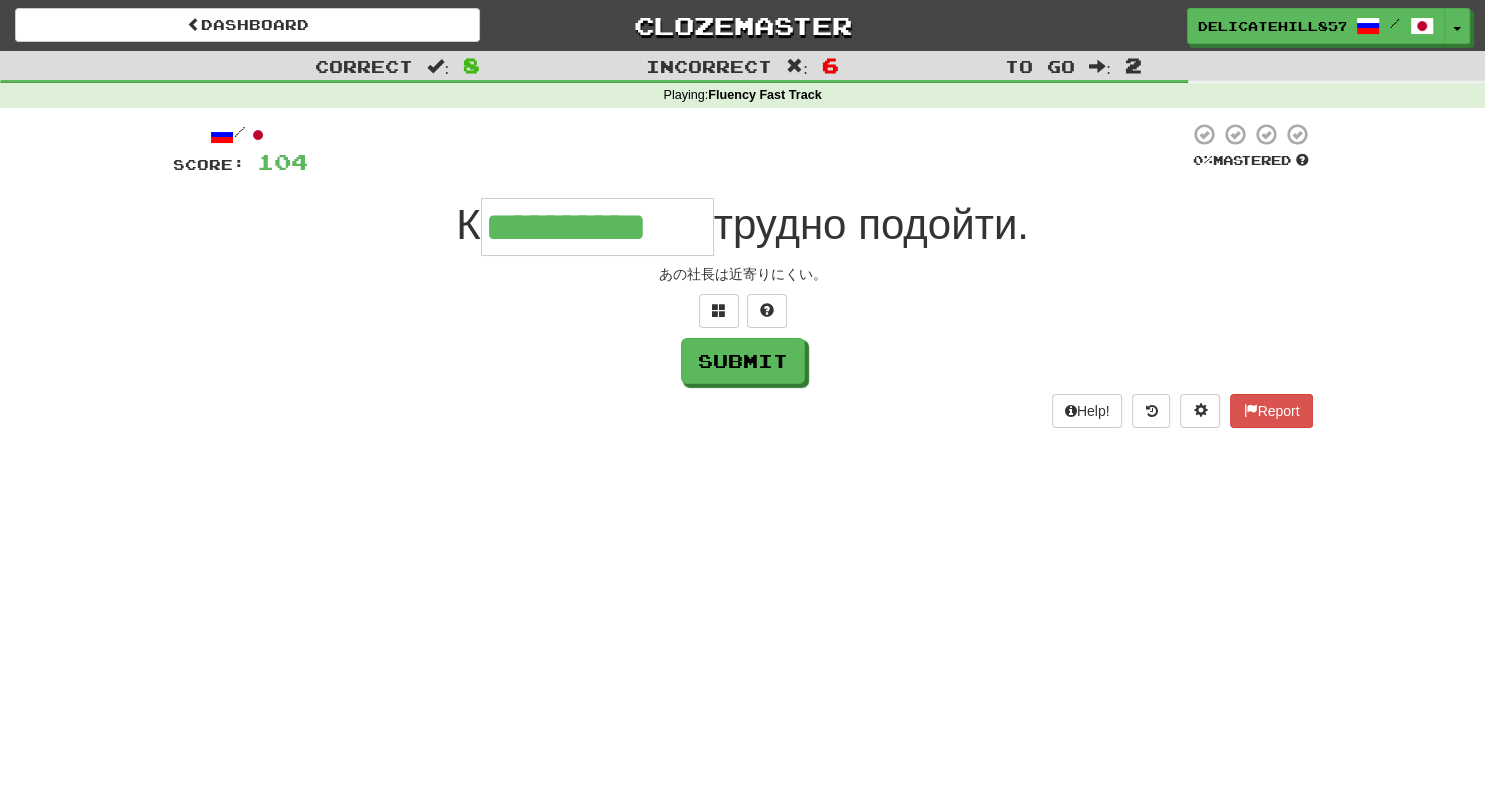 type on "**********" 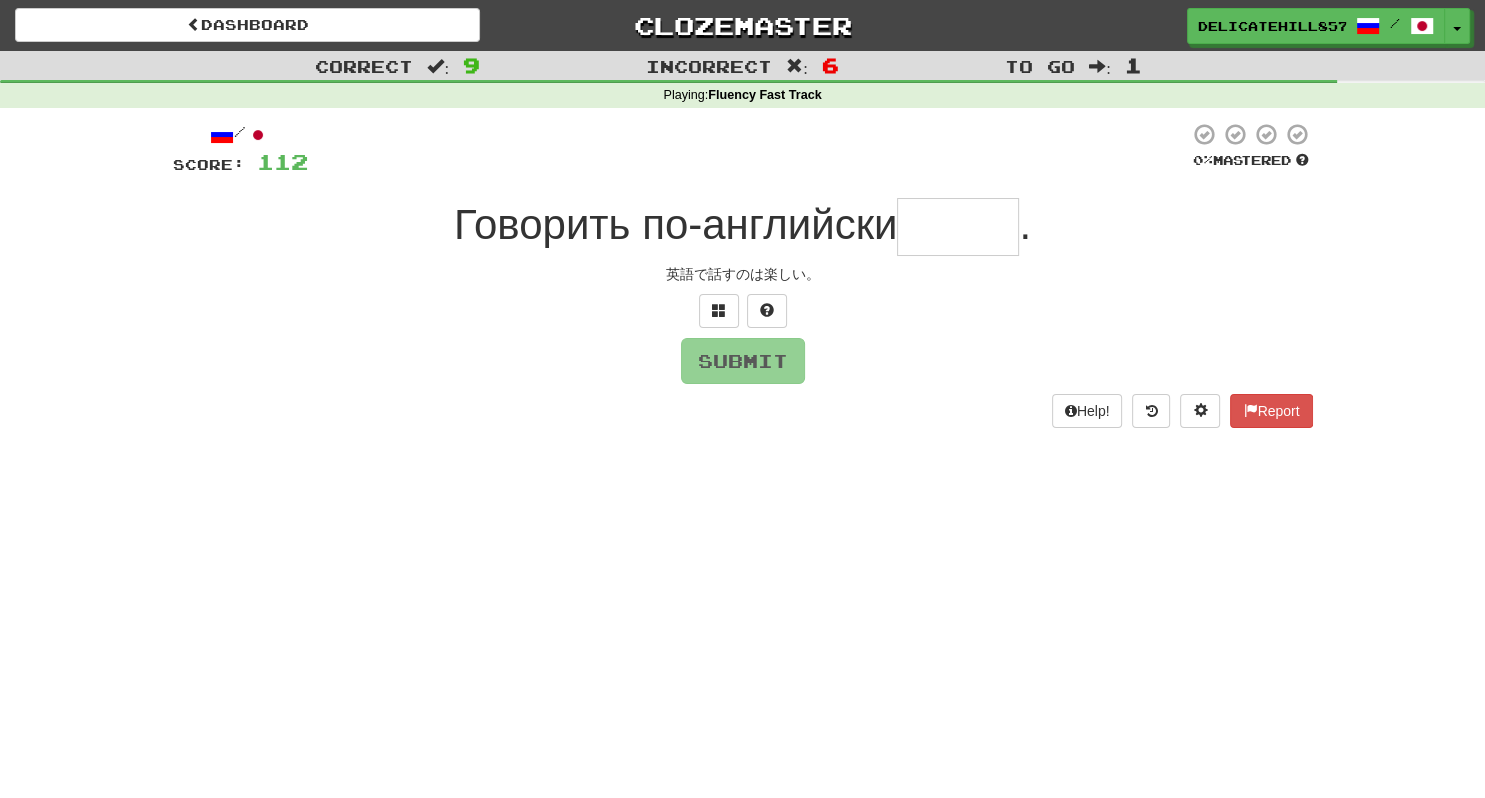 type on "*" 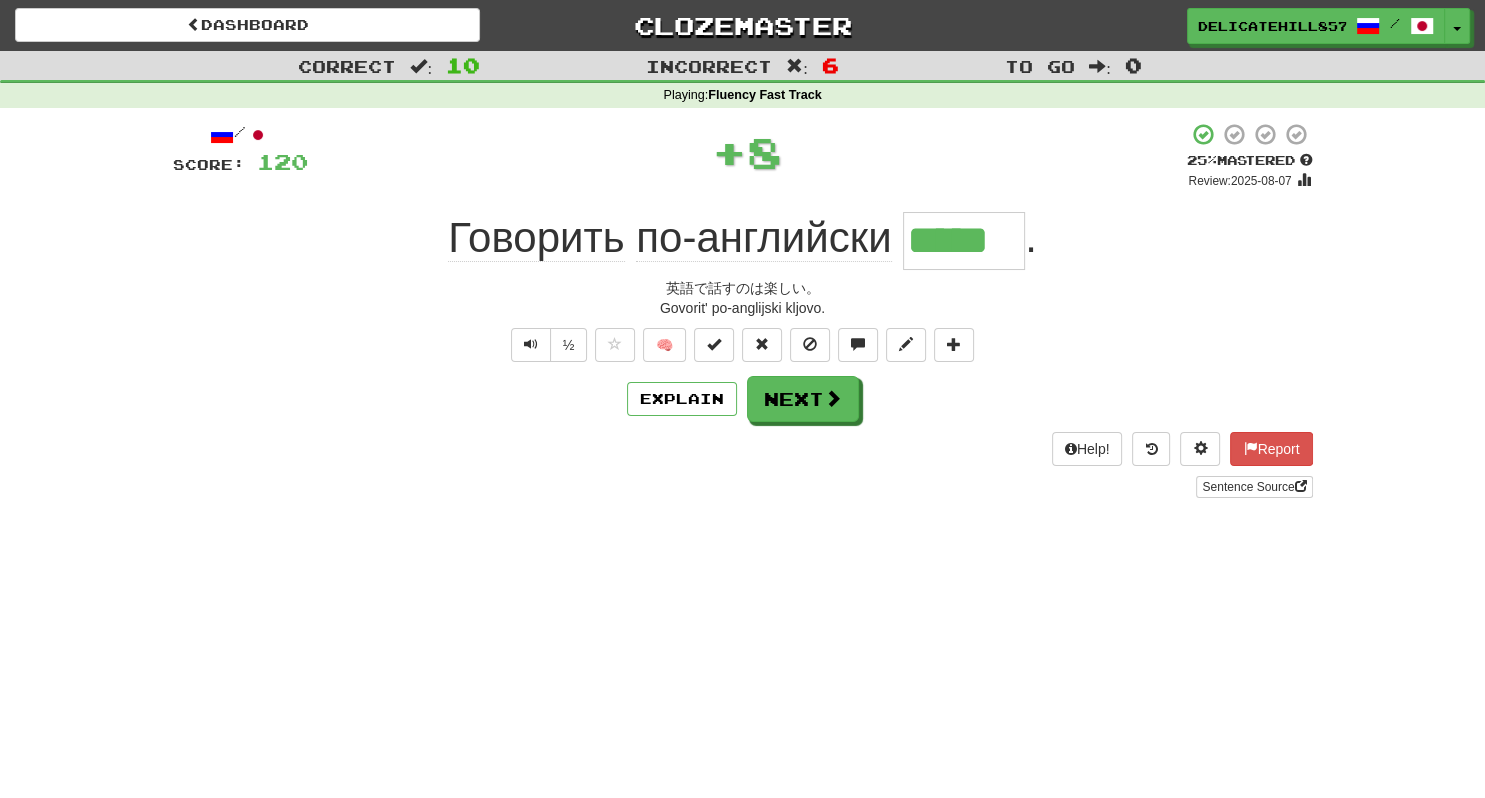 type on "*" 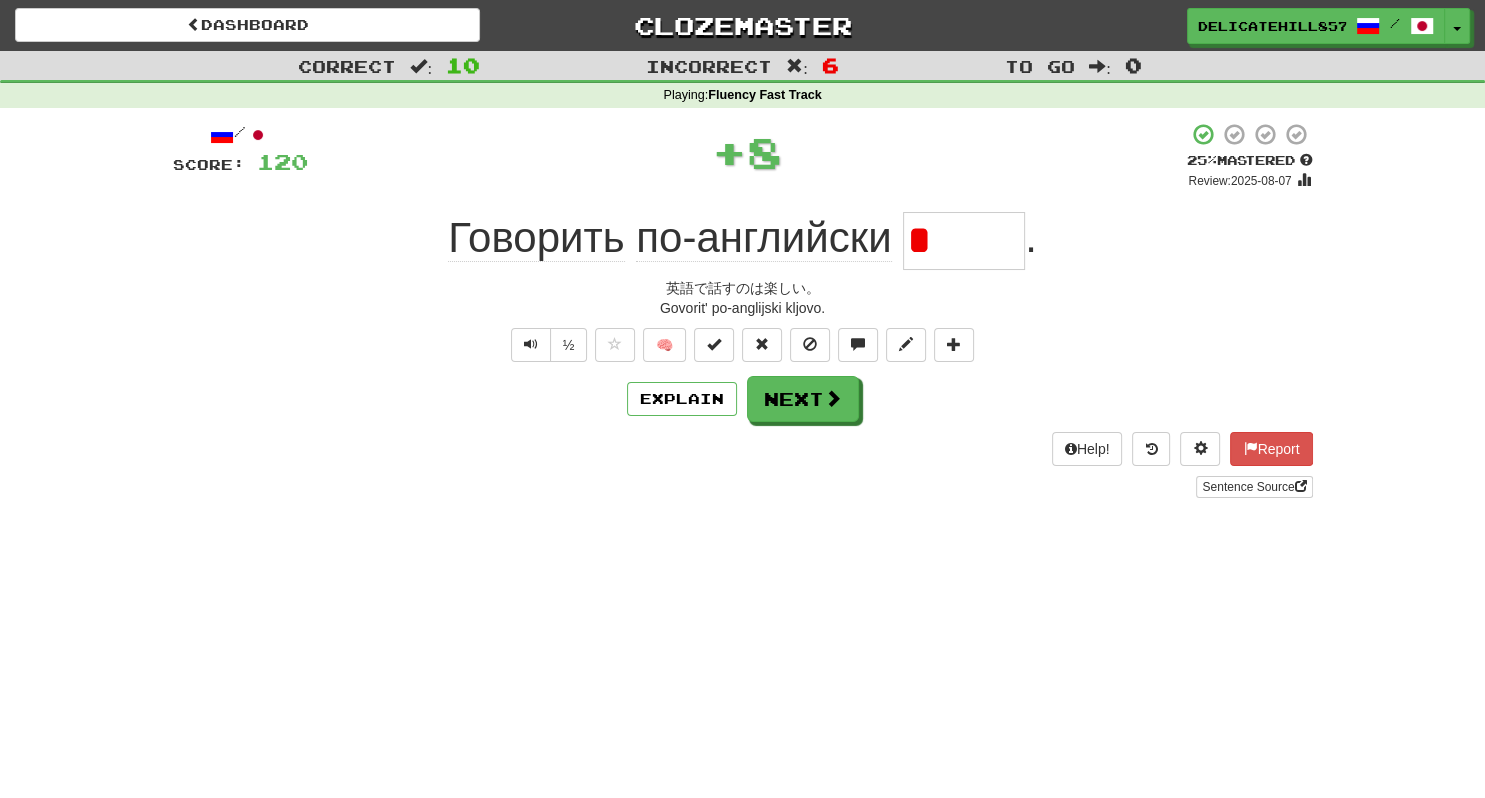 type 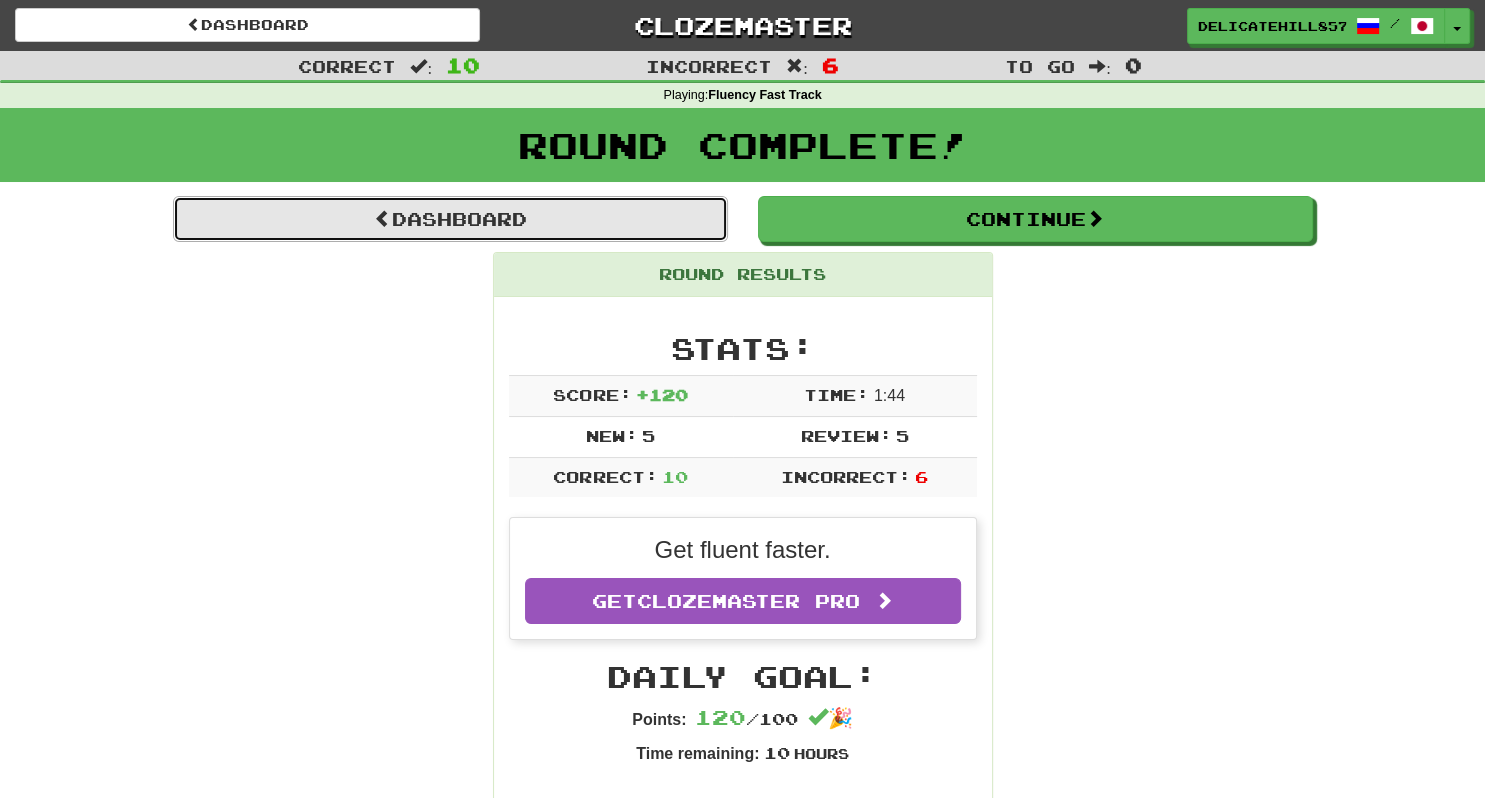 click on "Dashboard" at bounding box center [450, 219] 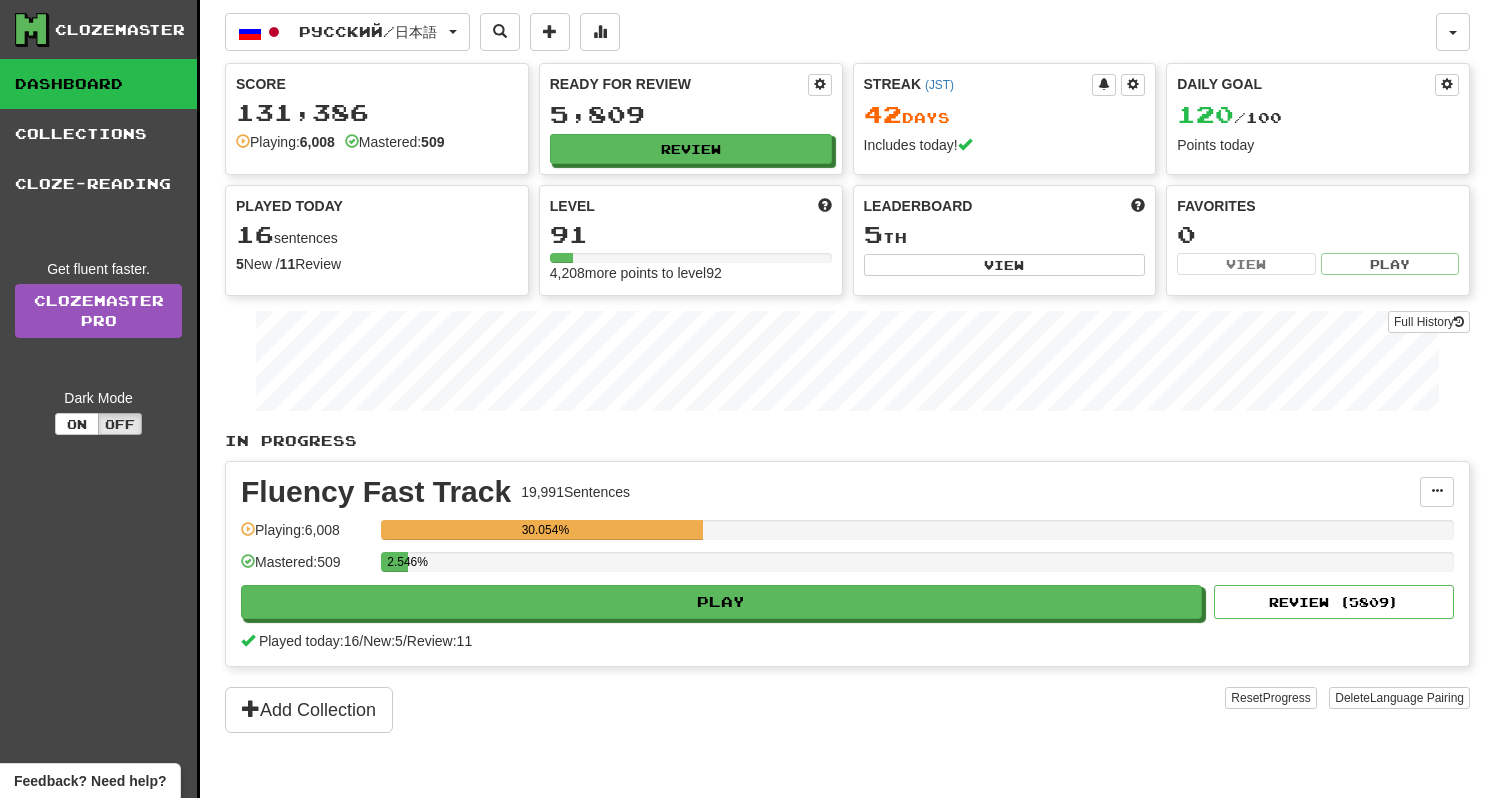 scroll, scrollTop: 0, scrollLeft: 0, axis: both 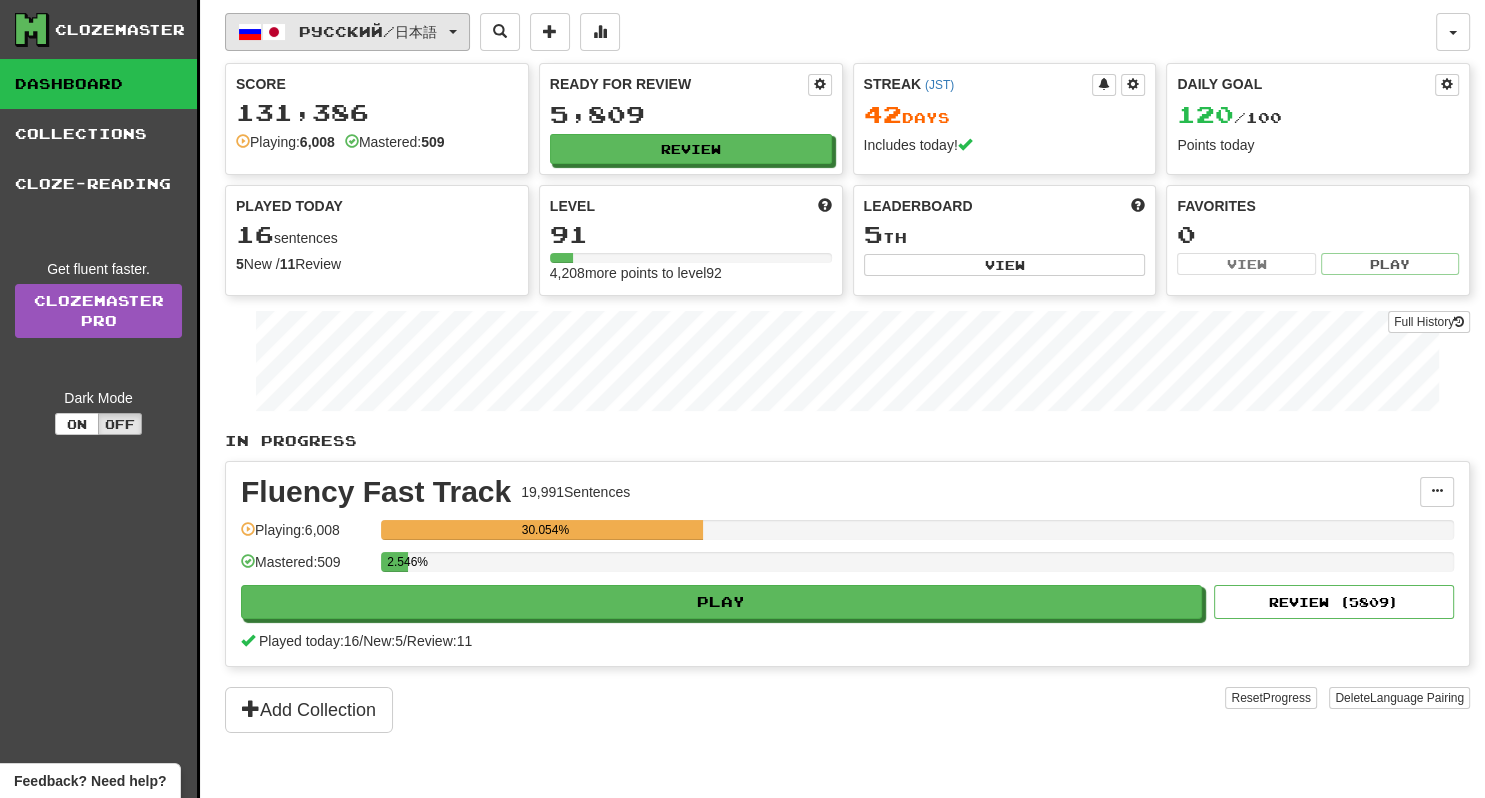 click at bounding box center [453, 32] 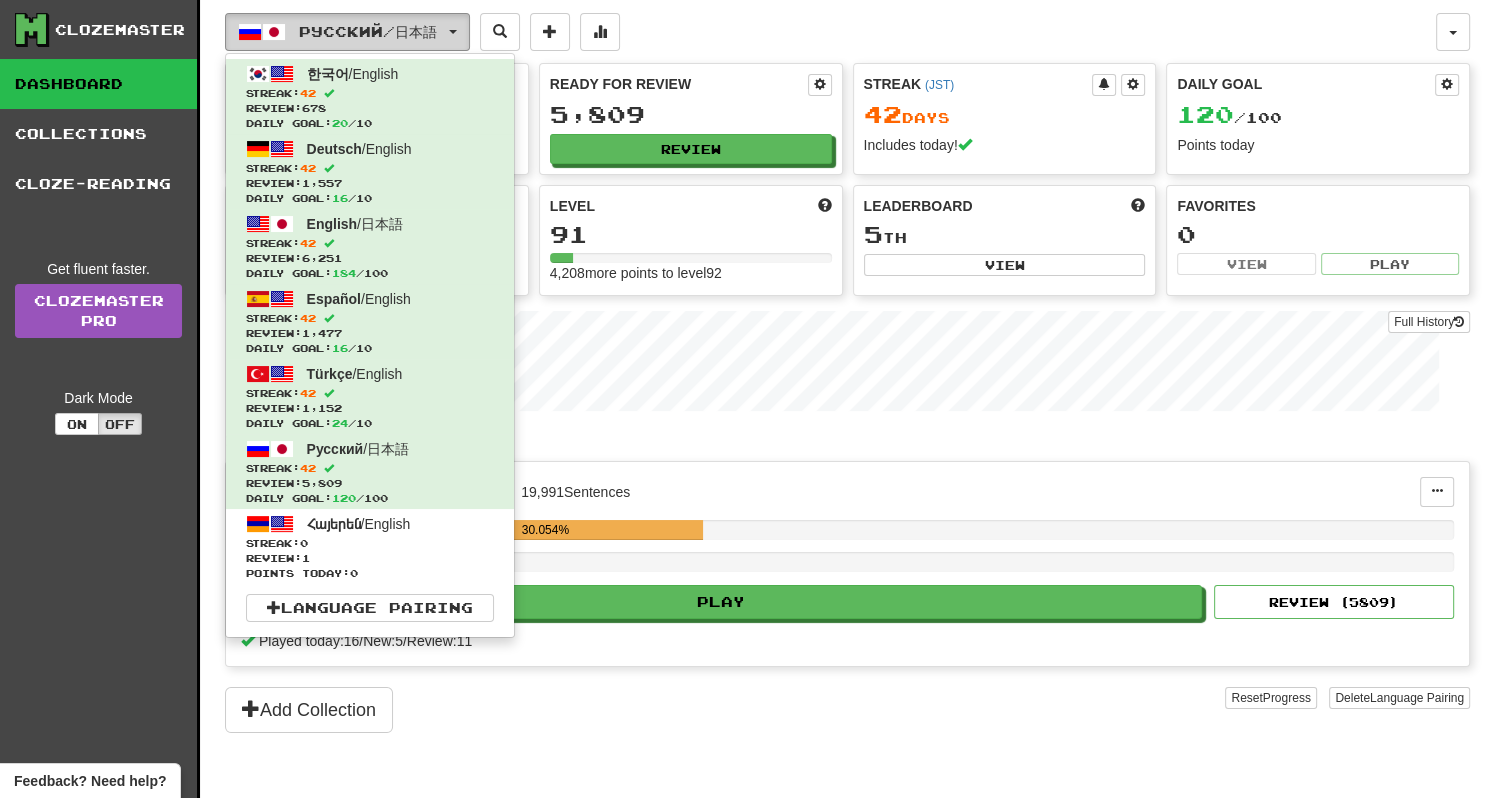 click at bounding box center [453, 32] 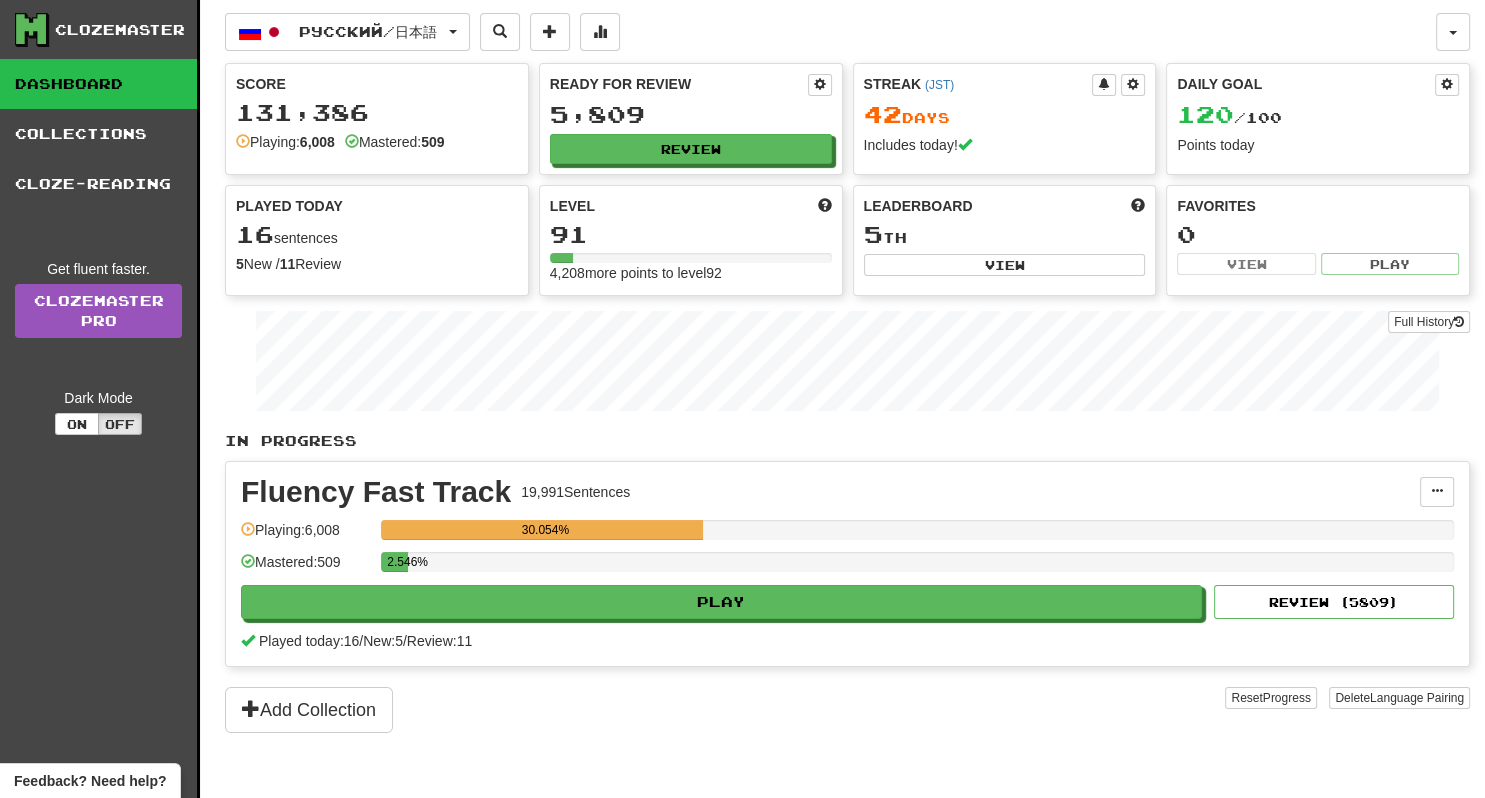click on "Русский  /  日本語 한국어  /  English Streak:  42   Review:  678 Daily Goal:  20  /  10 Deutsch  /  English Streak:  42   Review:  1,557 Daily Goal:  16  /  10 English  /  日本語 Streak:  42   Review:  6,251 Daily Goal:  184  /  100 Español  /  English Streak:  42   Review:  1,477 Daily Goal:  16  /  10 Türkçe  /  English Streak:  42   Review:  1,152 Daily Goal:  24  /  10 Русский  /  日本語 Streak:  42   Review:  5,809 Daily Goal:  120  /  100 Հայերեն  /  English Streak:  0   Review:  1 Points today:  0  Language Pairing" at bounding box center (830, 32) 